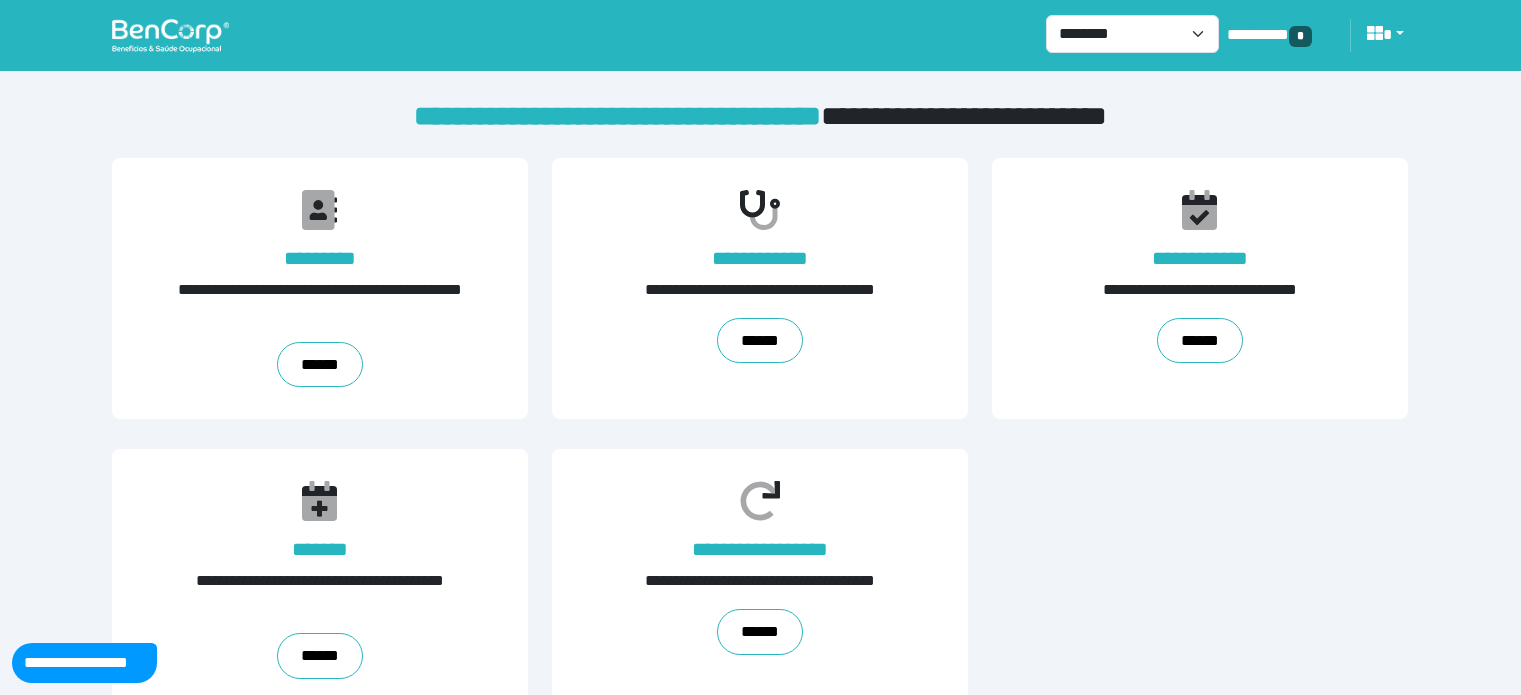 scroll, scrollTop: 0, scrollLeft: 0, axis: both 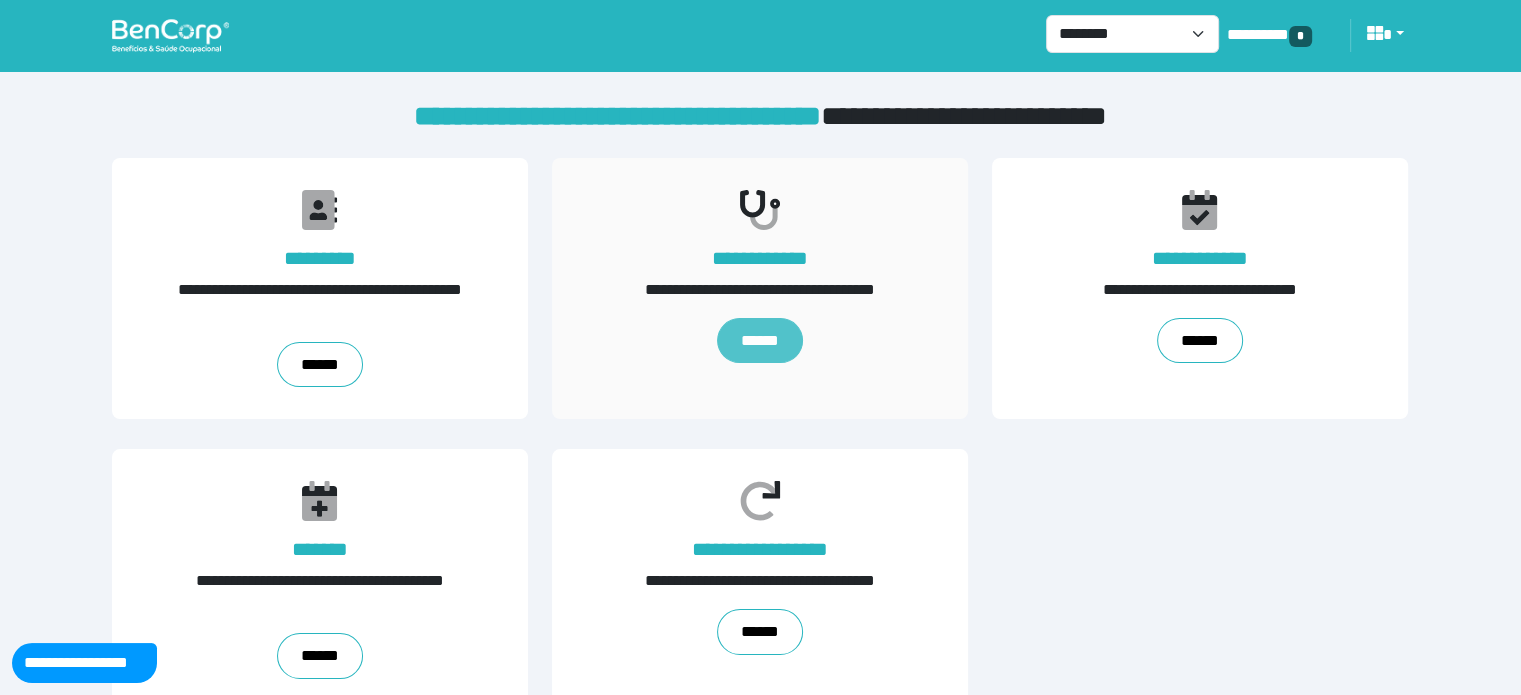 click on "******" at bounding box center (760, 341) 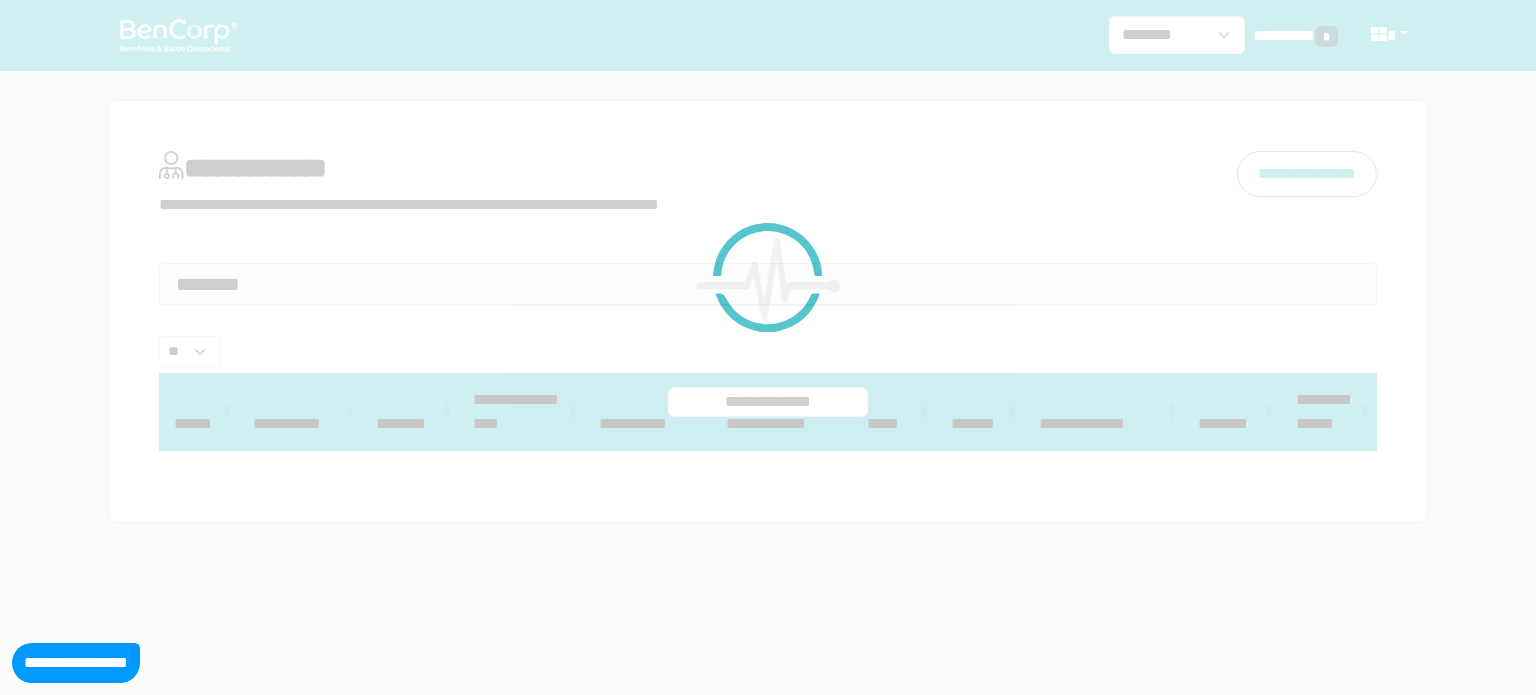 select on "**" 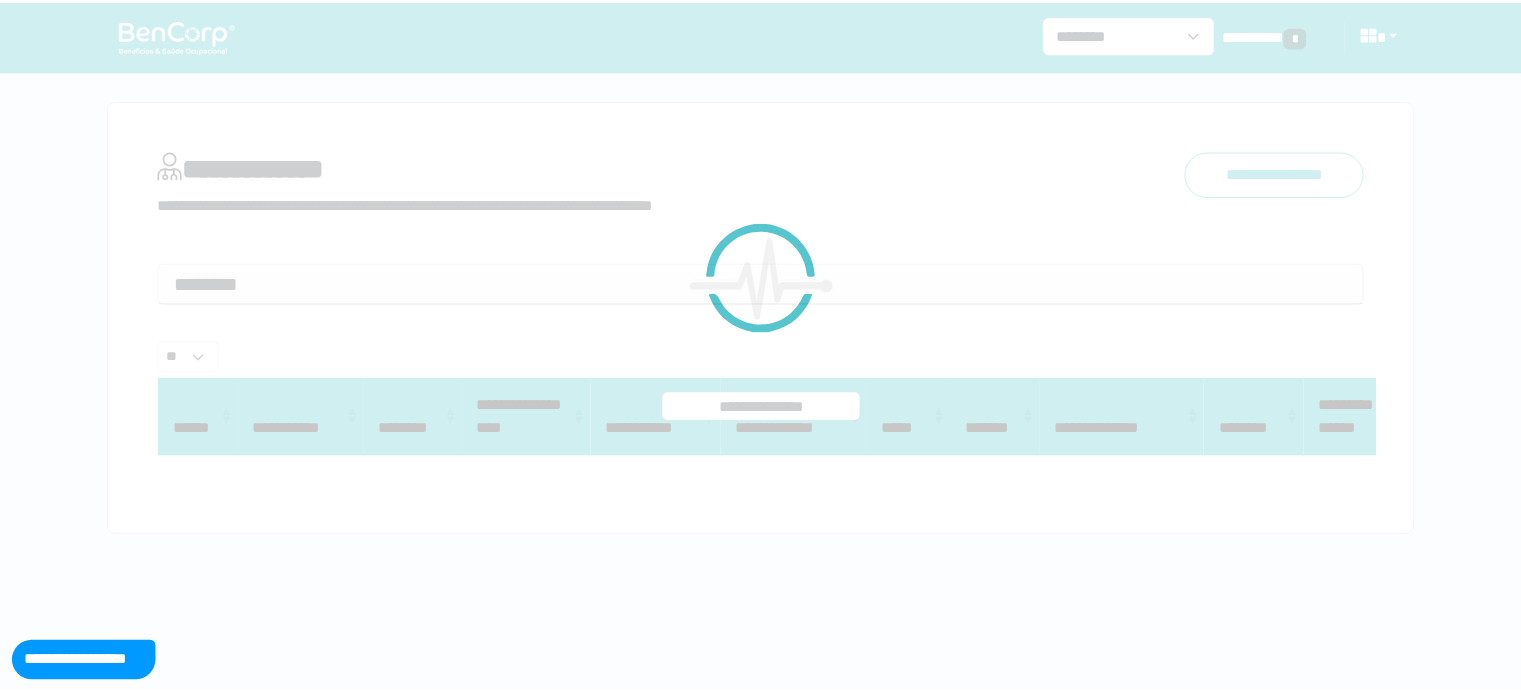 scroll, scrollTop: 0, scrollLeft: 0, axis: both 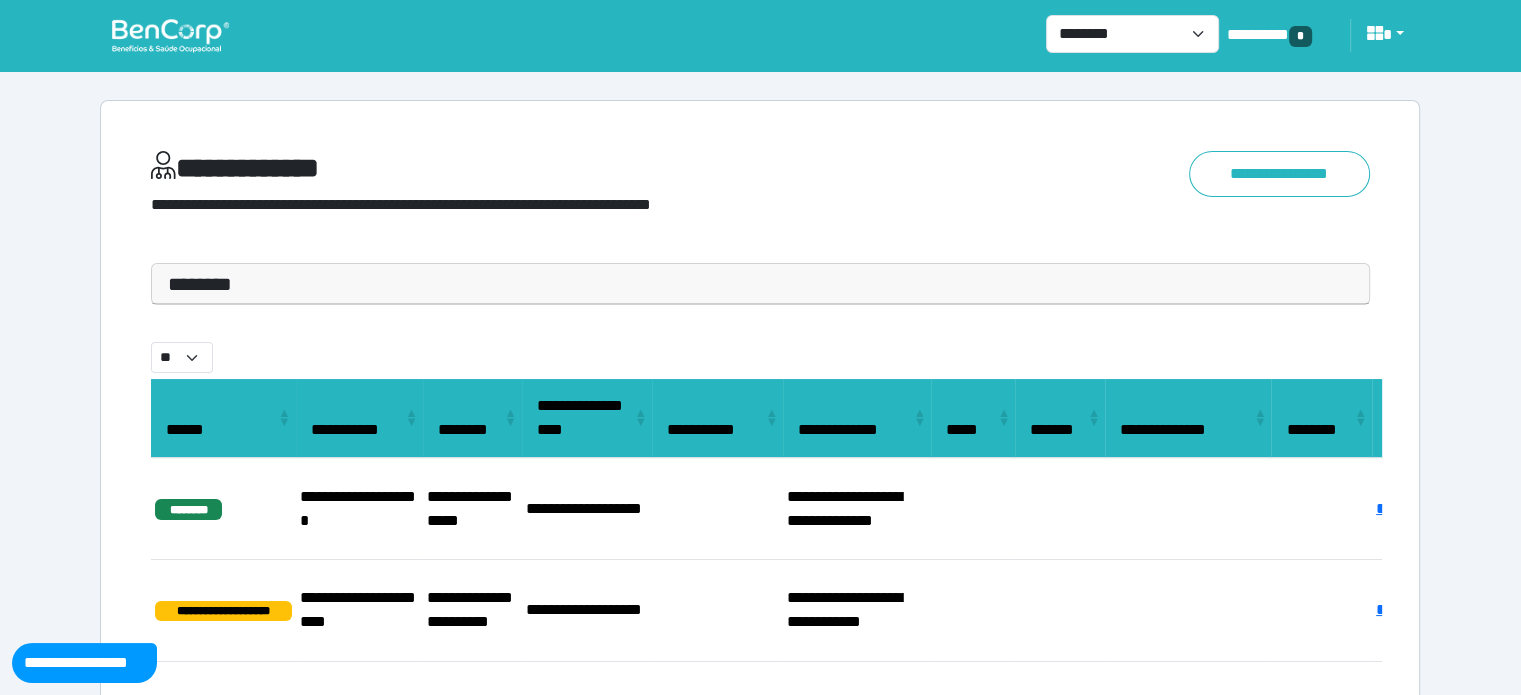 click at bounding box center [170, 35] 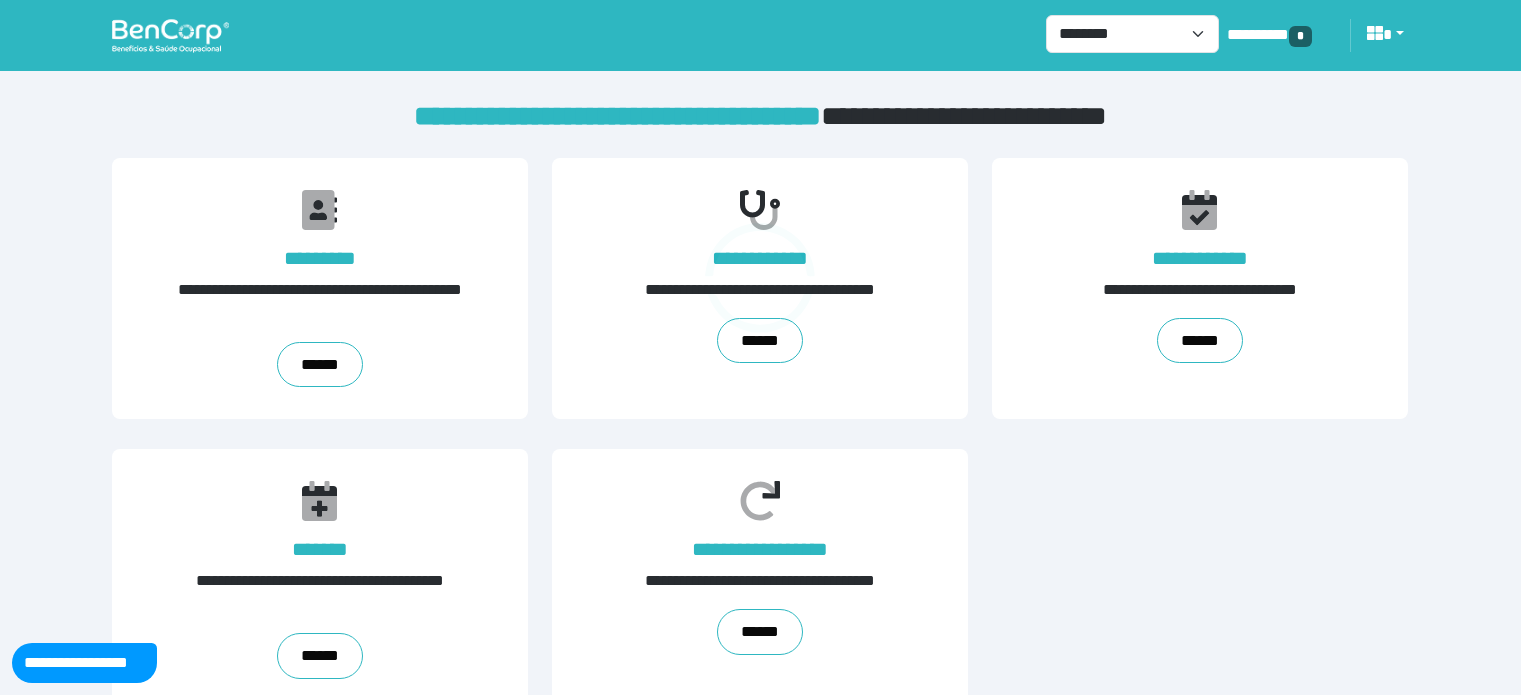 scroll, scrollTop: 0, scrollLeft: 0, axis: both 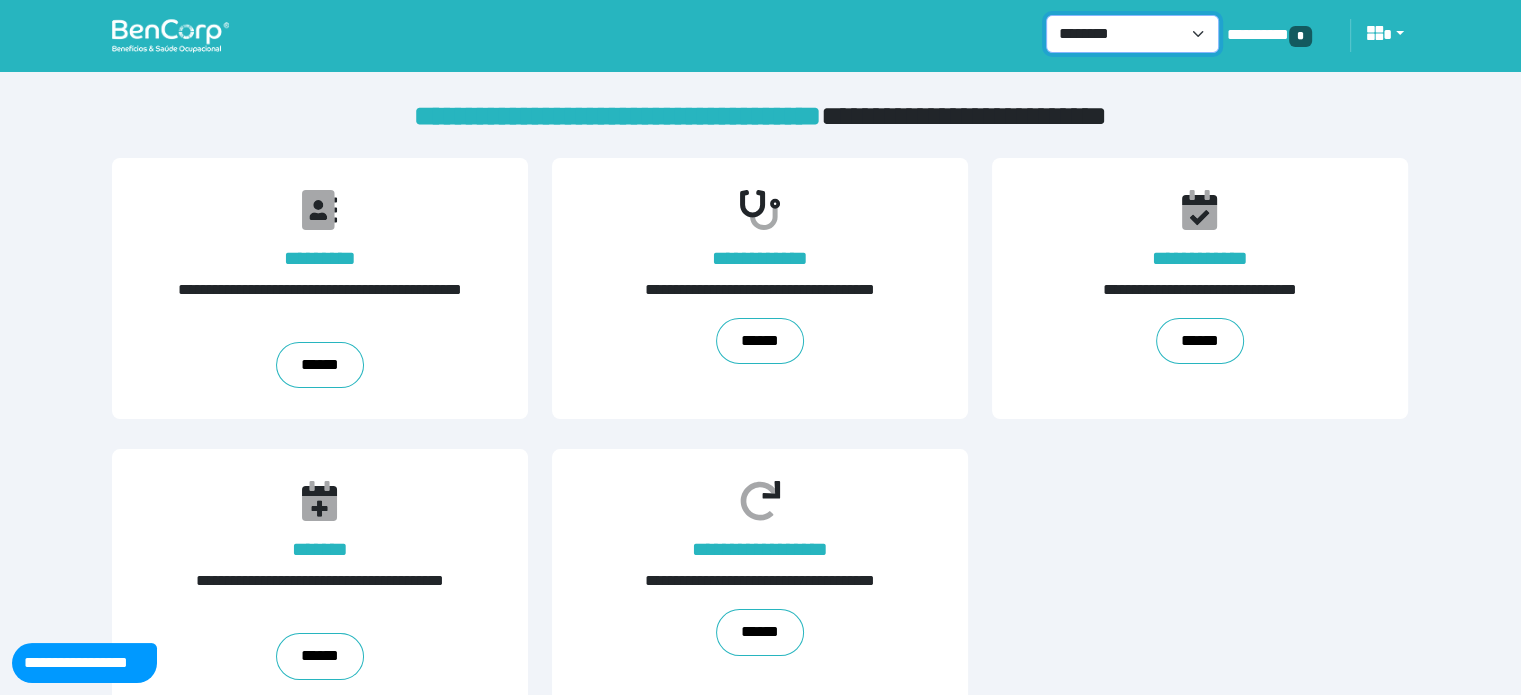 click on "**********" at bounding box center (1132, 34) 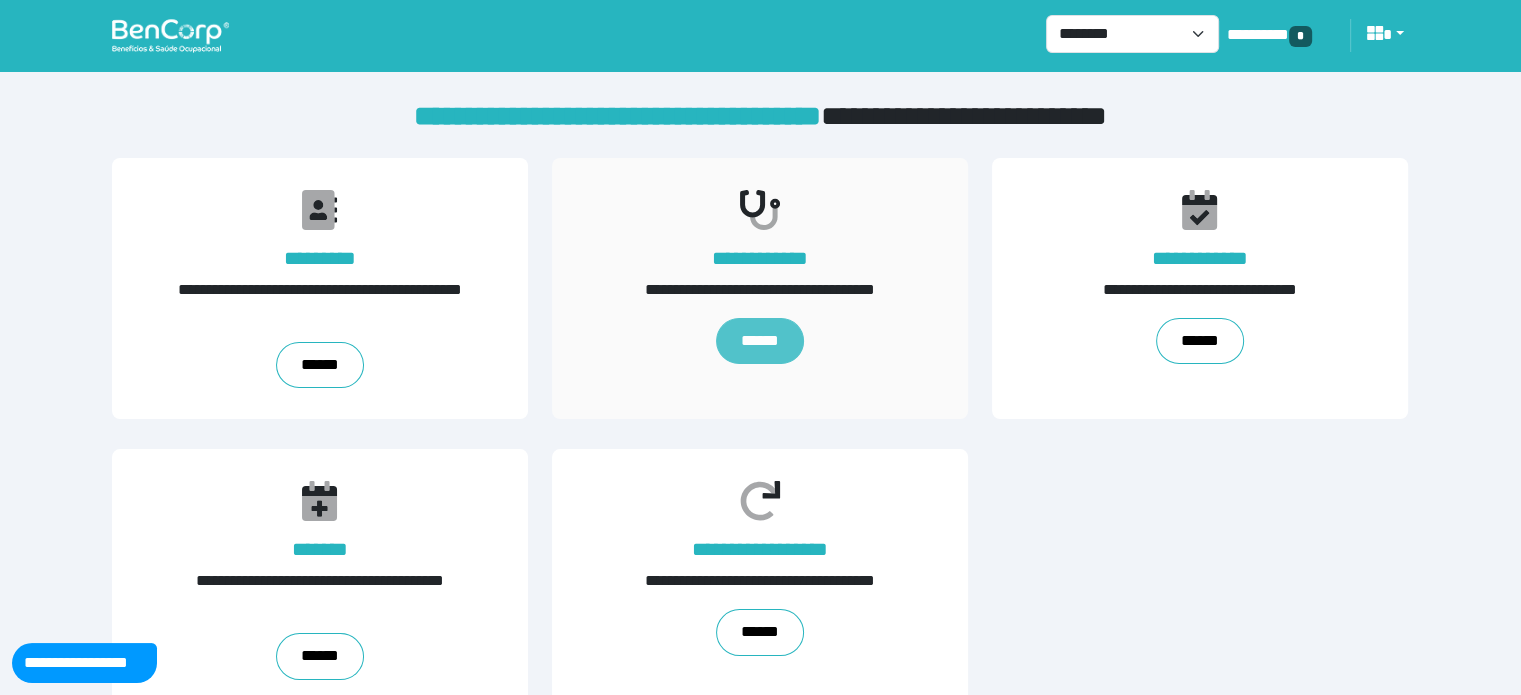 click on "******" at bounding box center [760, 341] 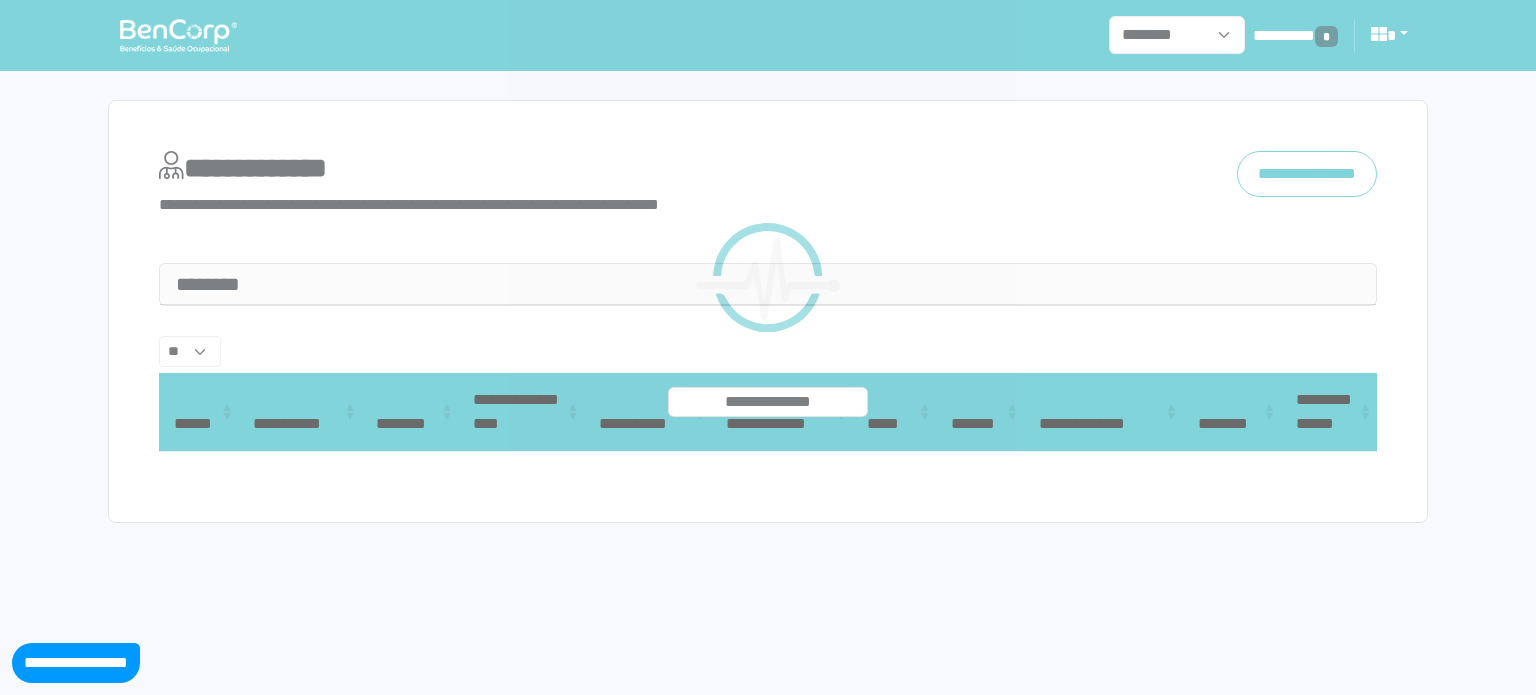 select on "**" 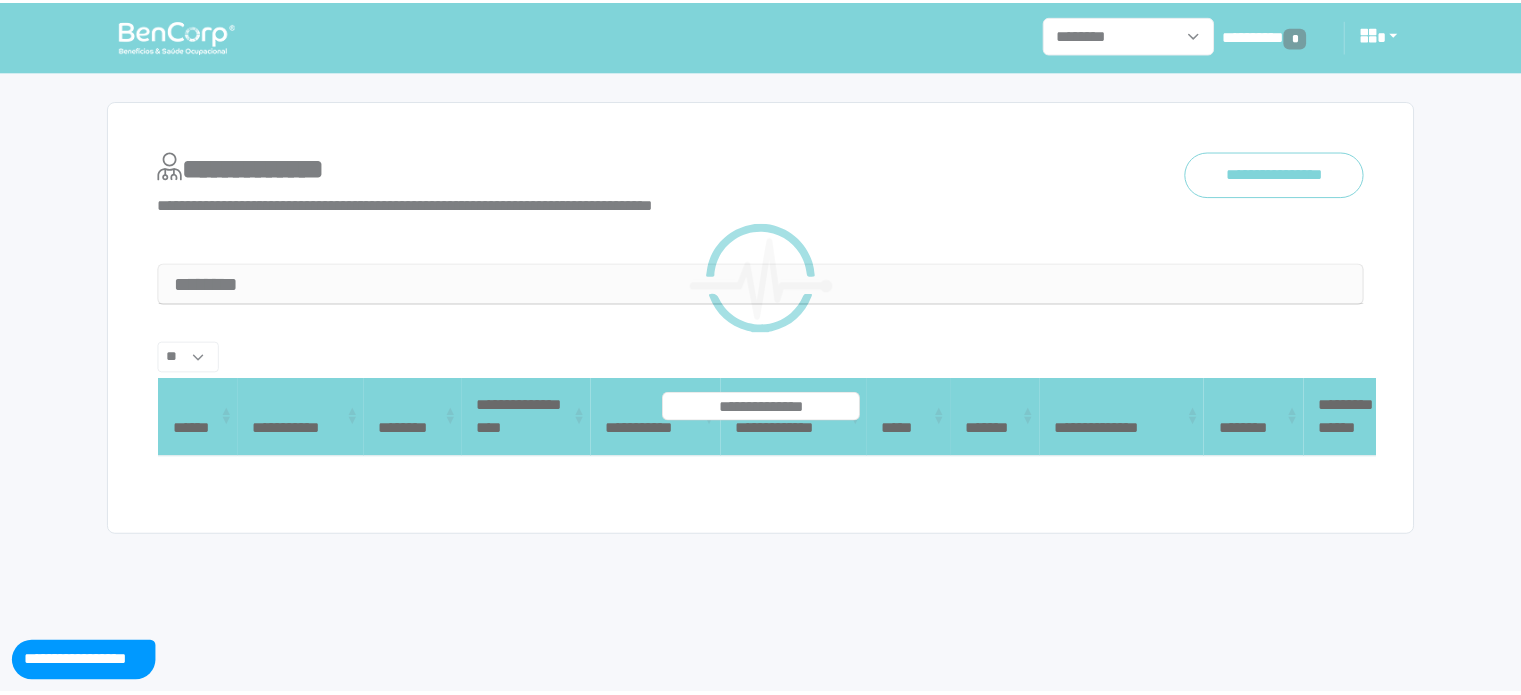 scroll, scrollTop: 0, scrollLeft: 0, axis: both 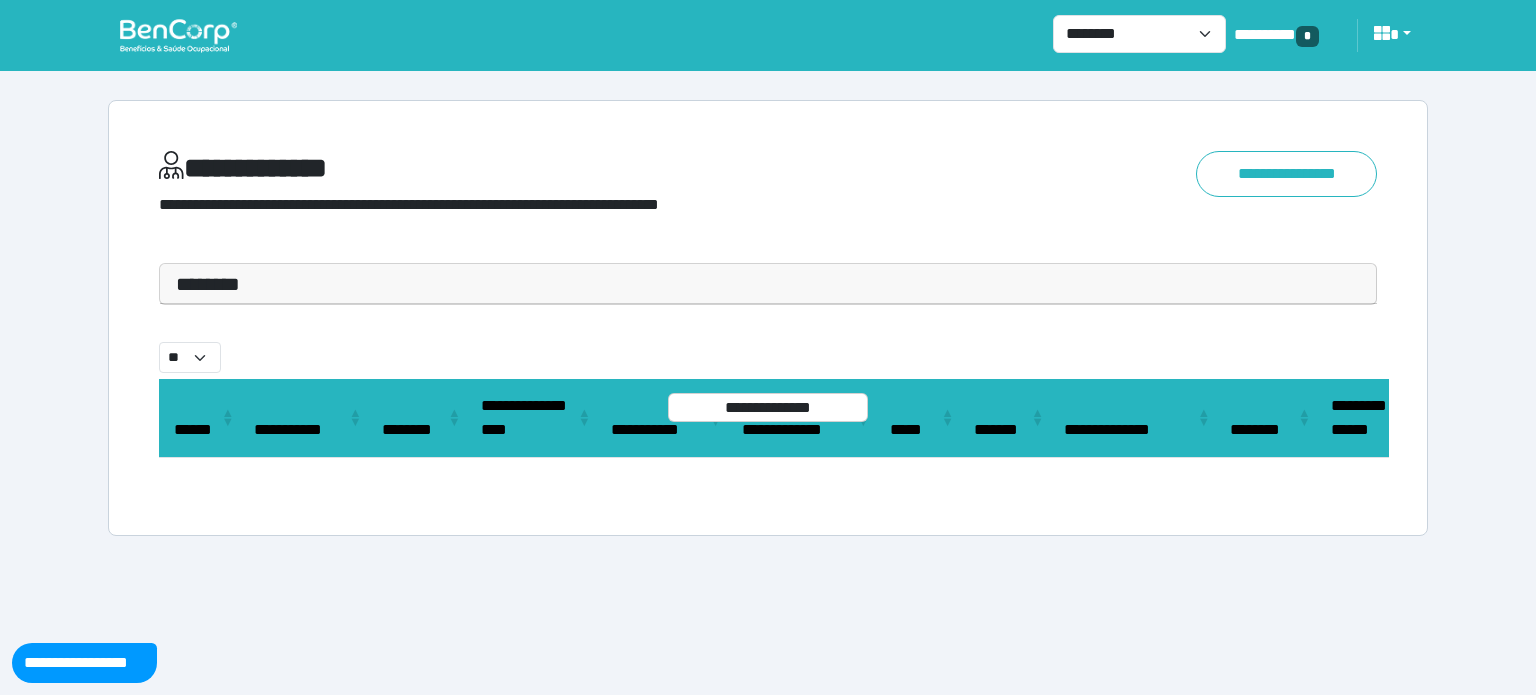 click at bounding box center (178, 35) 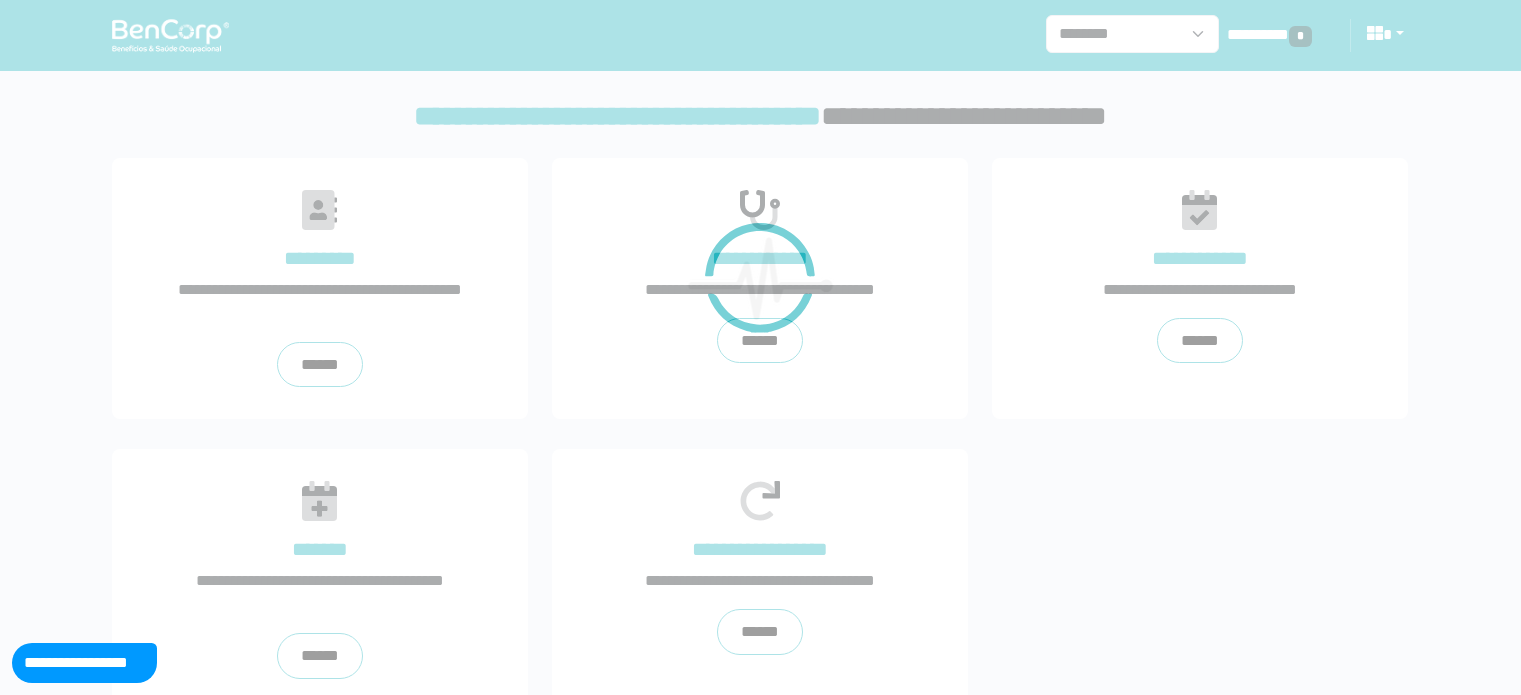 scroll, scrollTop: 0, scrollLeft: 0, axis: both 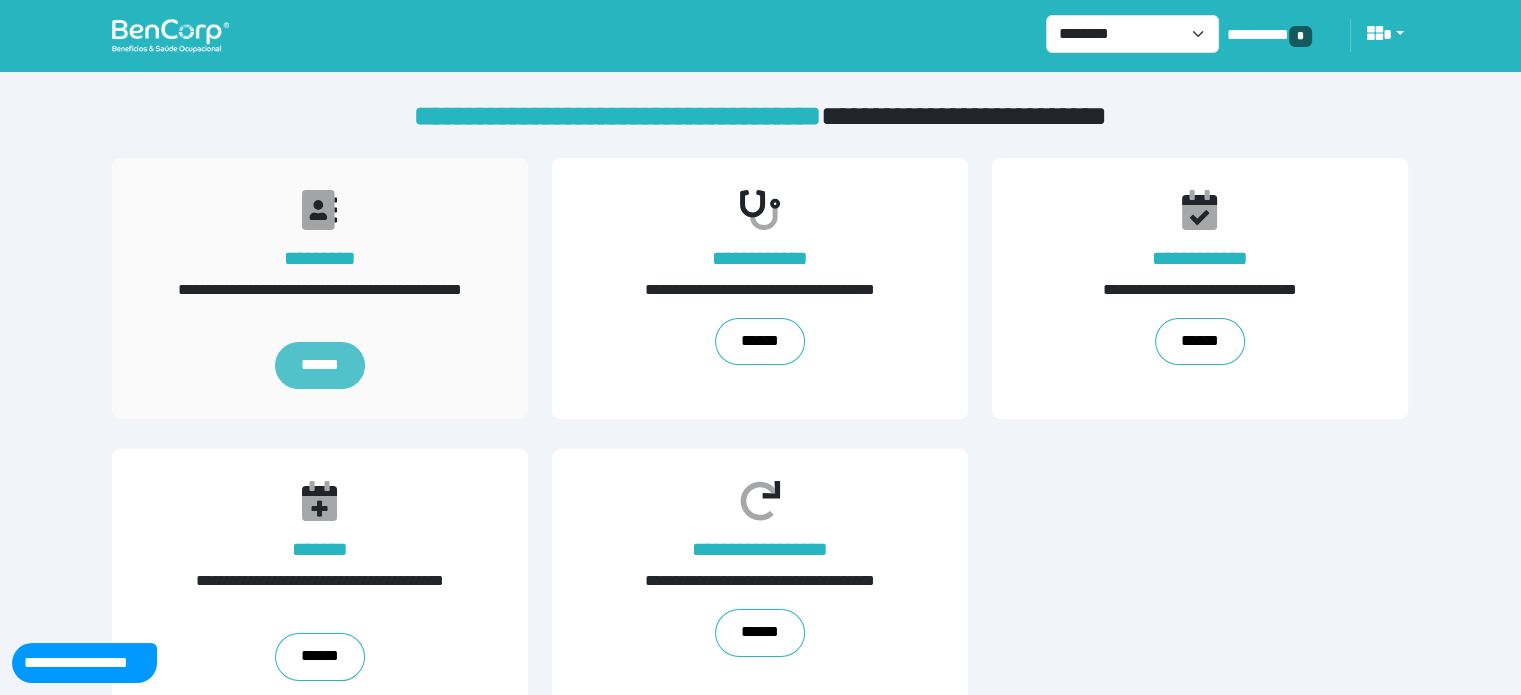 click on "******" at bounding box center (320, 366) 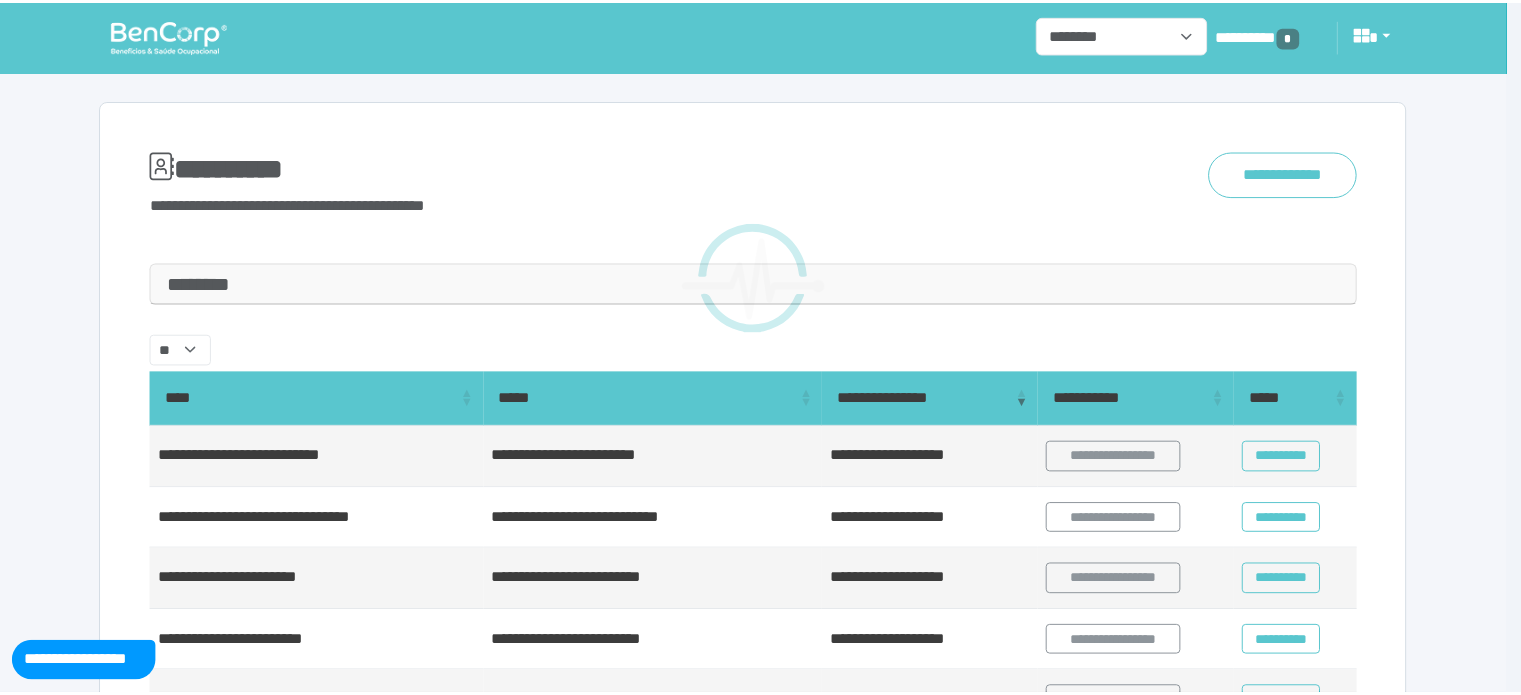 scroll, scrollTop: 0, scrollLeft: 0, axis: both 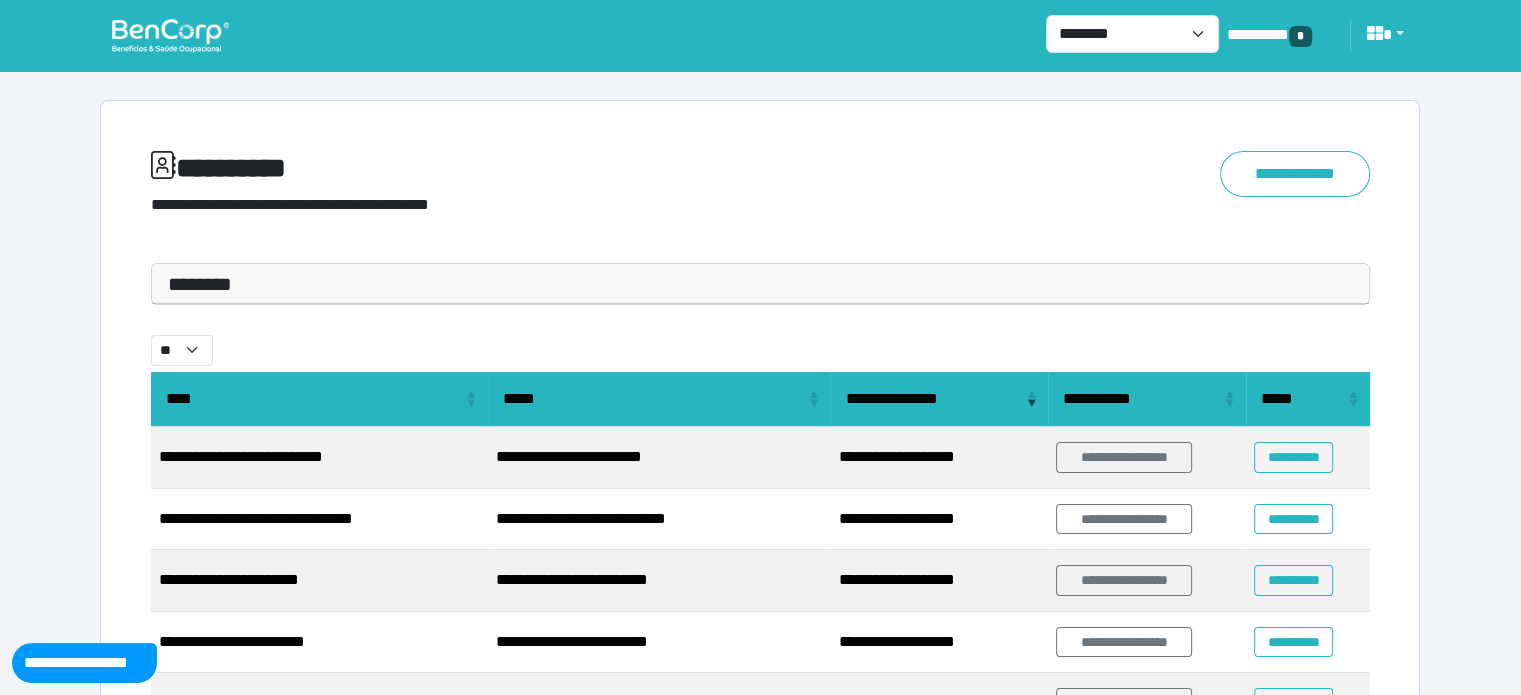 click on "********" at bounding box center [760, 284] 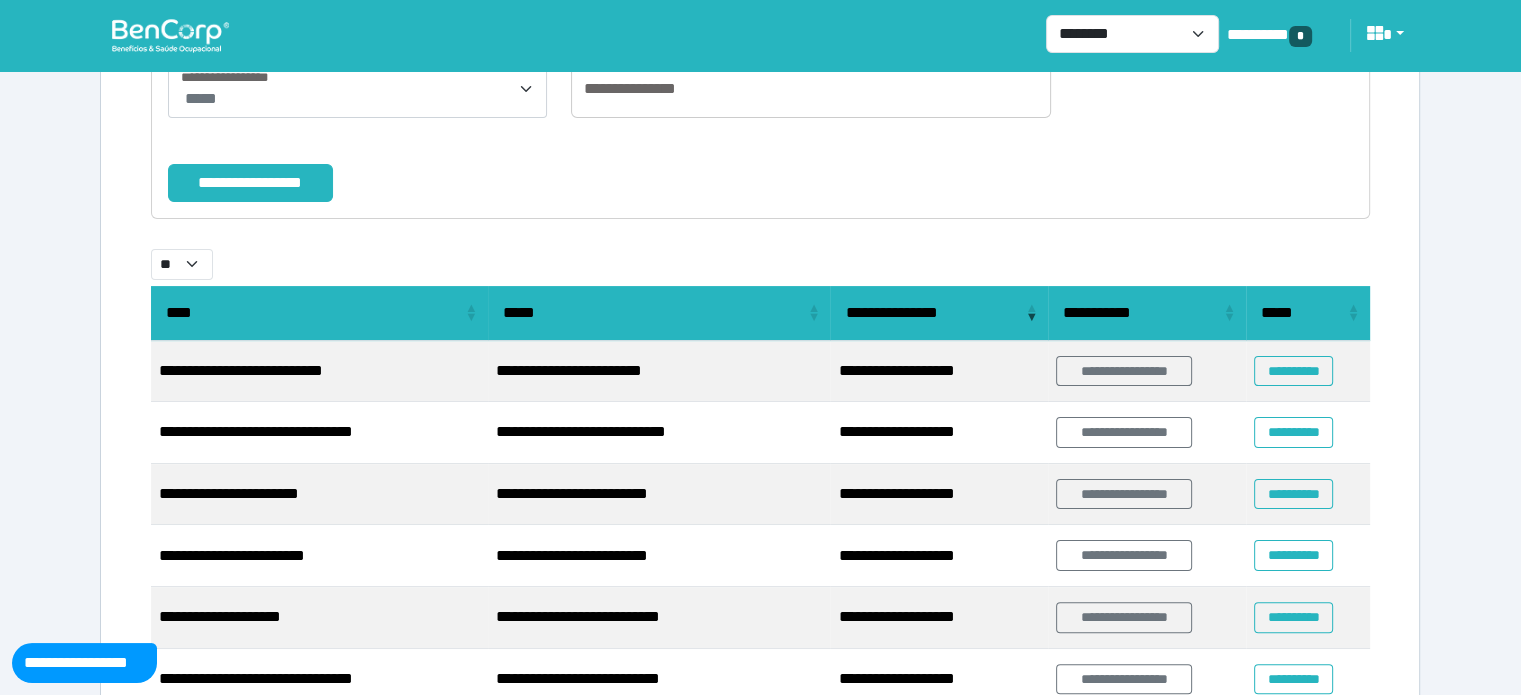 scroll, scrollTop: 200, scrollLeft: 0, axis: vertical 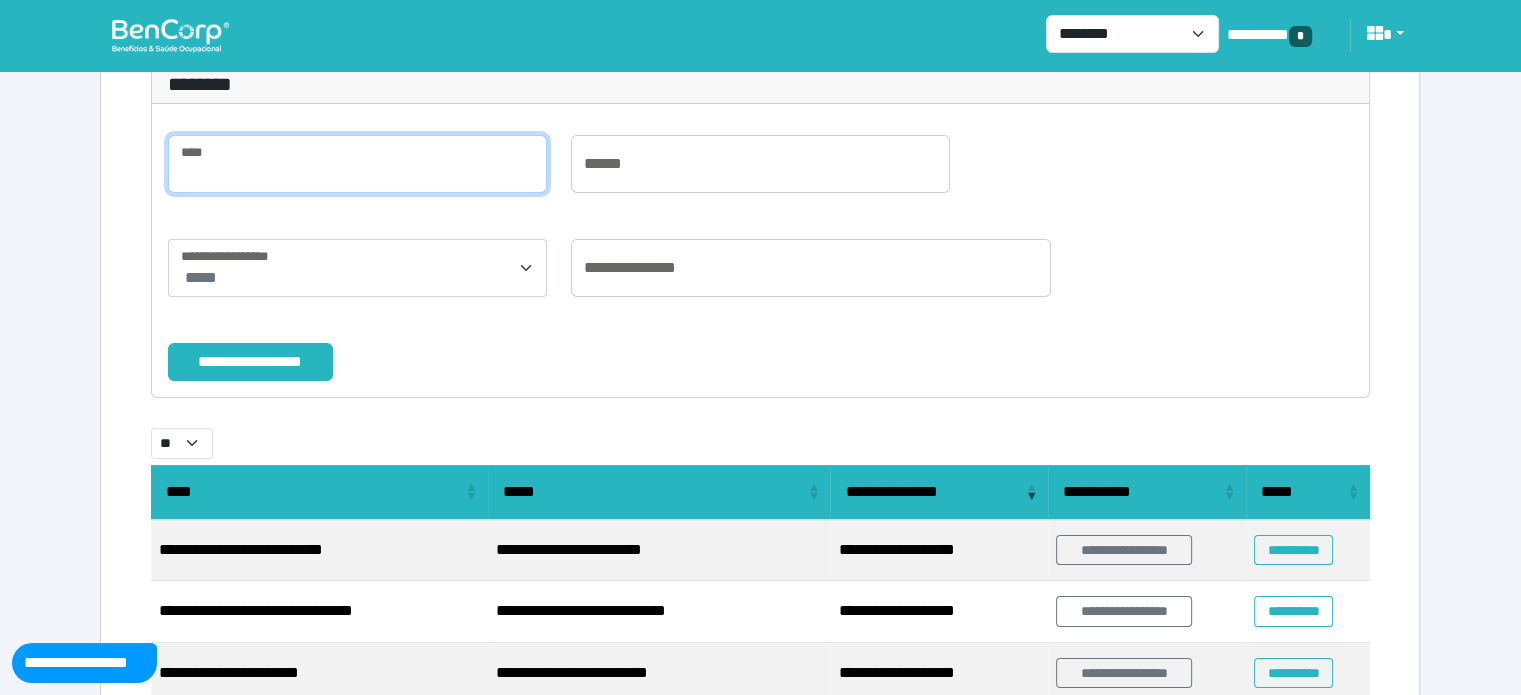 click at bounding box center [357, 164] 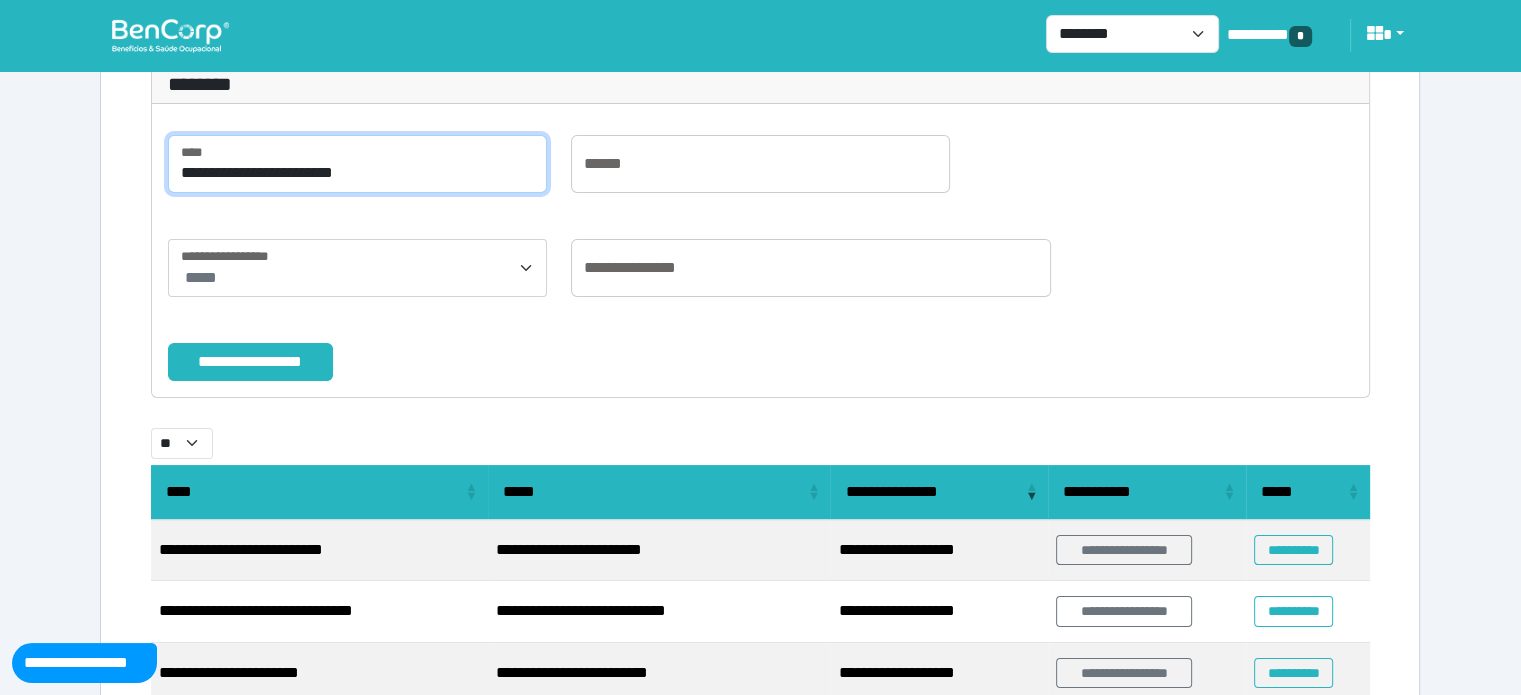 type on "**********" 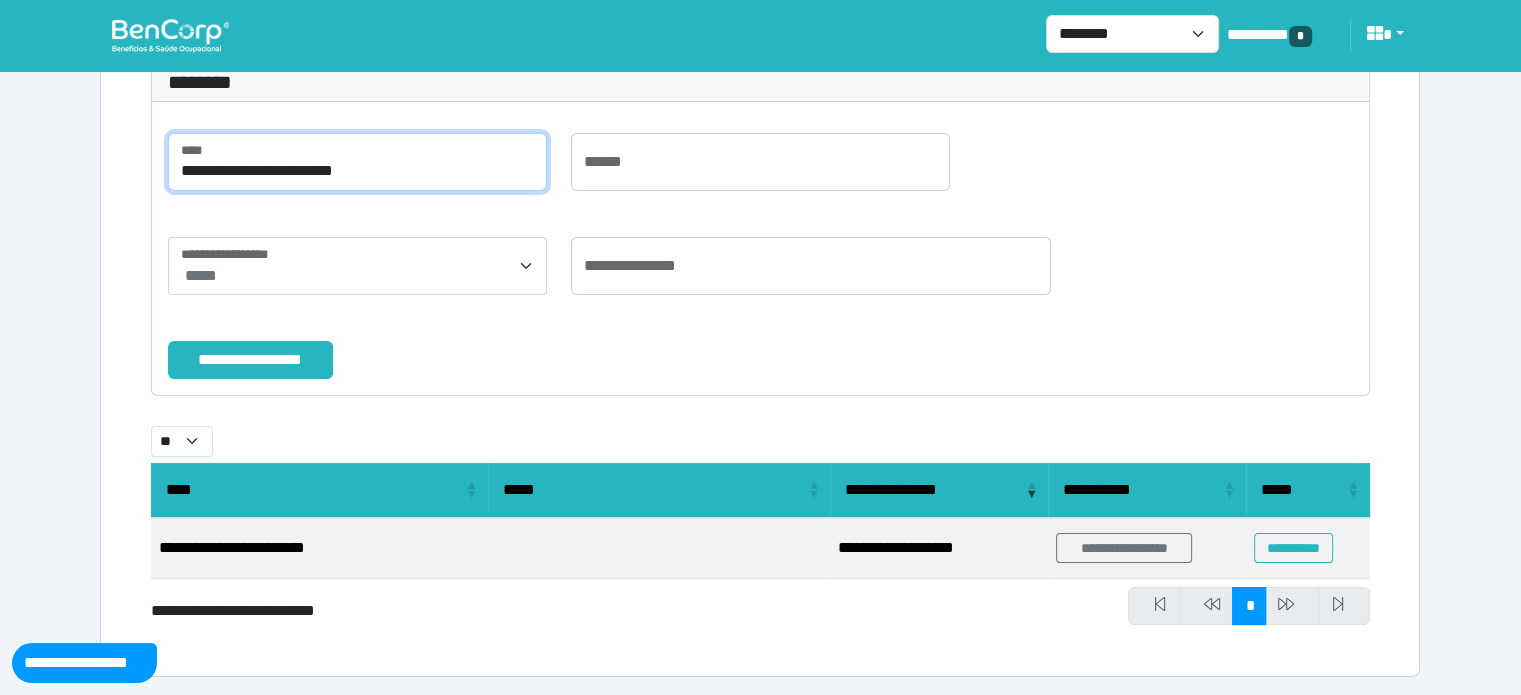 scroll, scrollTop: 203, scrollLeft: 0, axis: vertical 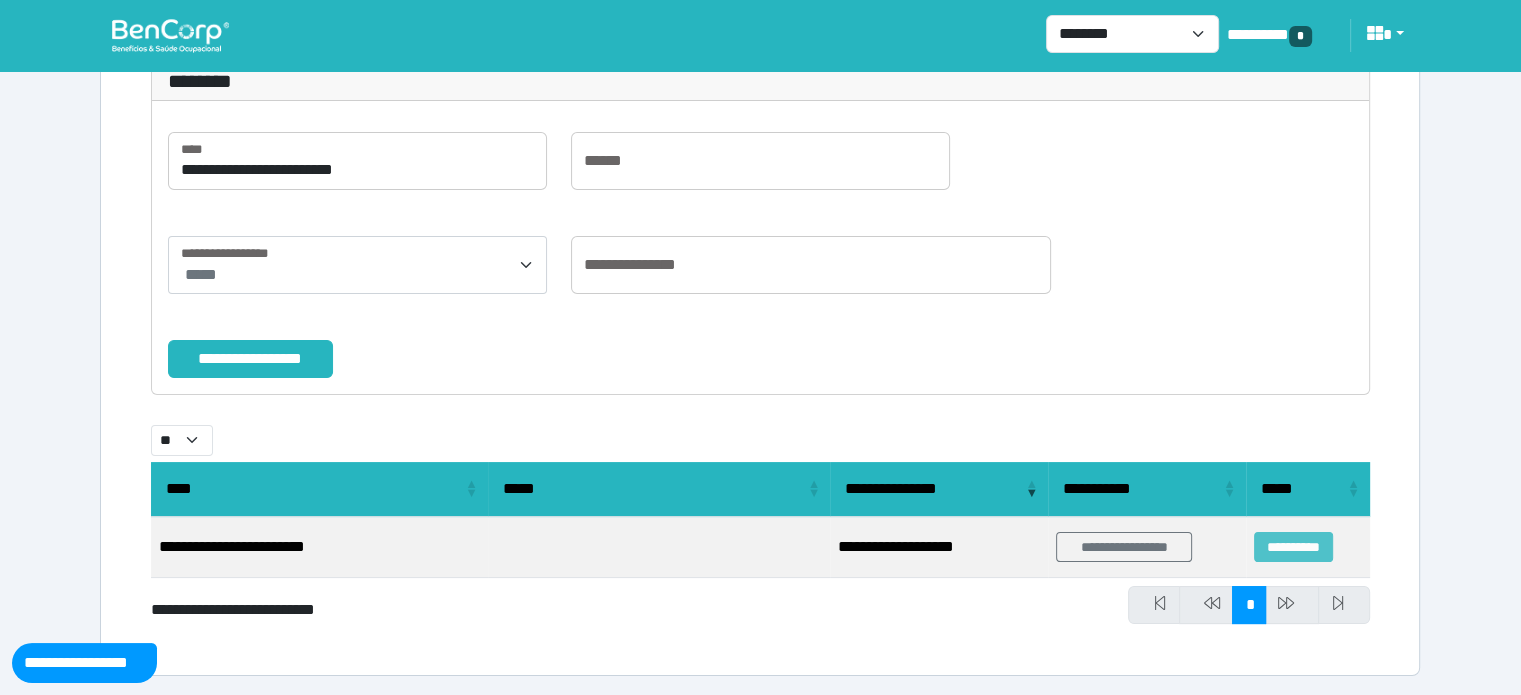 click on "**********" at bounding box center [1293, 547] 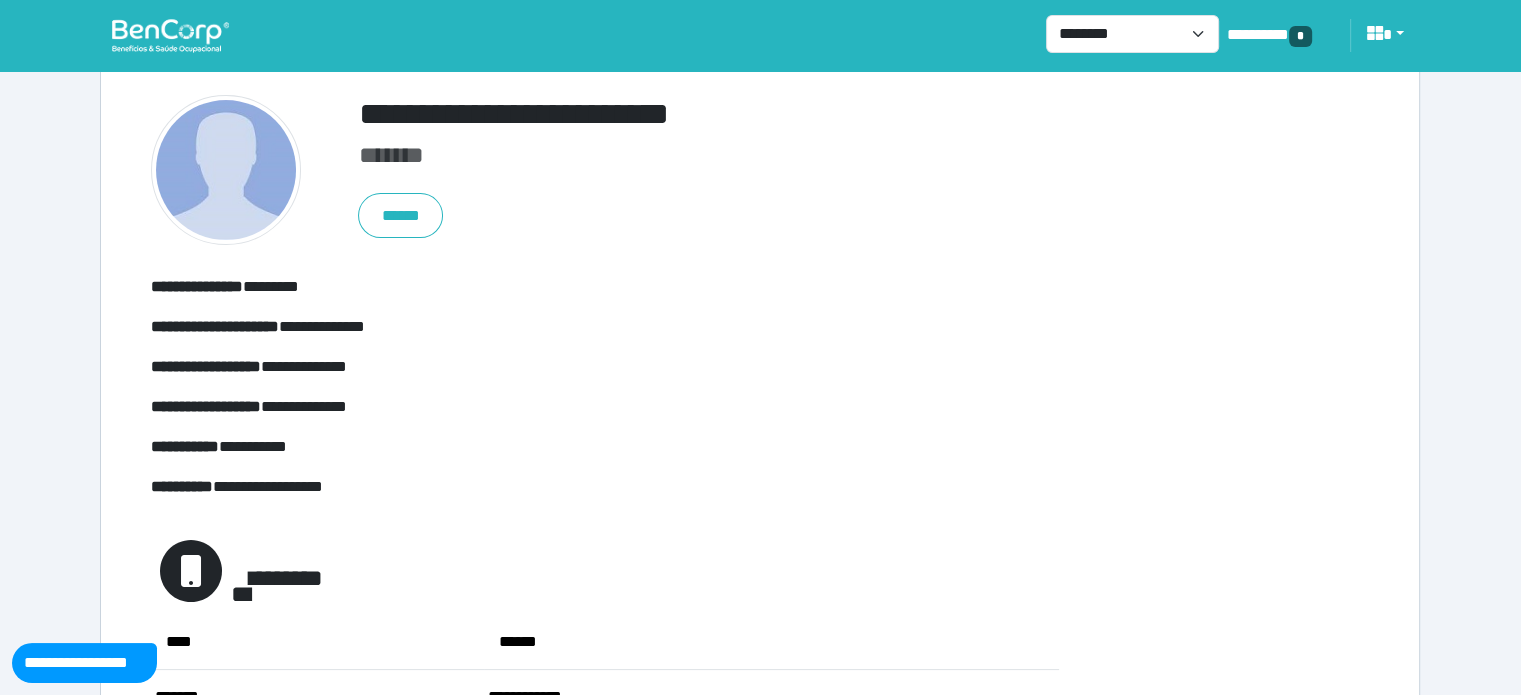 scroll, scrollTop: 0, scrollLeft: 0, axis: both 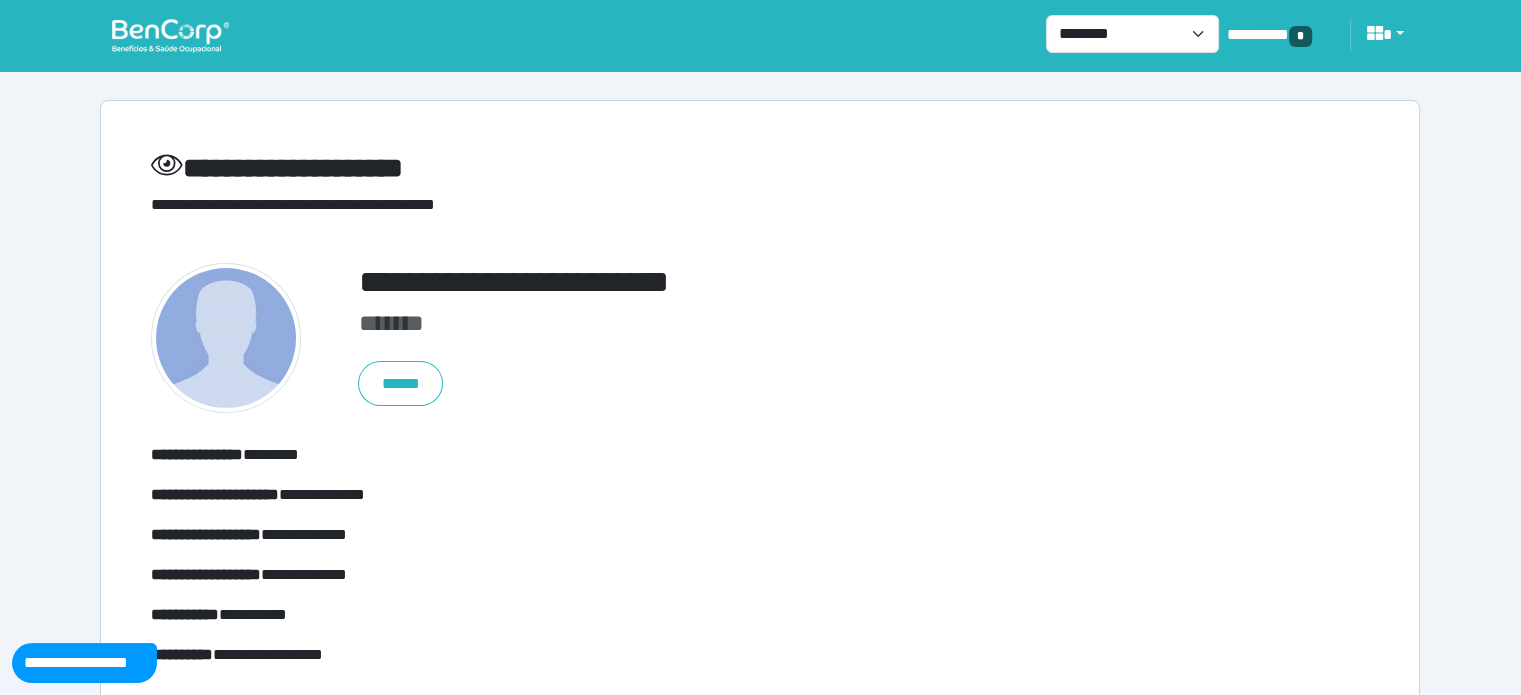 click at bounding box center (170, 35) 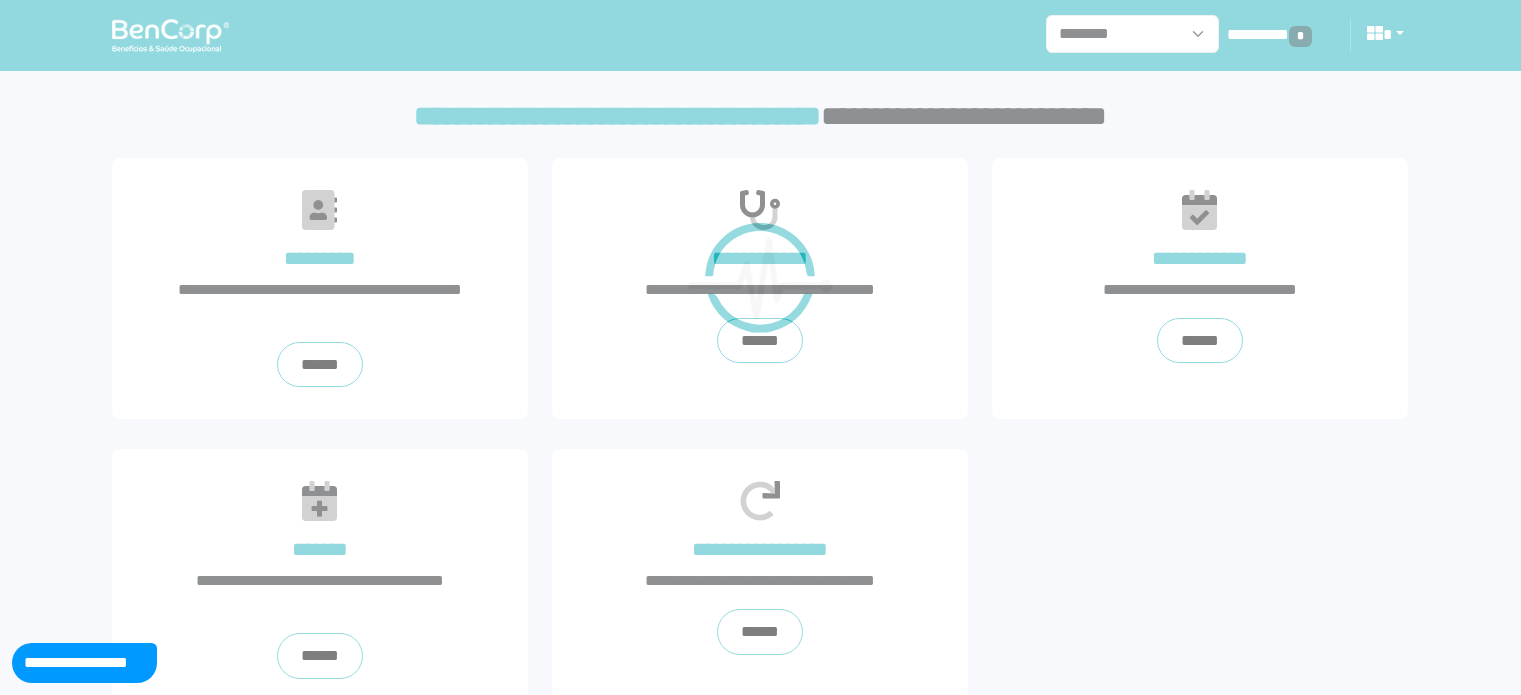 scroll, scrollTop: 0, scrollLeft: 0, axis: both 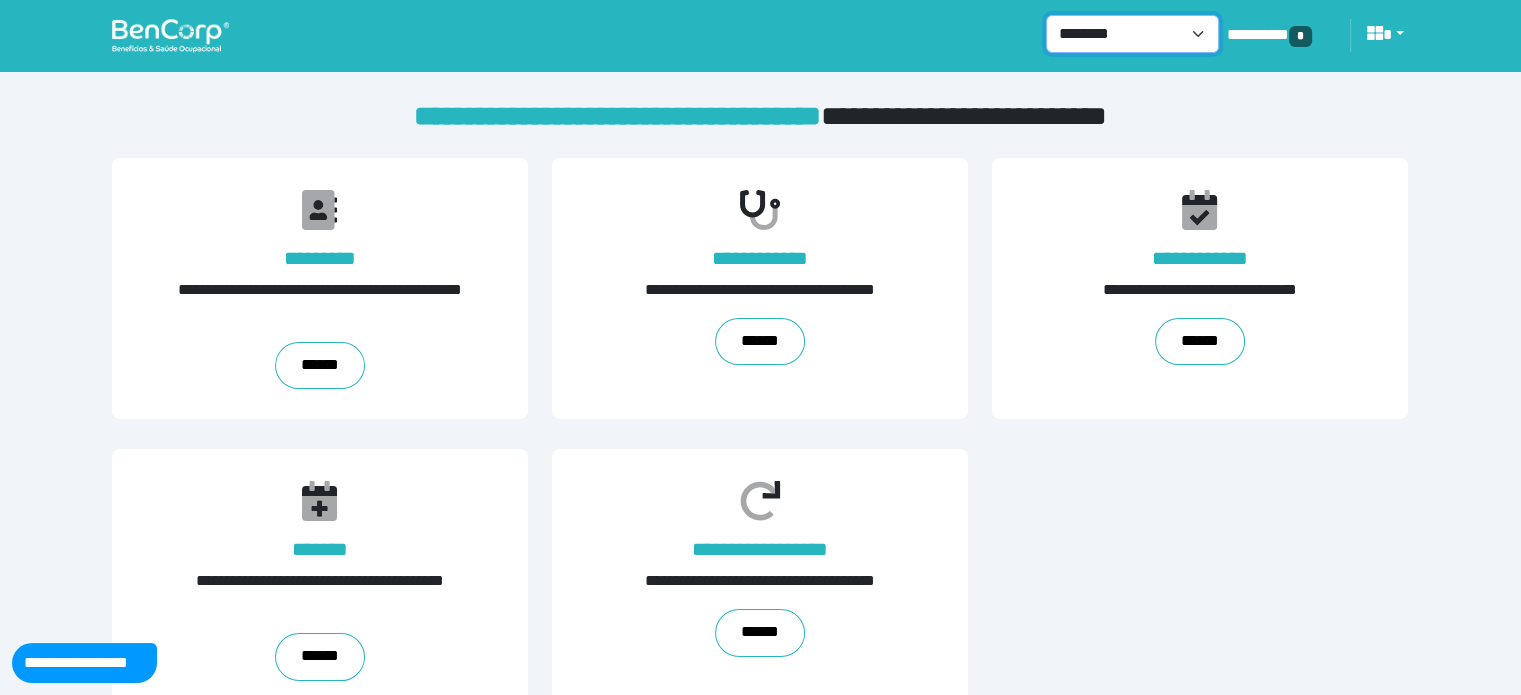 click on "**********" at bounding box center [1132, 34] 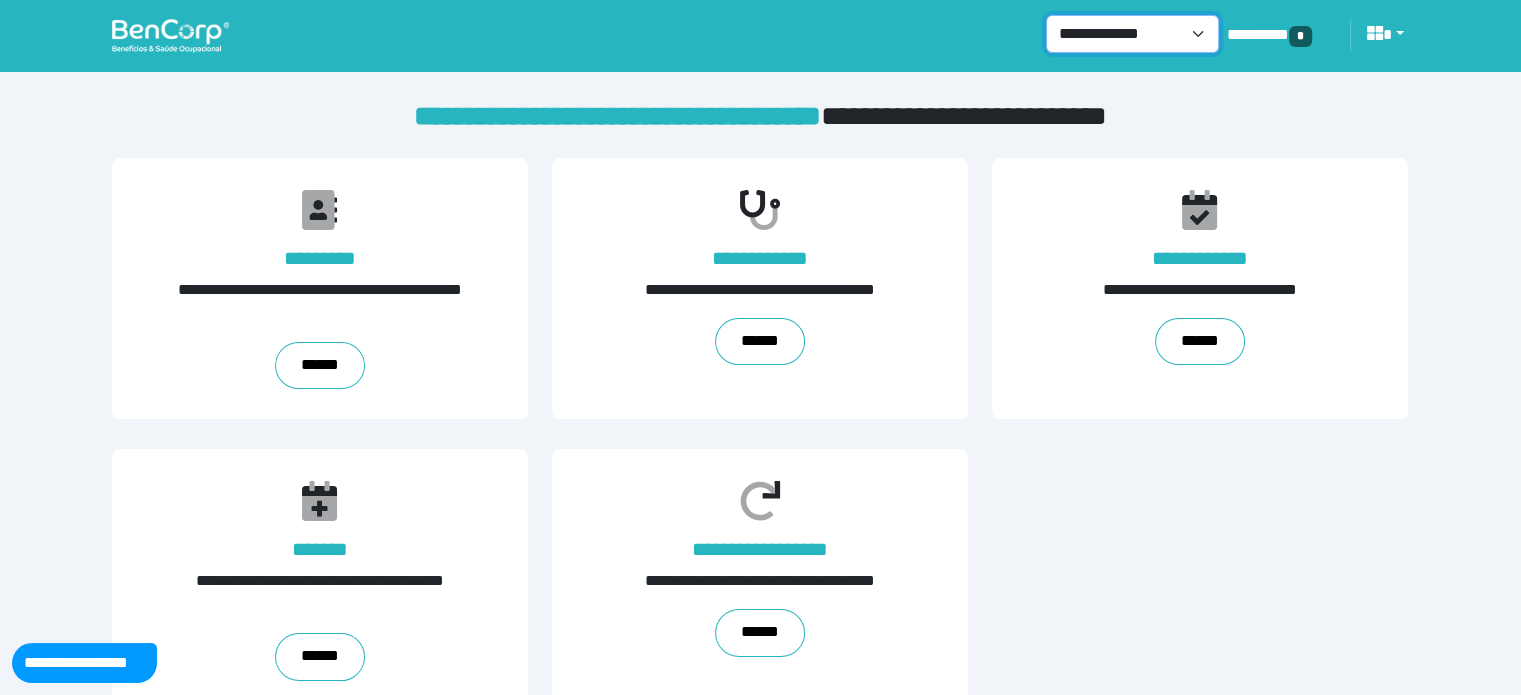 click on "**********" at bounding box center [1132, 34] 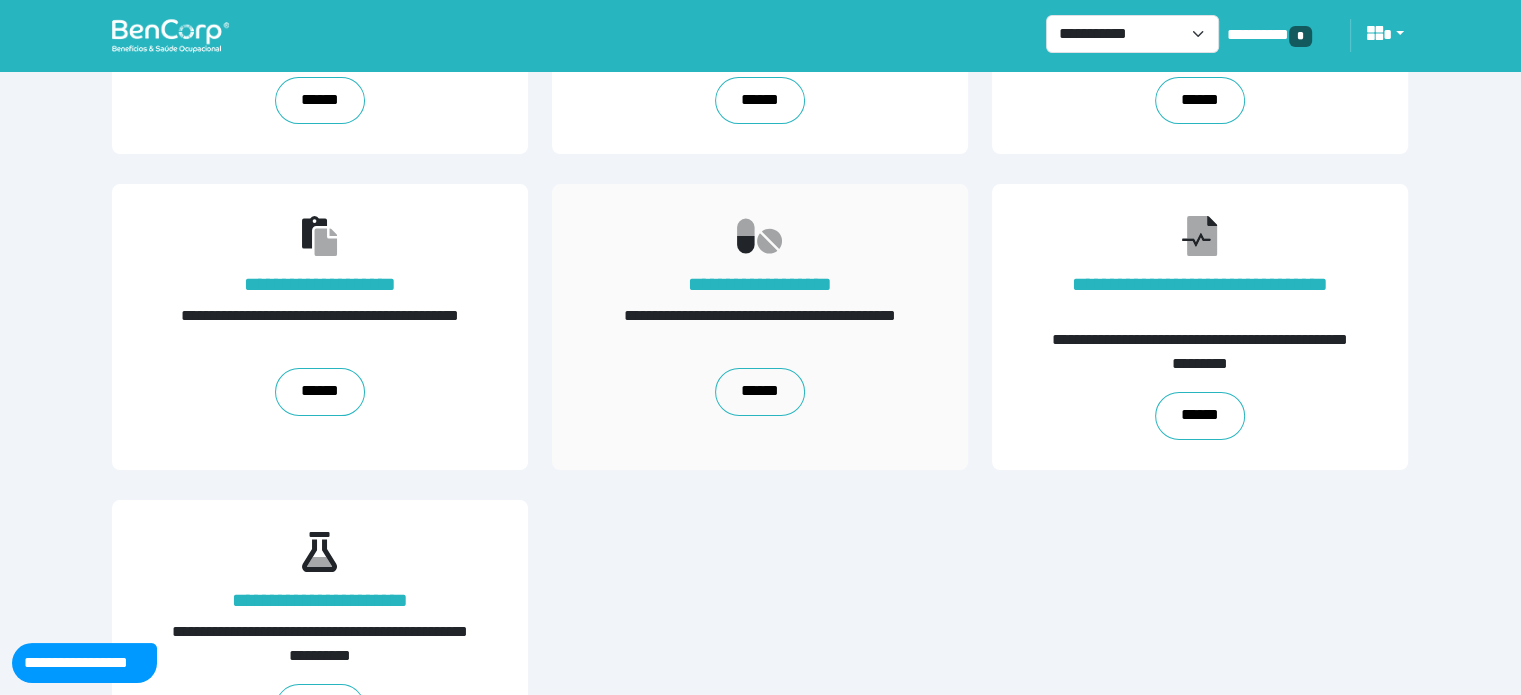 scroll, scrollTop: 351, scrollLeft: 0, axis: vertical 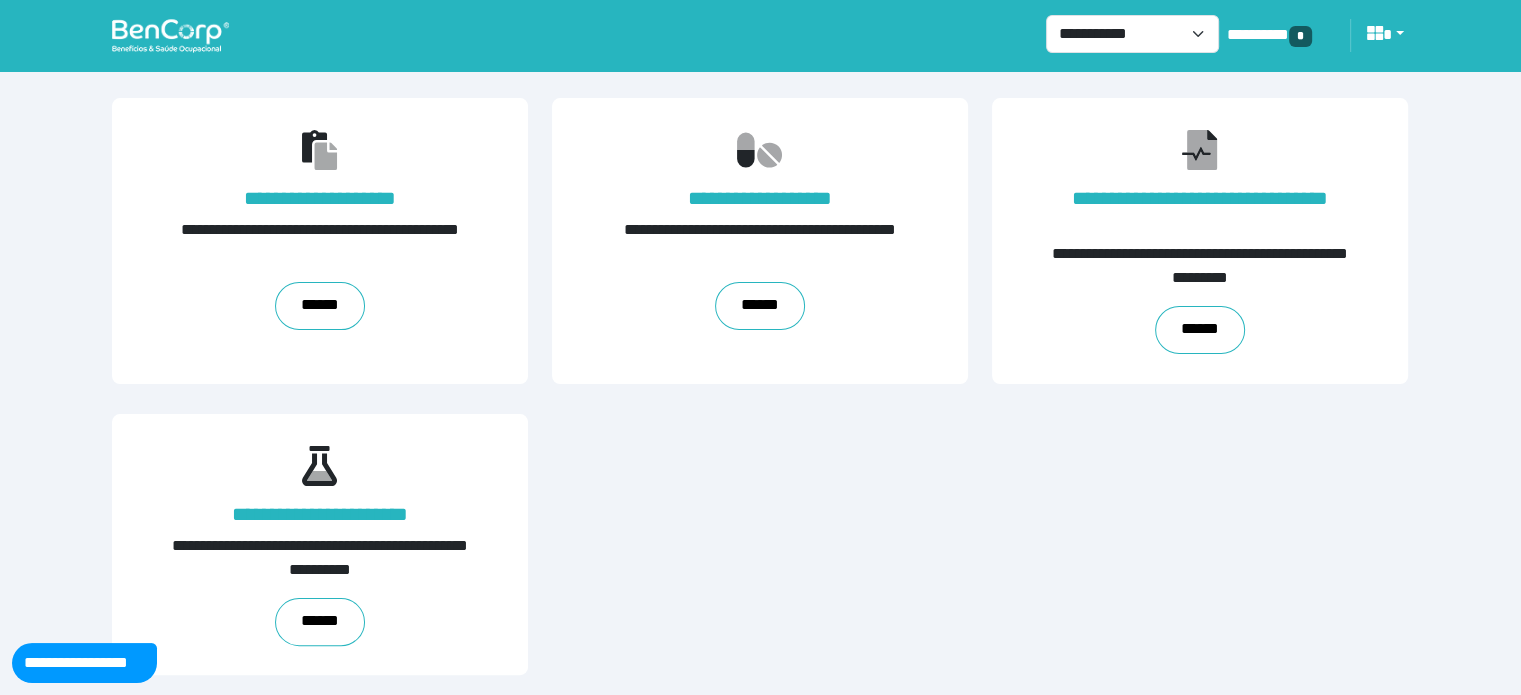 click on "**********" at bounding box center (760, 35) 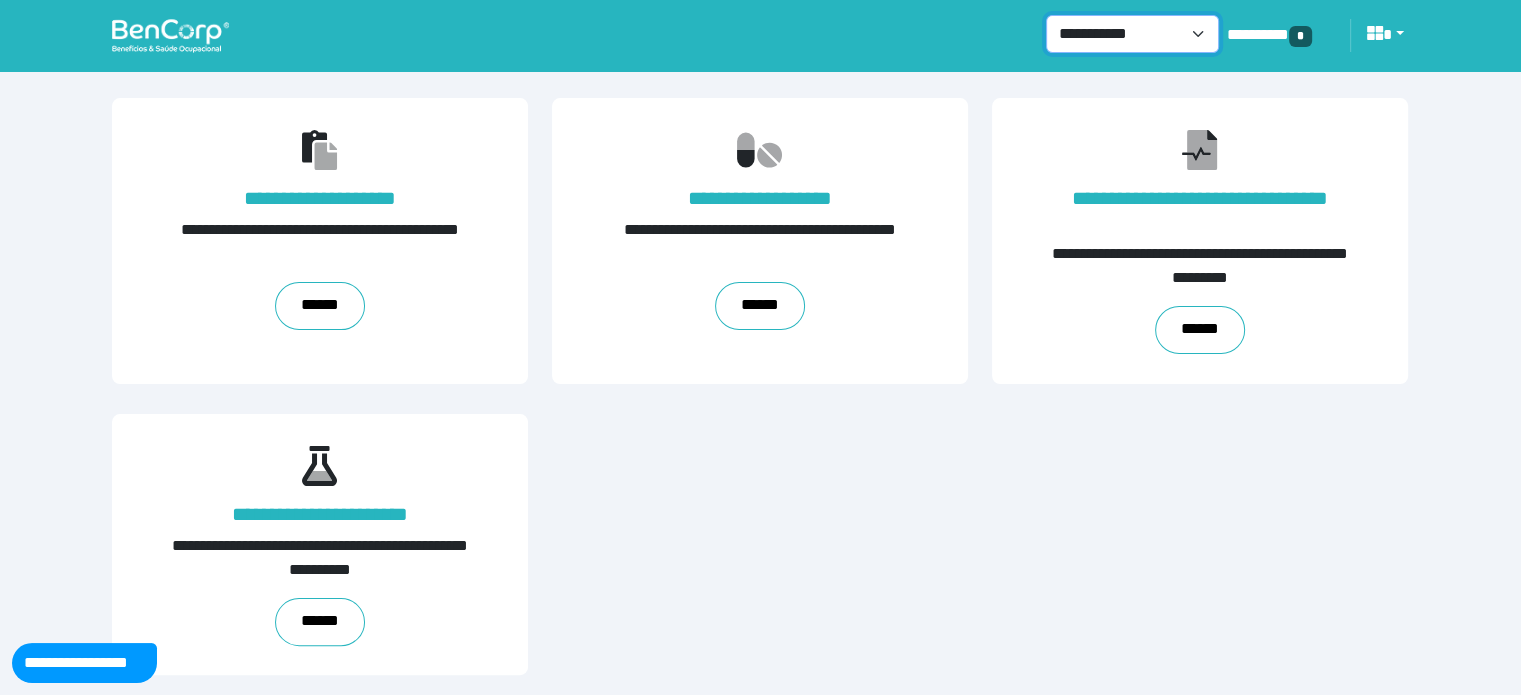 click on "**********" at bounding box center (1132, 34) 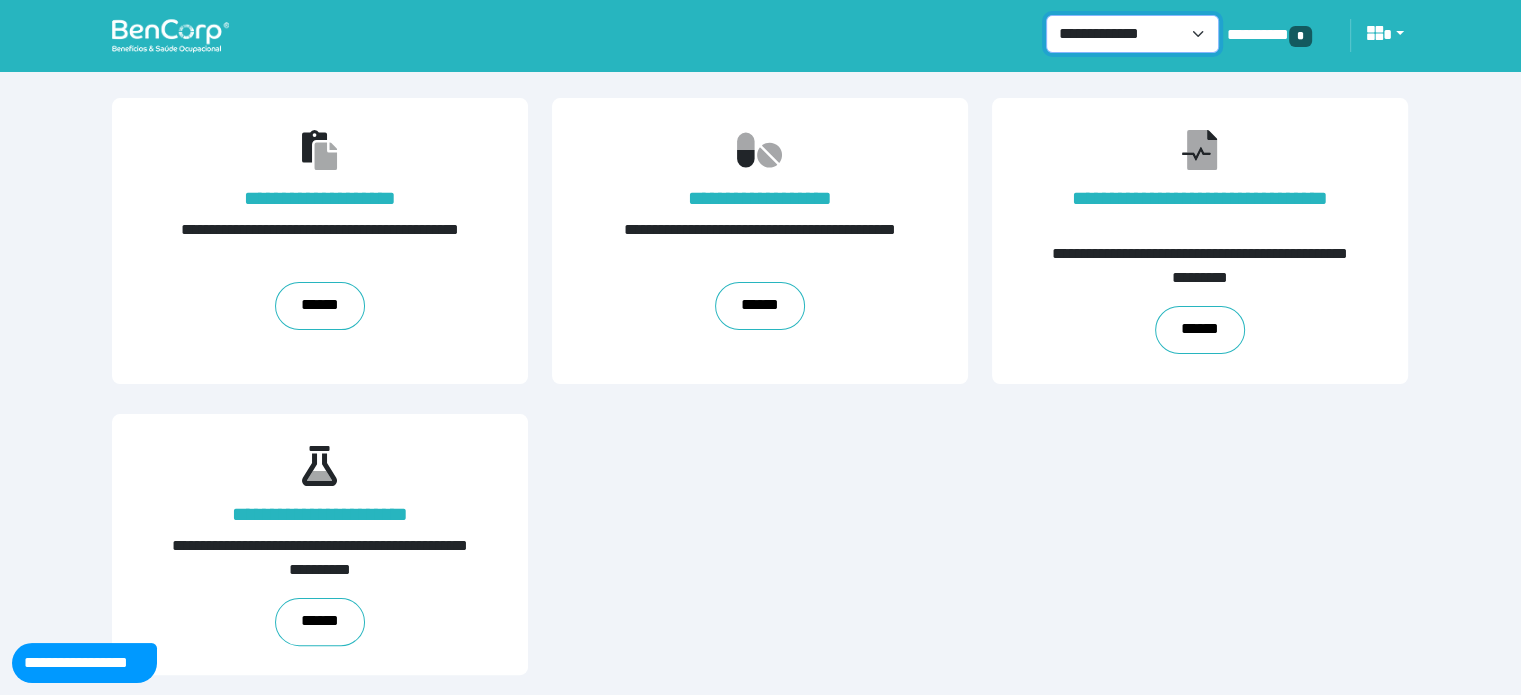 click on "**********" at bounding box center (1132, 34) 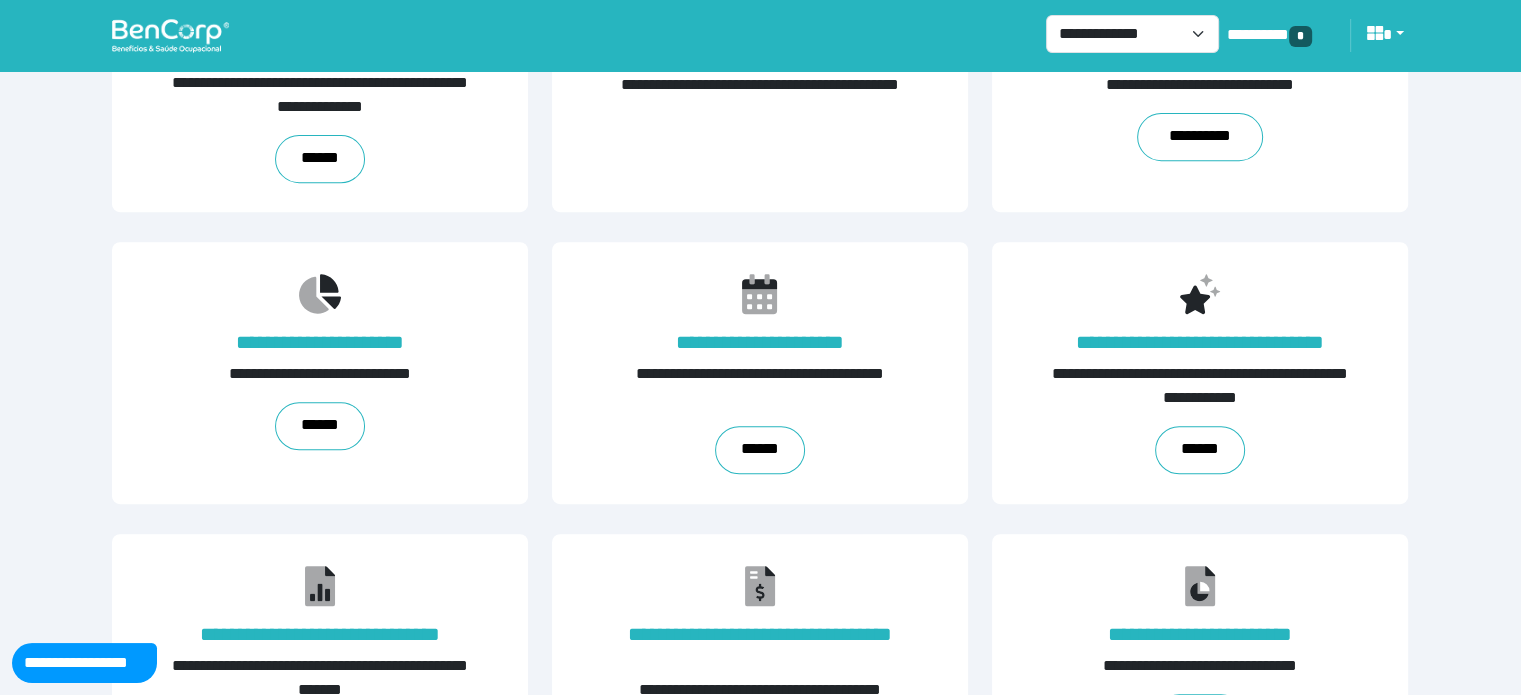 scroll, scrollTop: 1212, scrollLeft: 0, axis: vertical 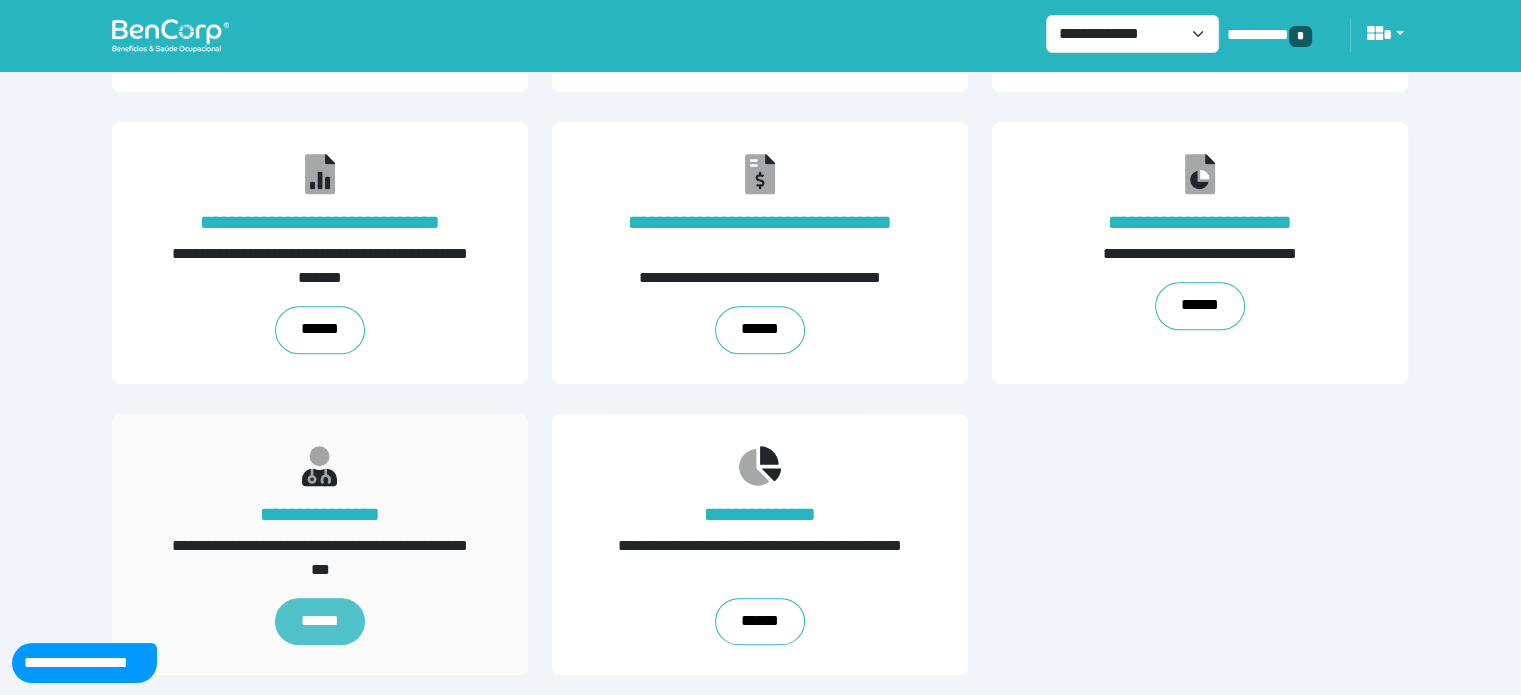 click on "******" at bounding box center [320, 622] 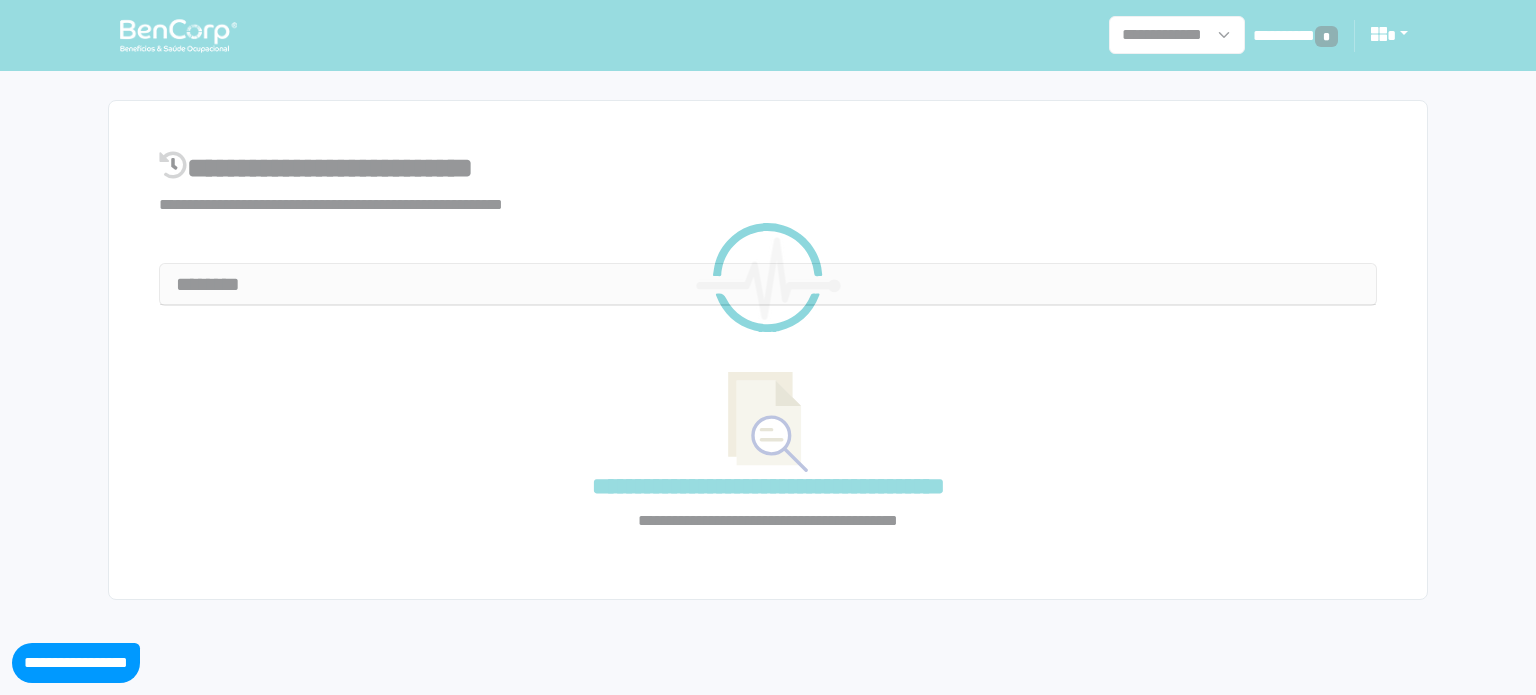 select on "**" 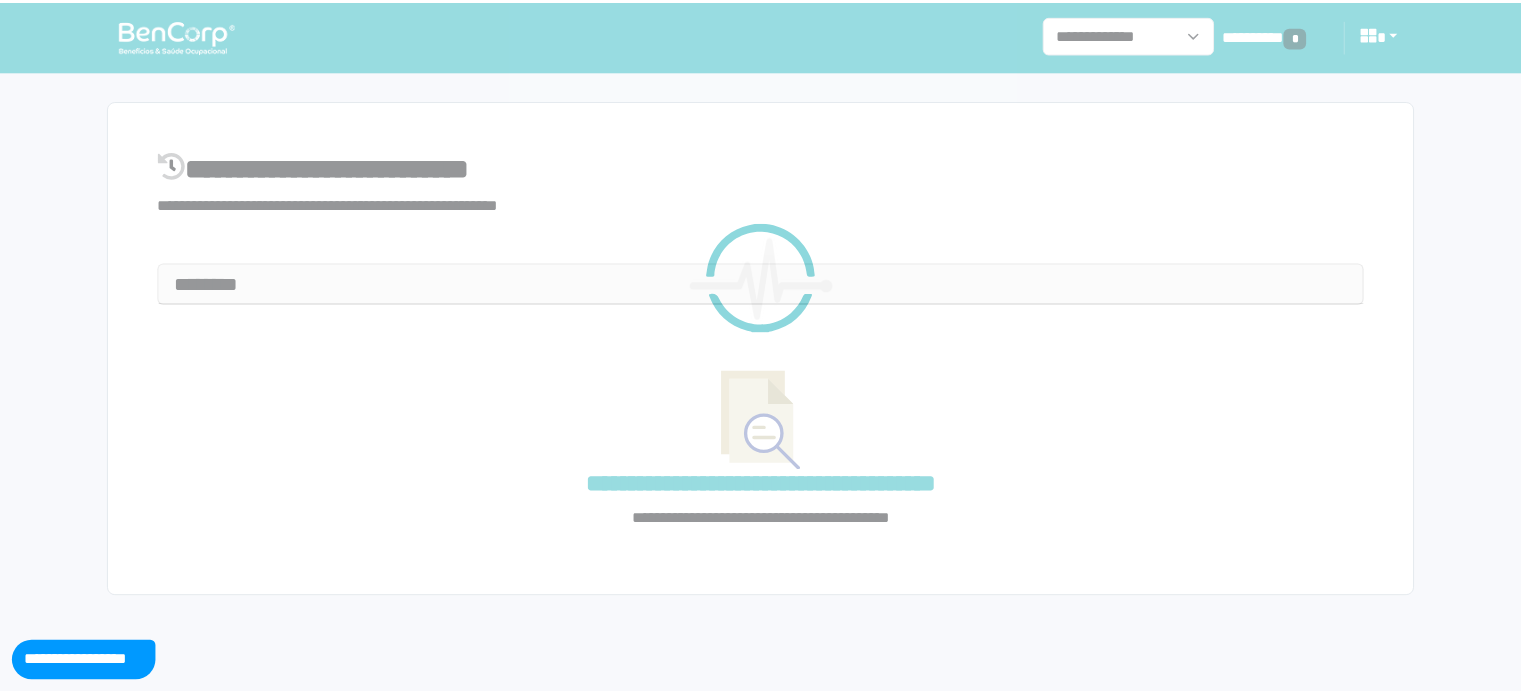 scroll, scrollTop: 0, scrollLeft: 0, axis: both 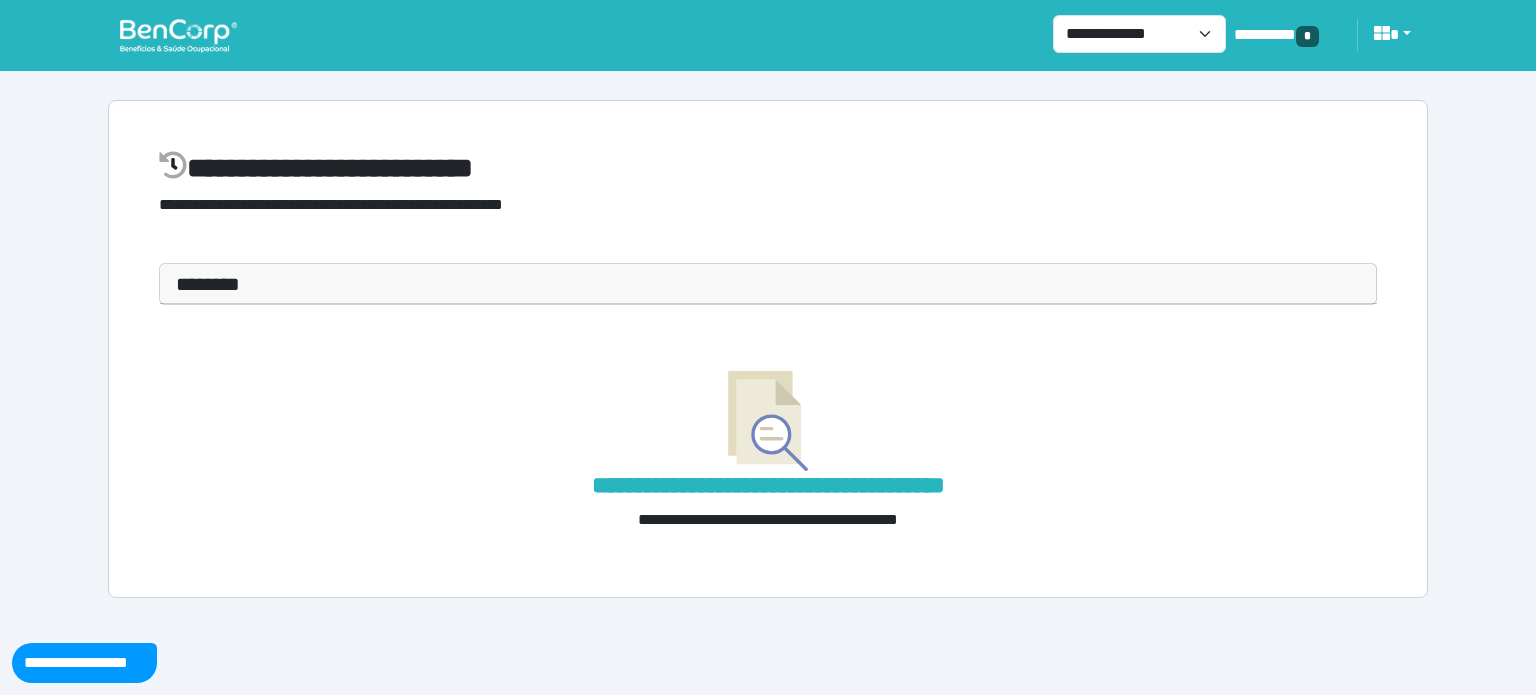 click on "********" at bounding box center (768, 284) 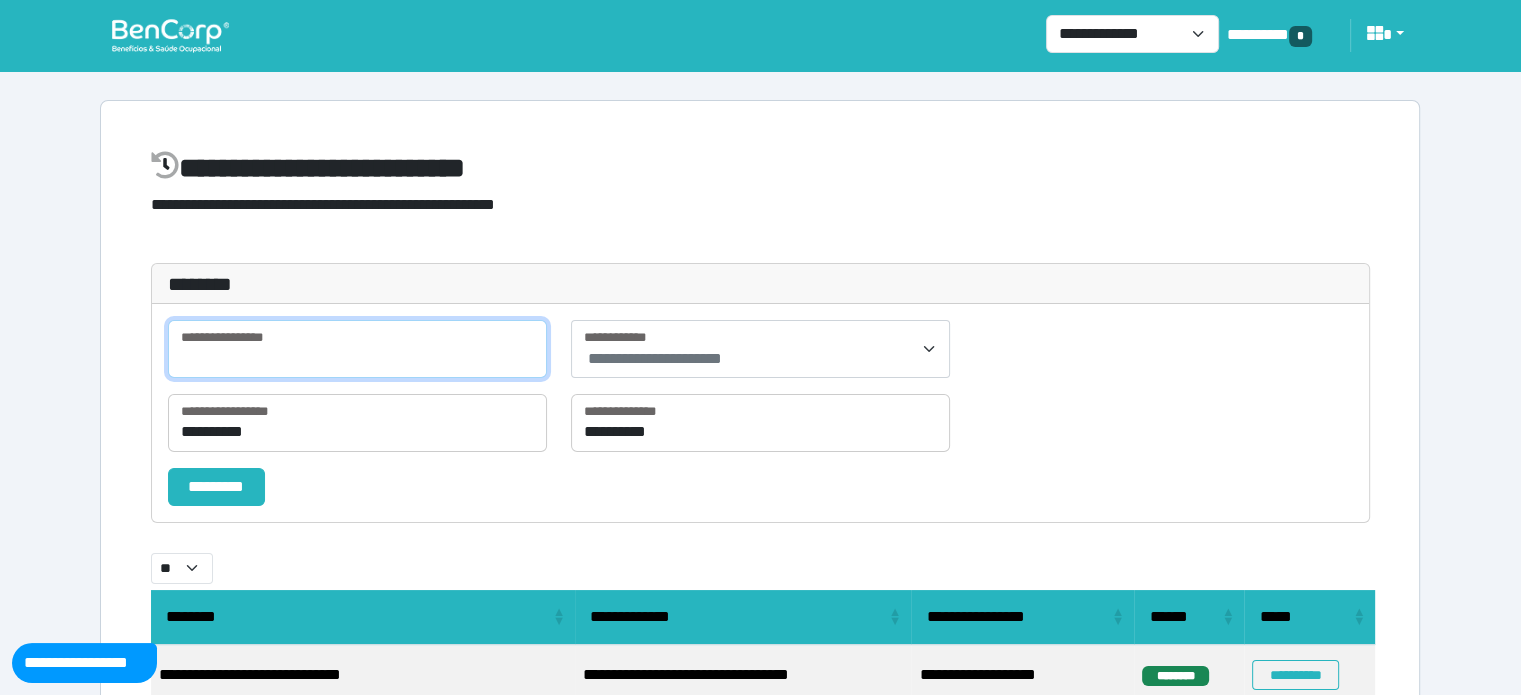 click at bounding box center (357, 349) 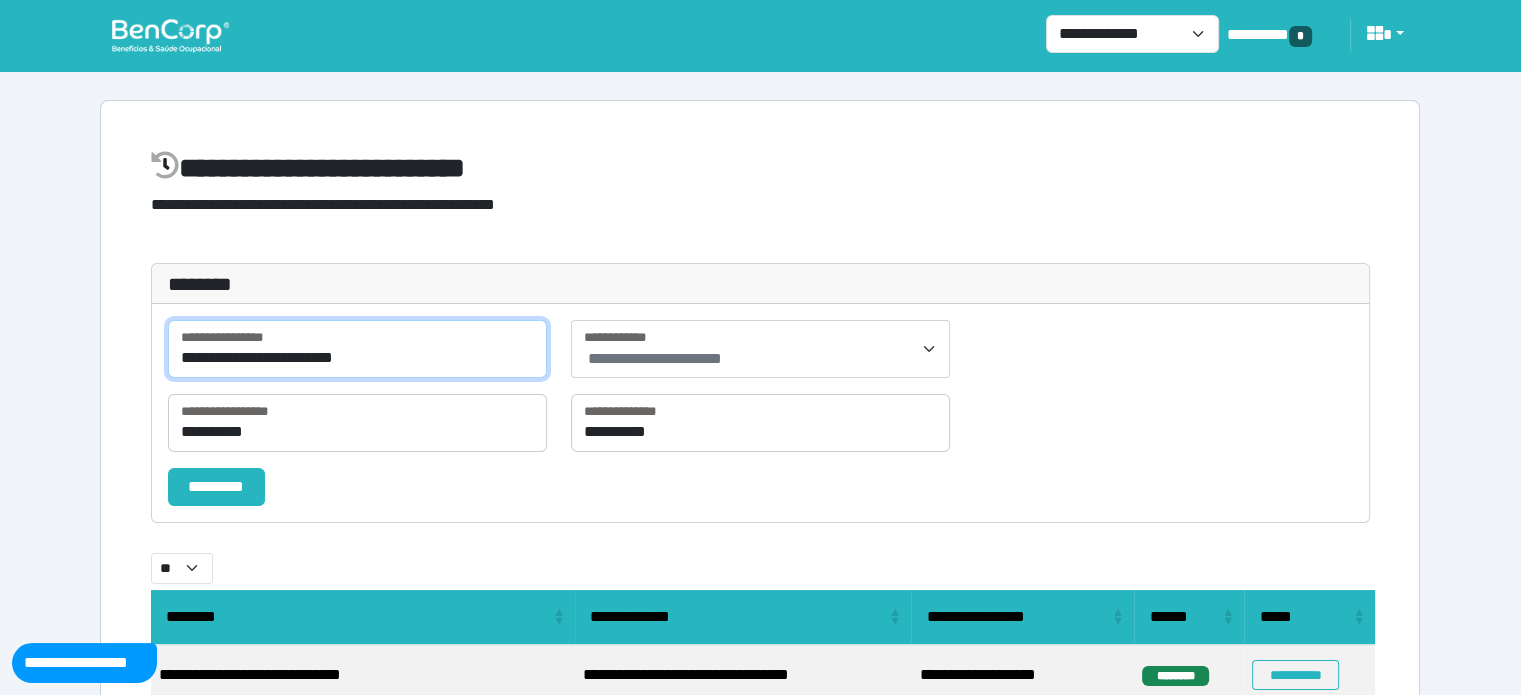 type on "**********" 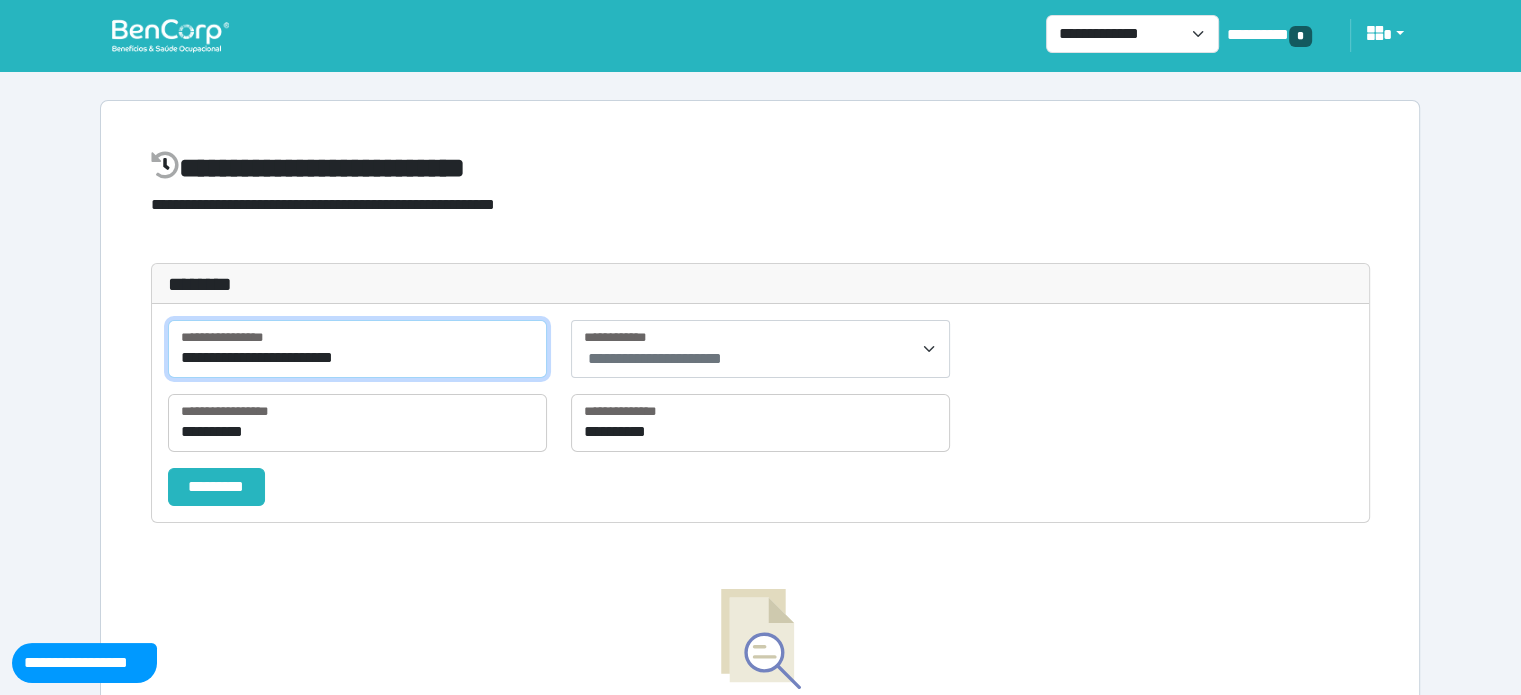 scroll, scrollTop: 140, scrollLeft: 0, axis: vertical 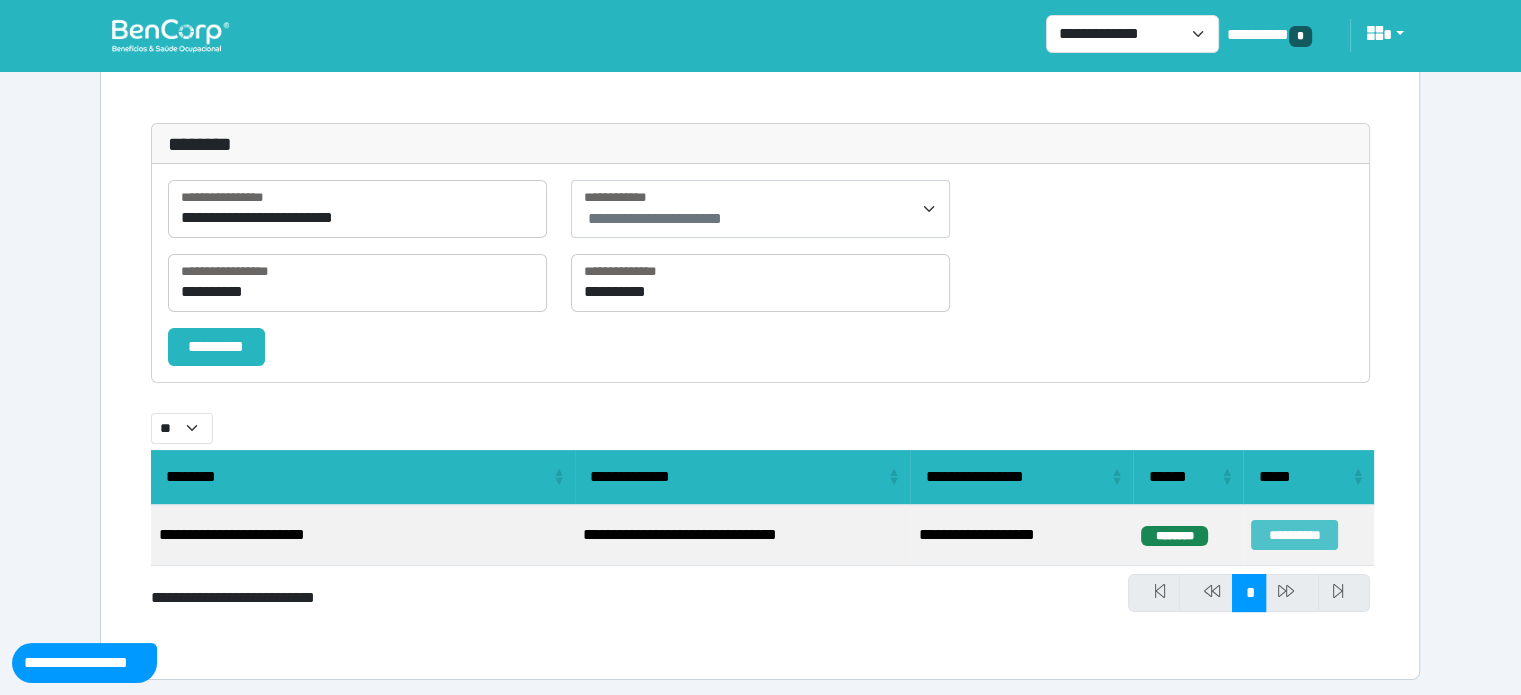 click on "**********" at bounding box center (1294, 535) 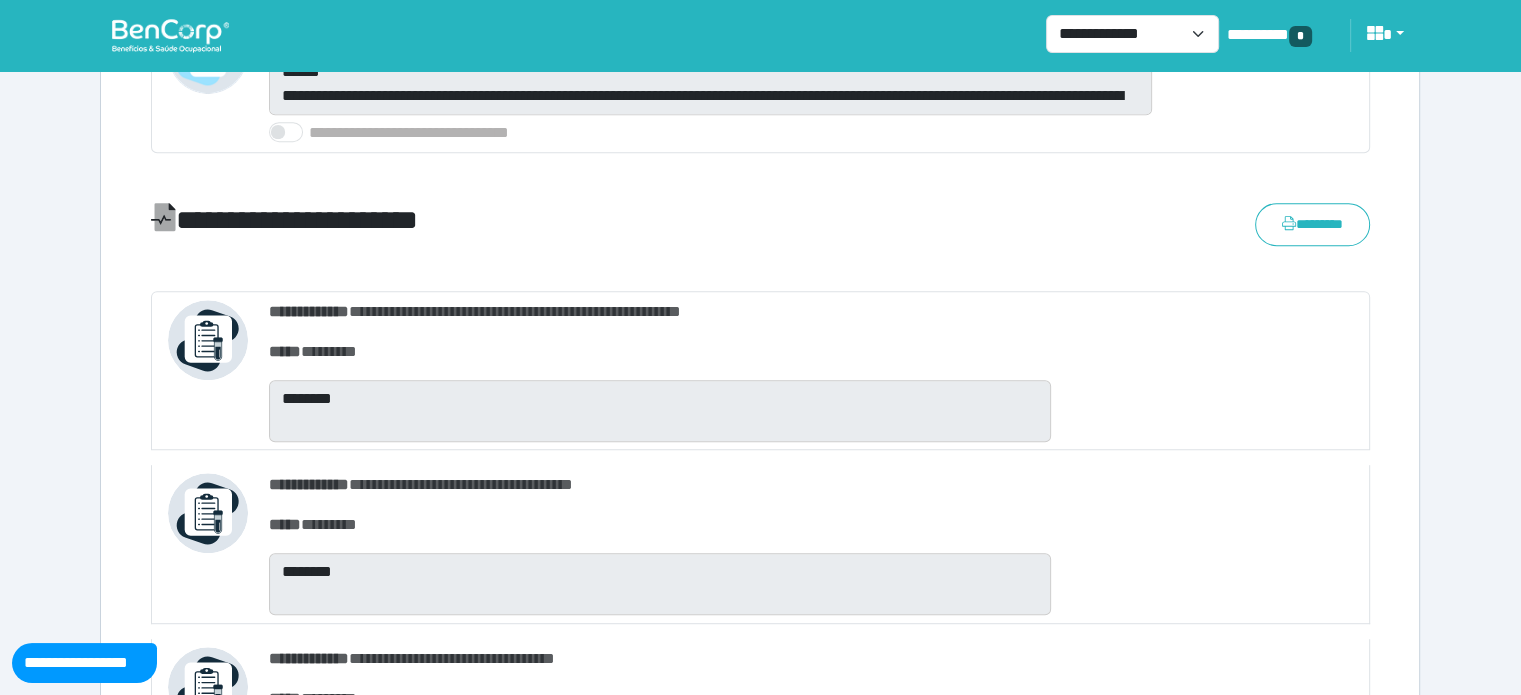 scroll, scrollTop: 1000, scrollLeft: 0, axis: vertical 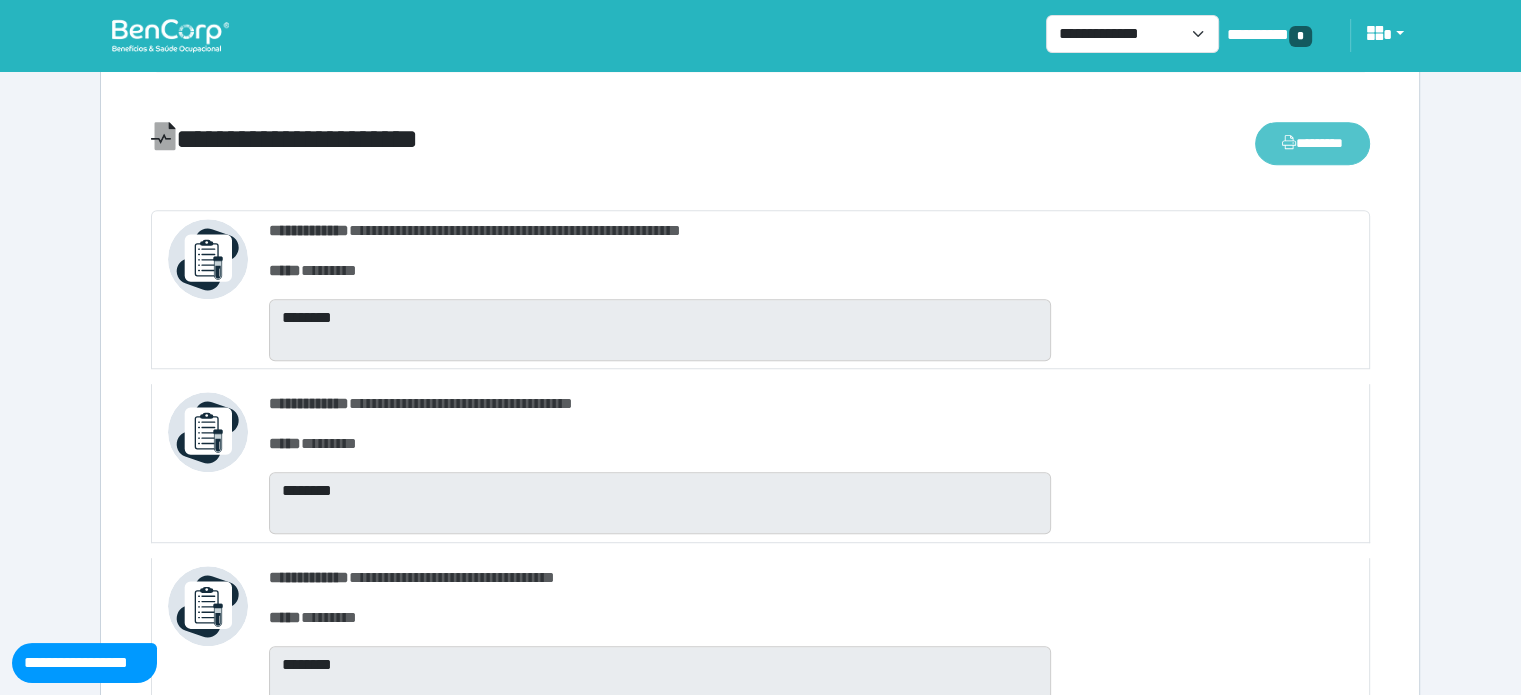 click on "********" at bounding box center [1312, 143] 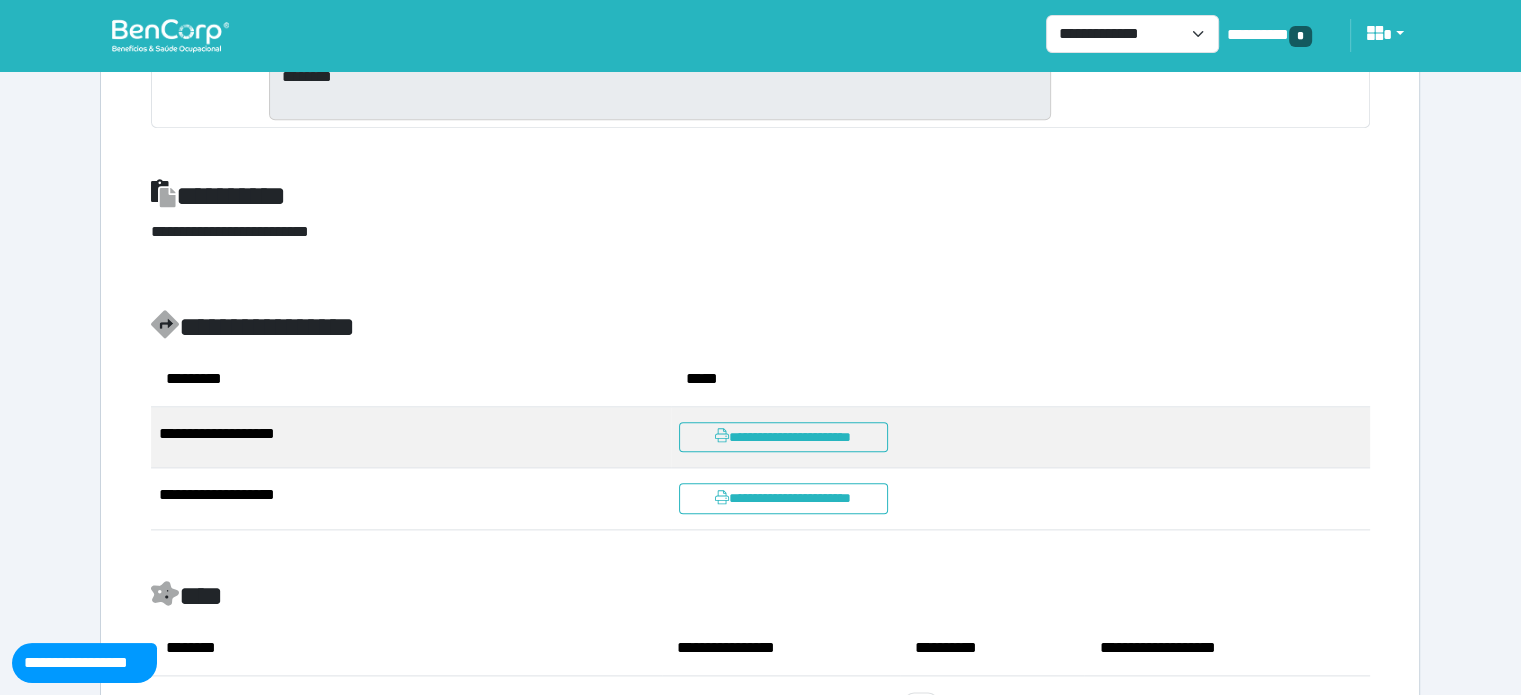 scroll, scrollTop: 2500, scrollLeft: 0, axis: vertical 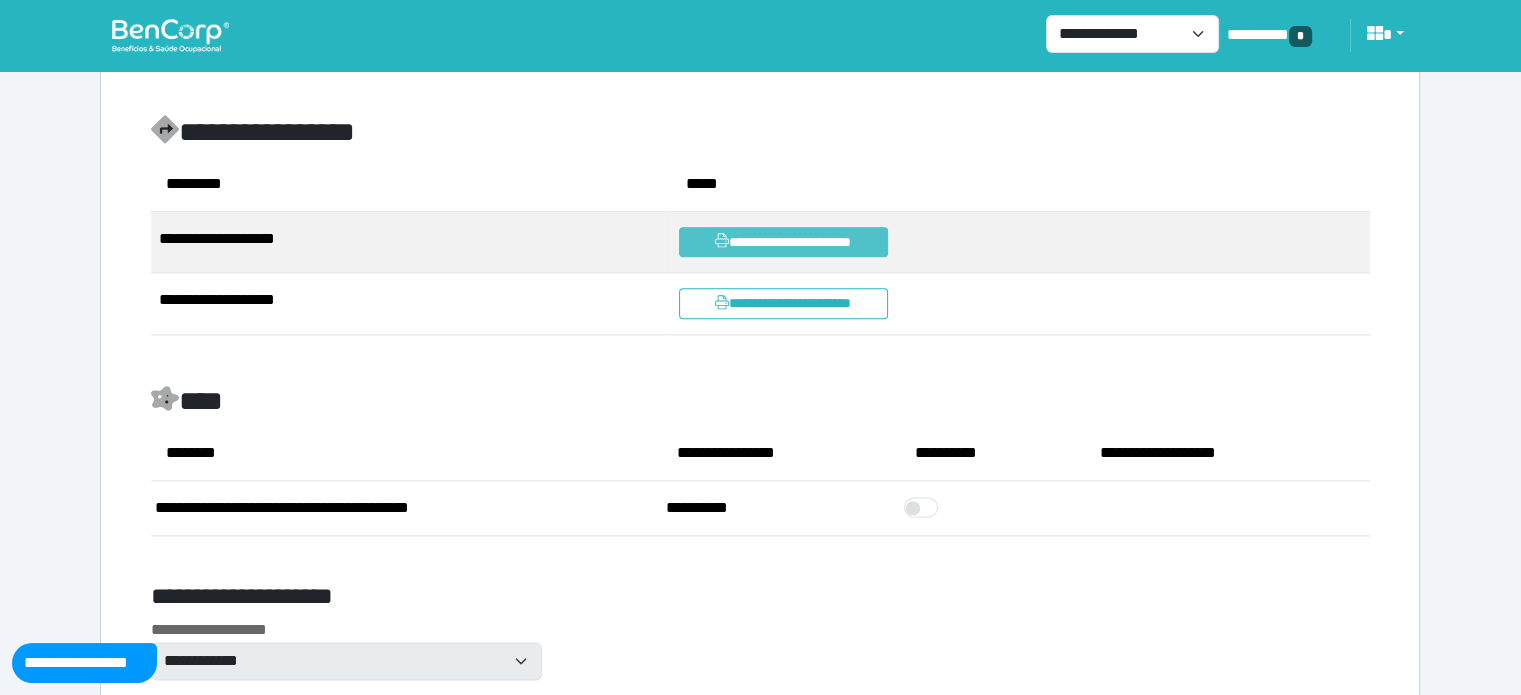 click on "**********" at bounding box center [783, 242] 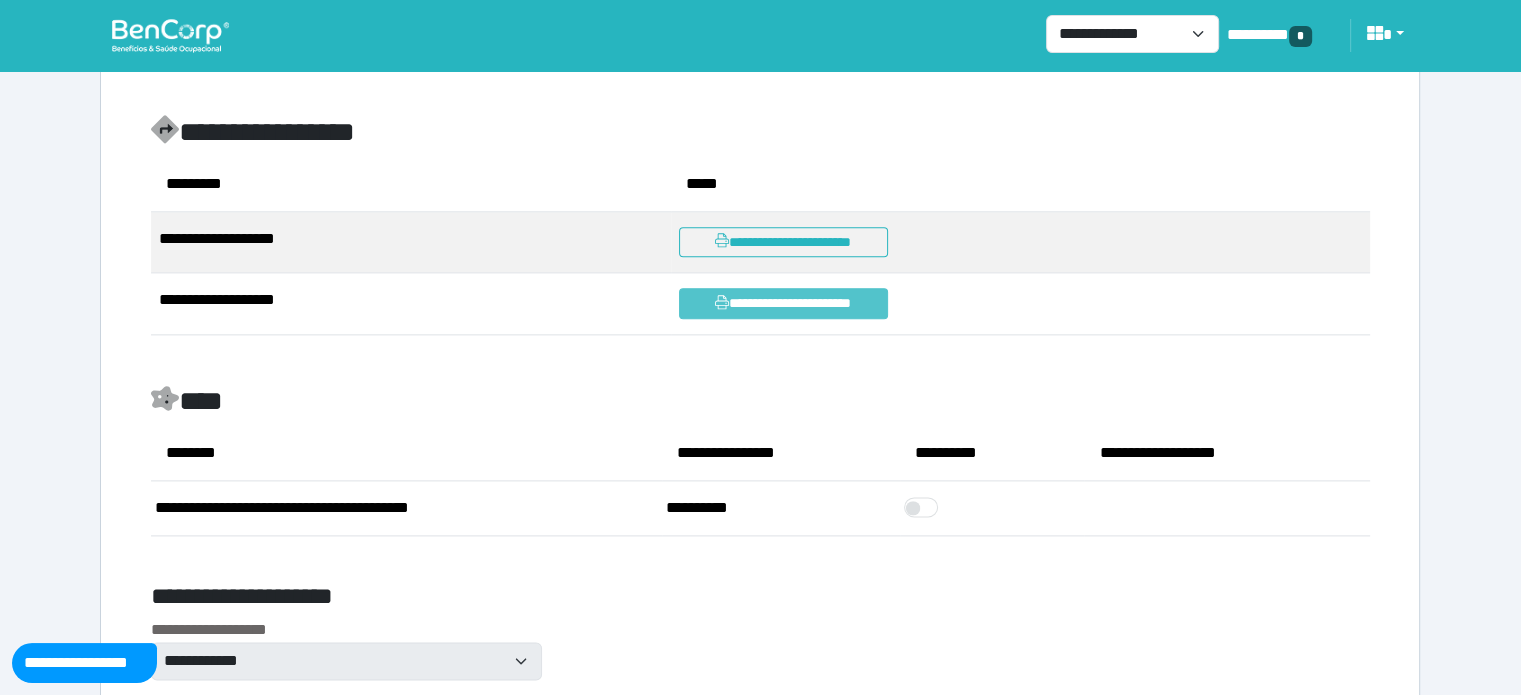 click on "**********" at bounding box center (783, 303) 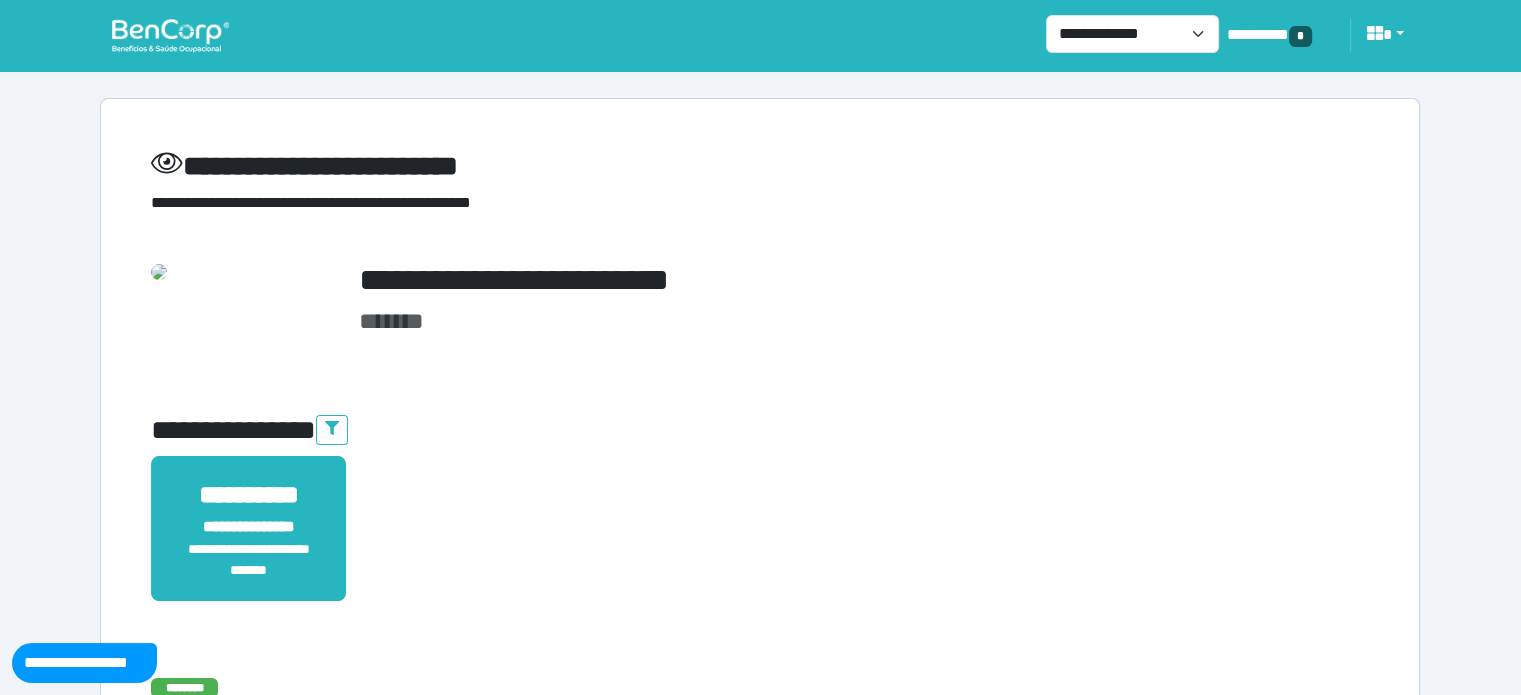 scroll, scrollTop: 0, scrollLeft: 0, axis: both 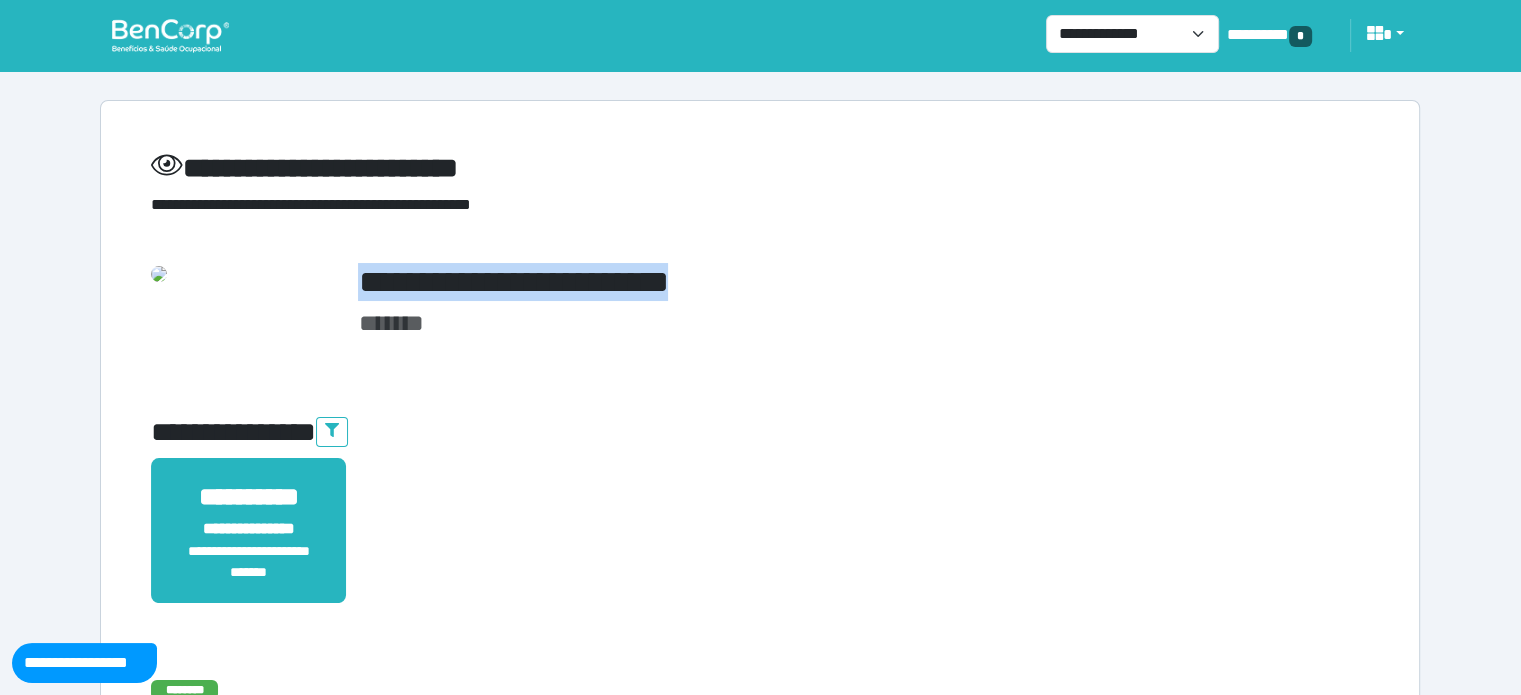 drag, startPoint x: 794, startPoint y: 278, endPoint x: 340, endPoint y: 270, distance: 454.07047 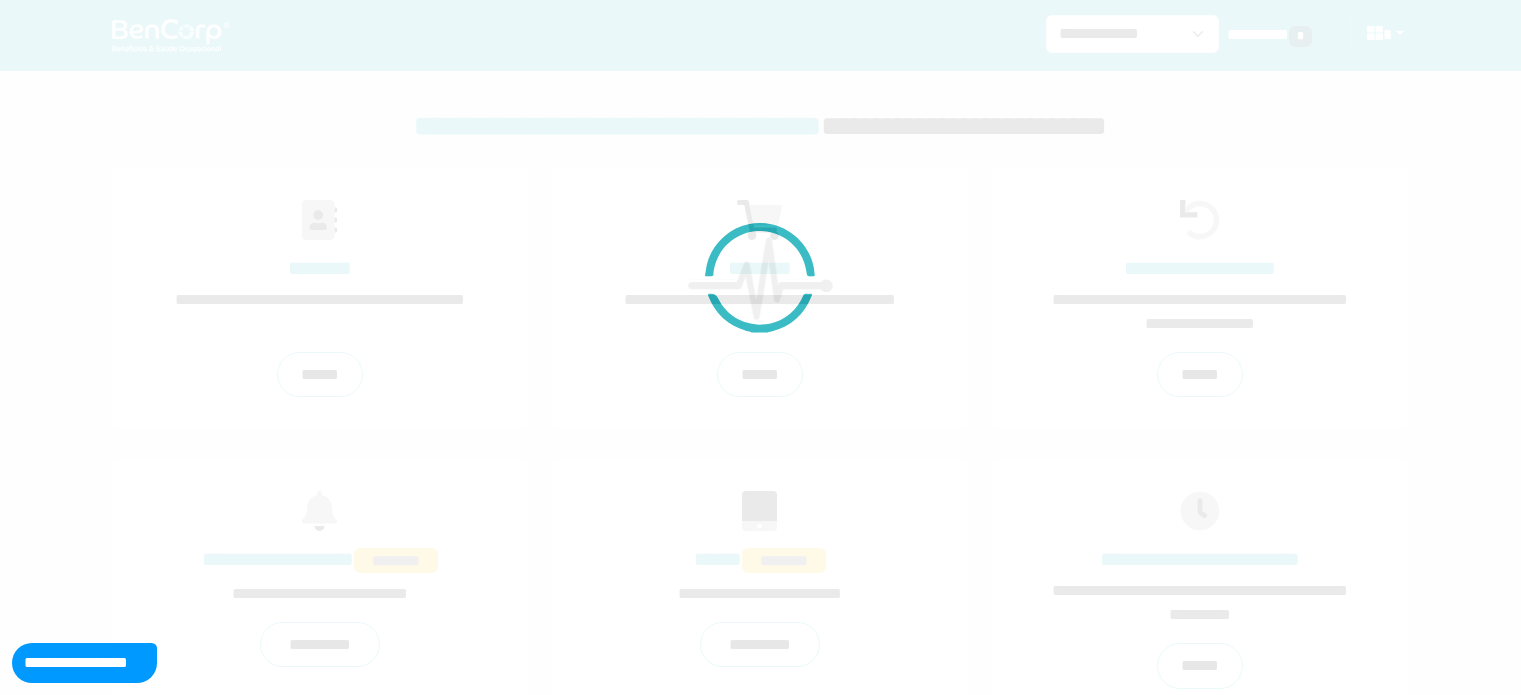 scroll, scrollTop: 0, scrollLeft: 0, axis: both 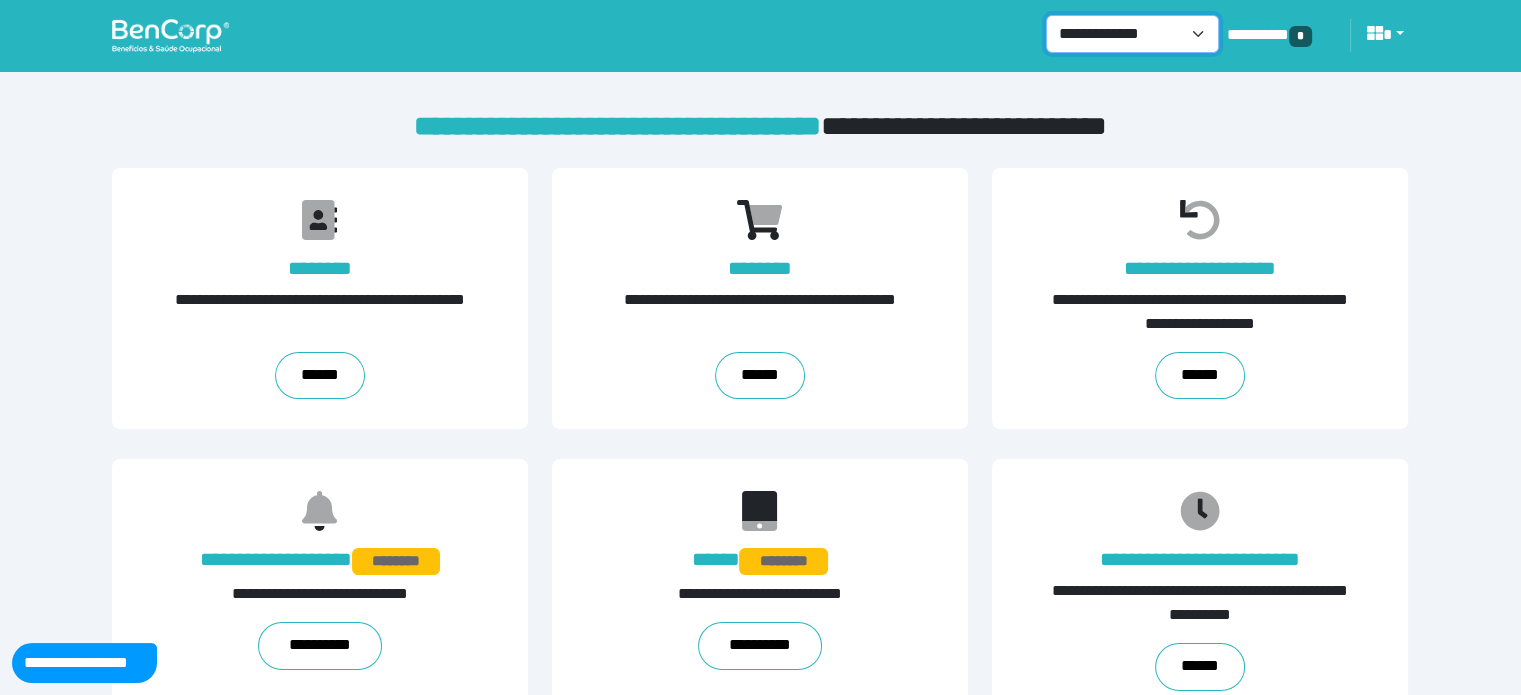 click on "**********" at bounding box center [1132, 34] 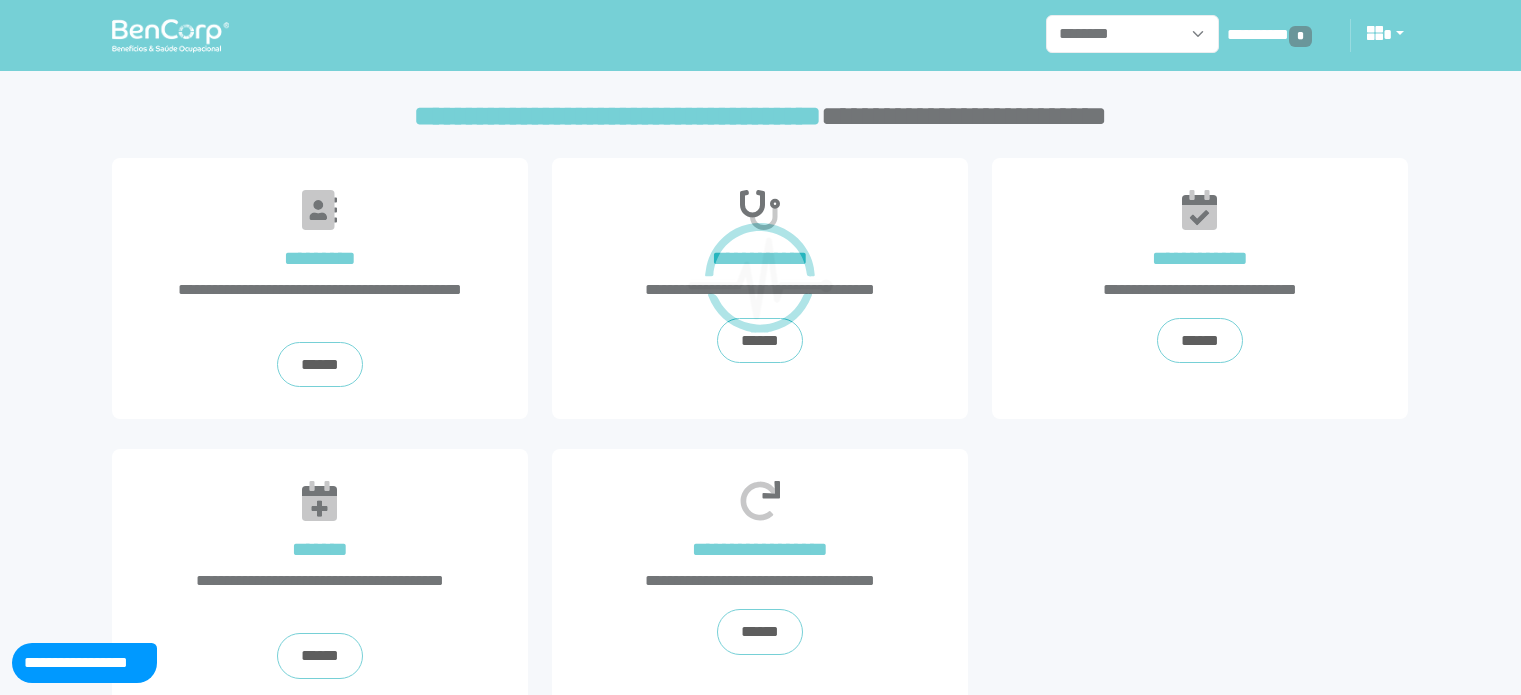 scroll, scrollTop: 0, scrollLeft: 0, axis: both 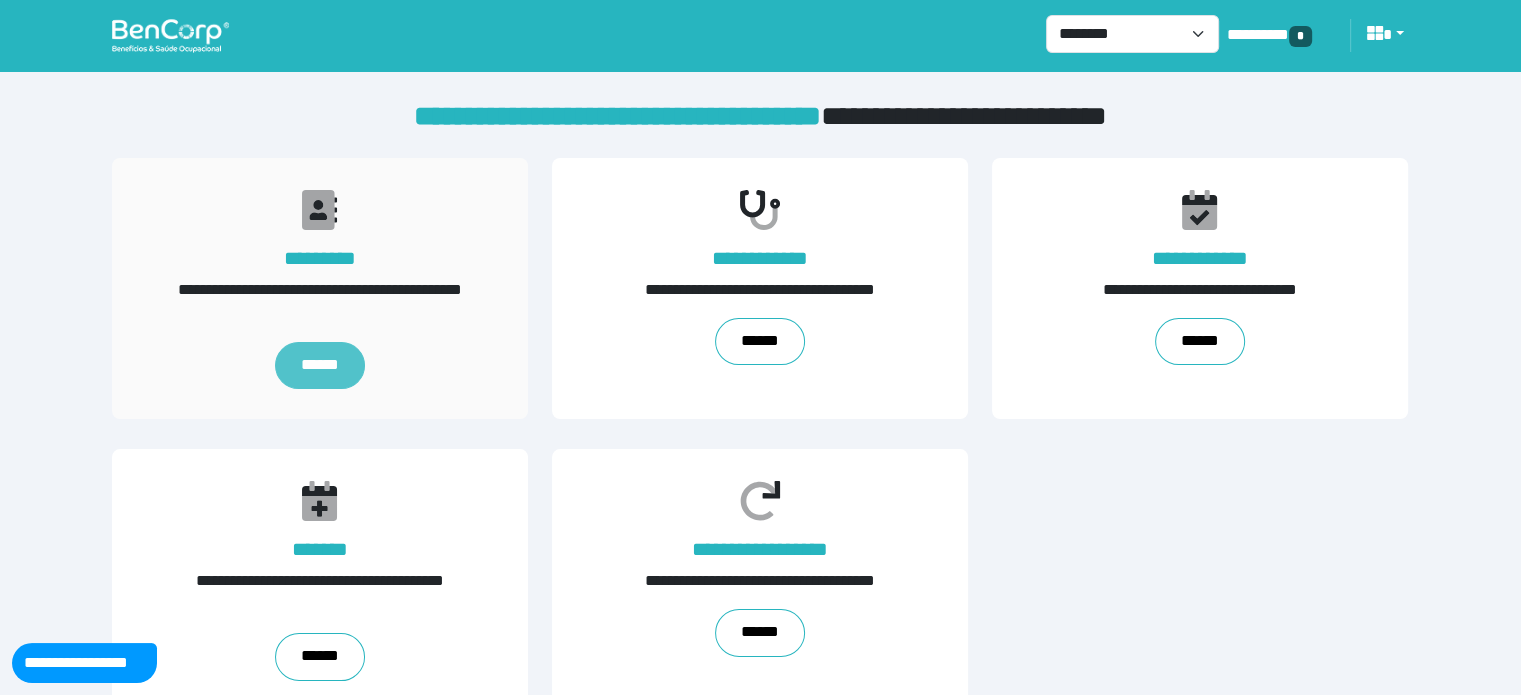 click on "******" at bounding box center (320, 366) 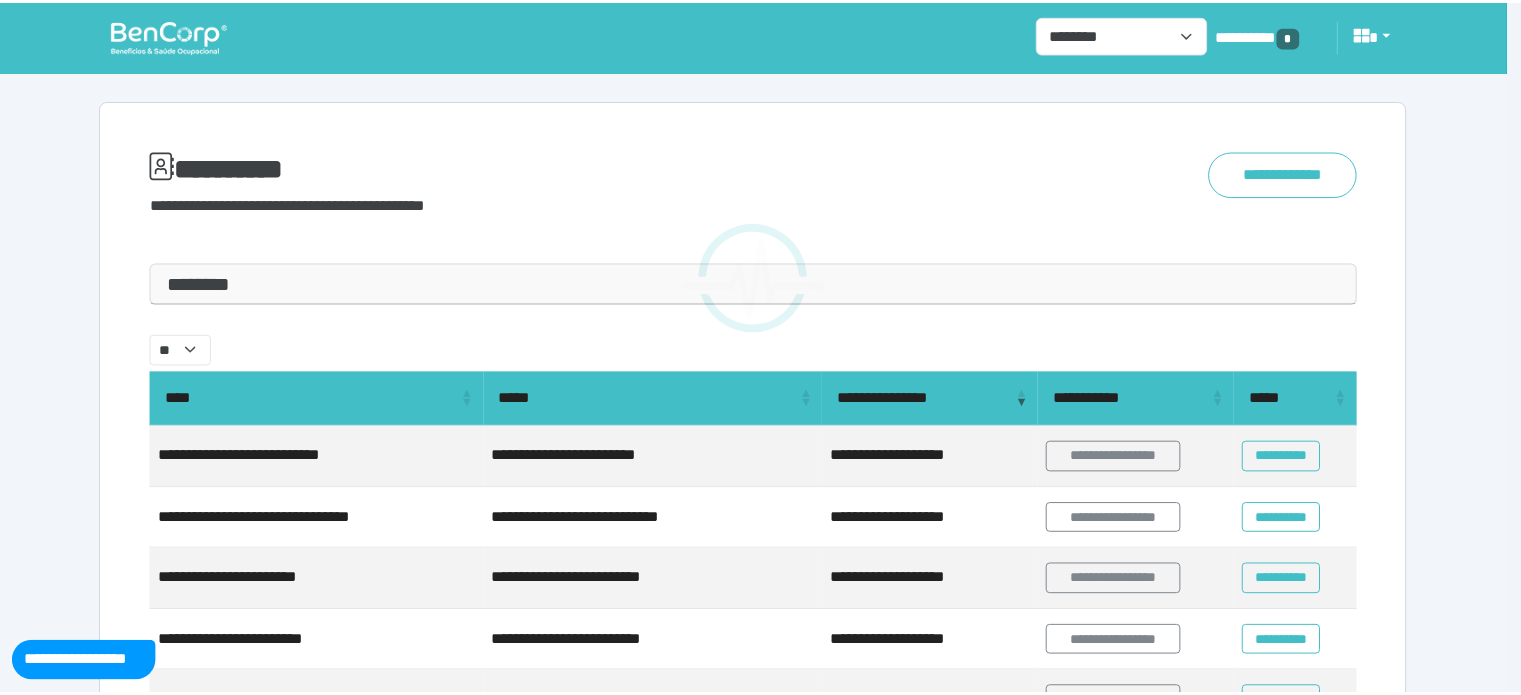 scroll, scrollTop: 0, scrollLeft: 0, axis: both 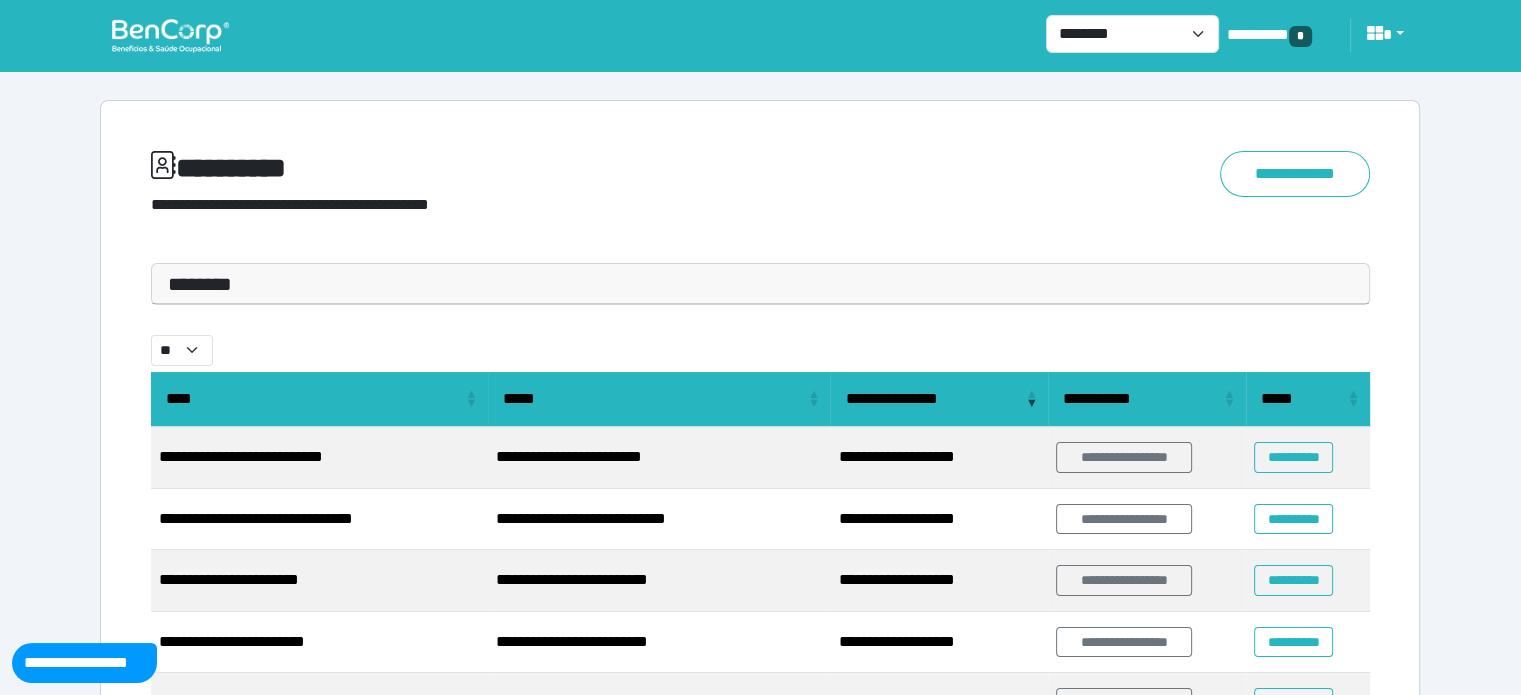 click on "********" at bounding box center (760, 284) 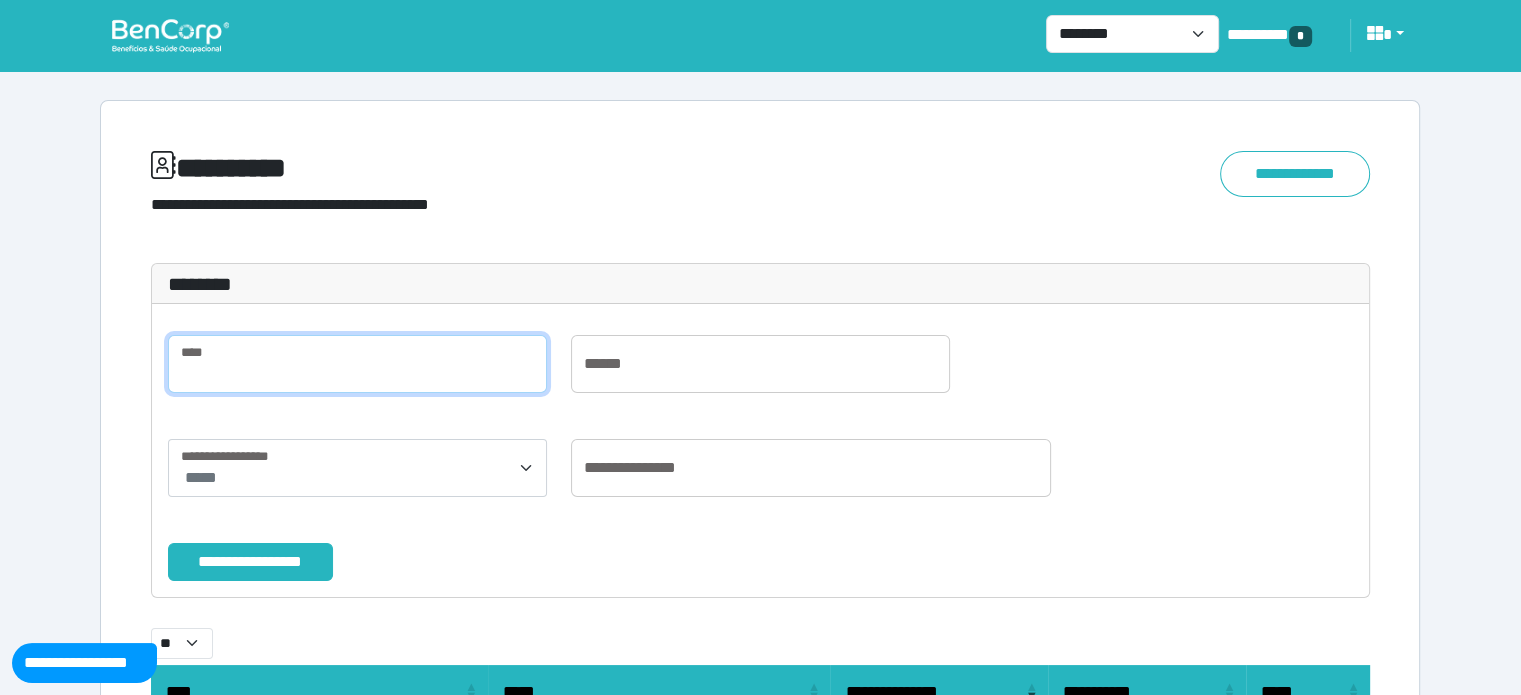 click at bounding box center (357, 364) 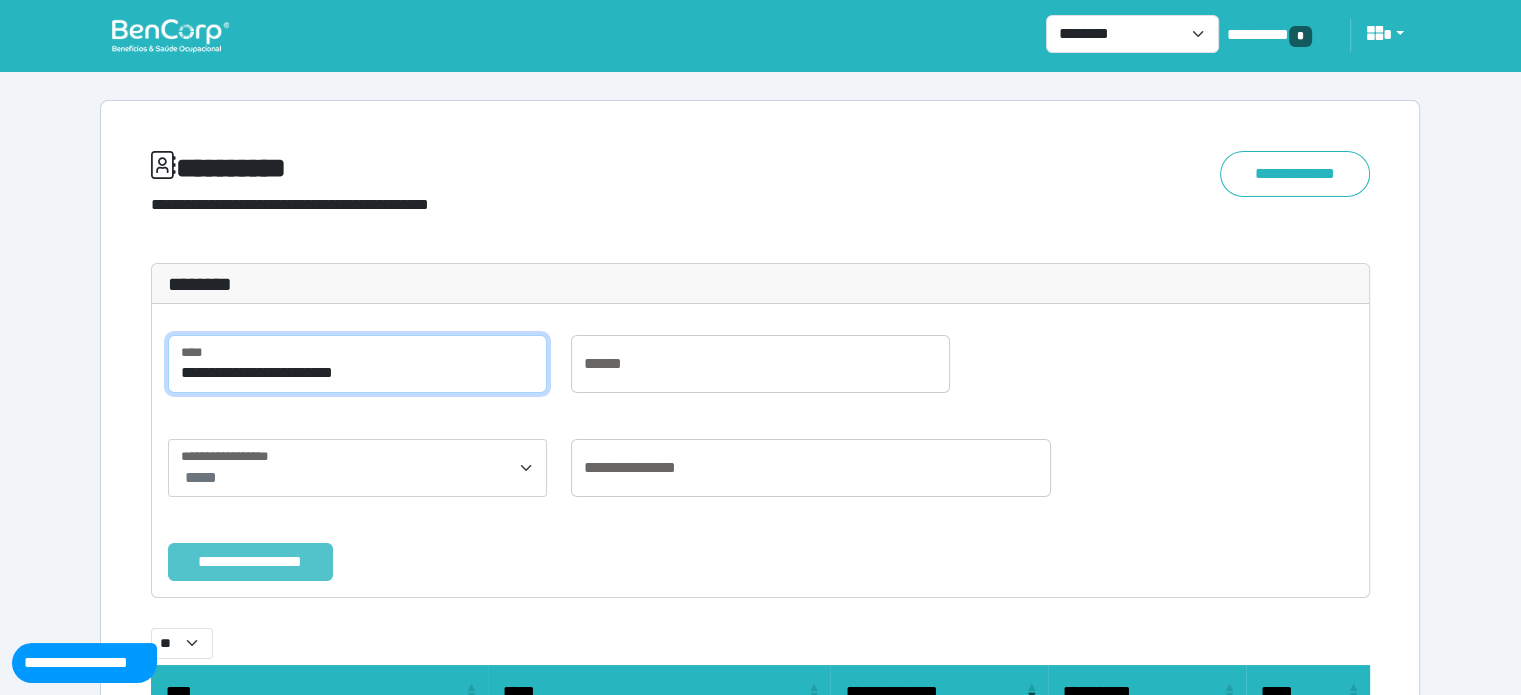 type on "**********" 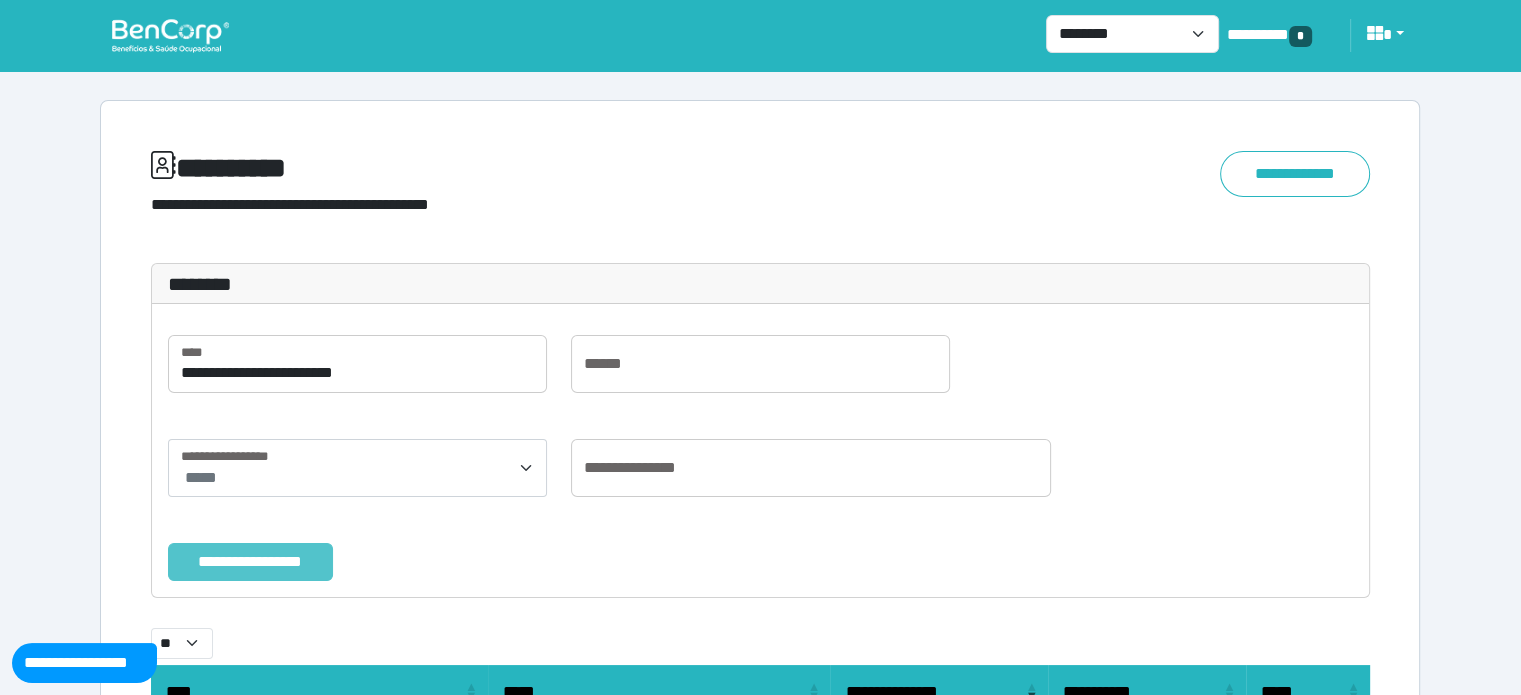 click on "**********" at bounding box center [250, 562] 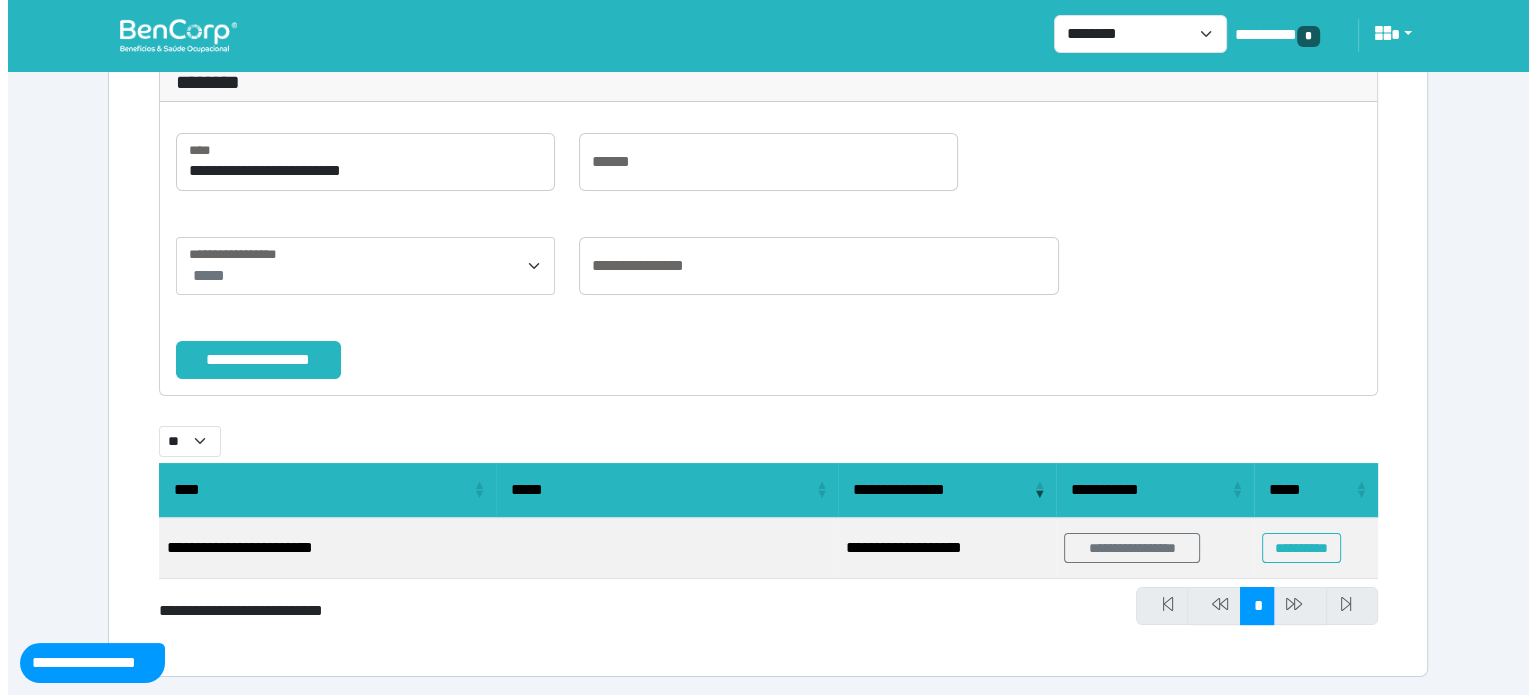 scroll, scrollTop: 203, scrollLeft: 0, axis: vertical 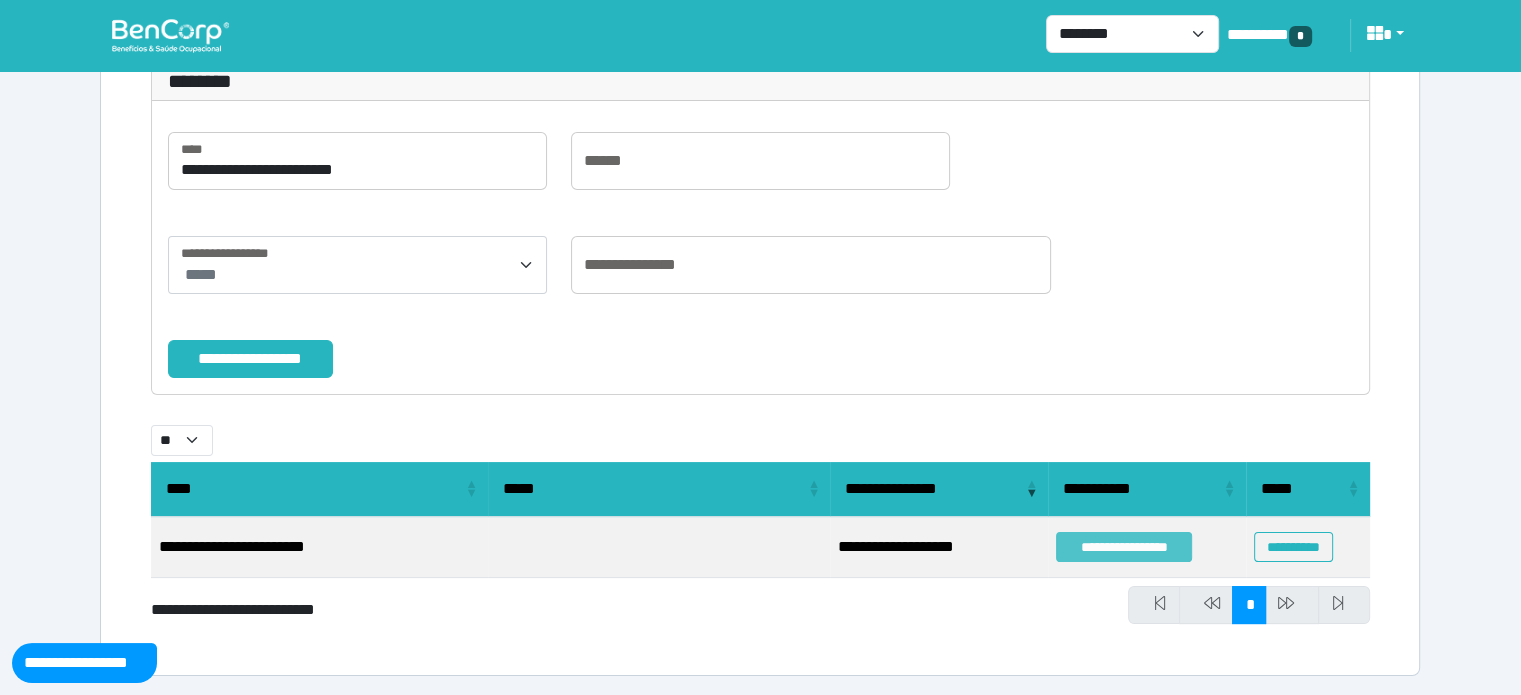 click on "**********" at bounding box center (1124, 547) 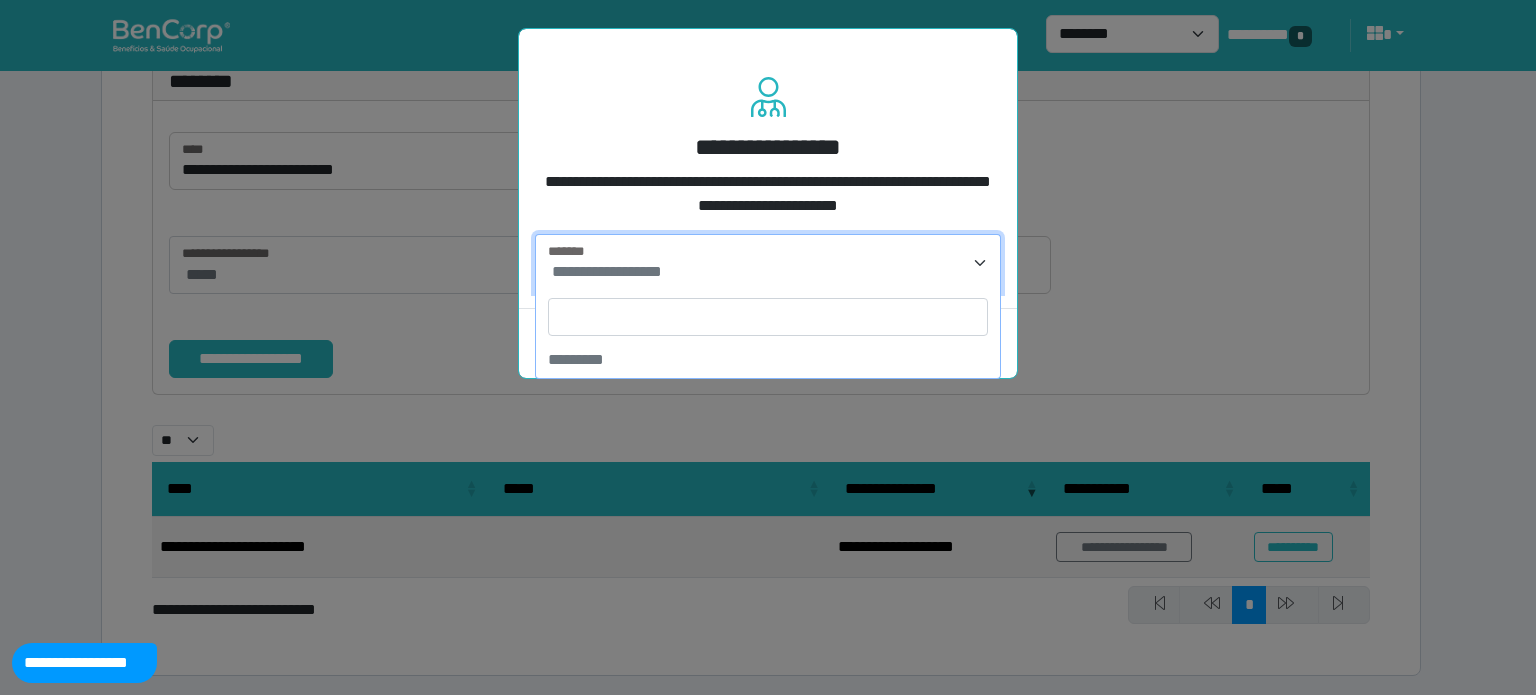 click on "**********" at bounding box center (770, 272) 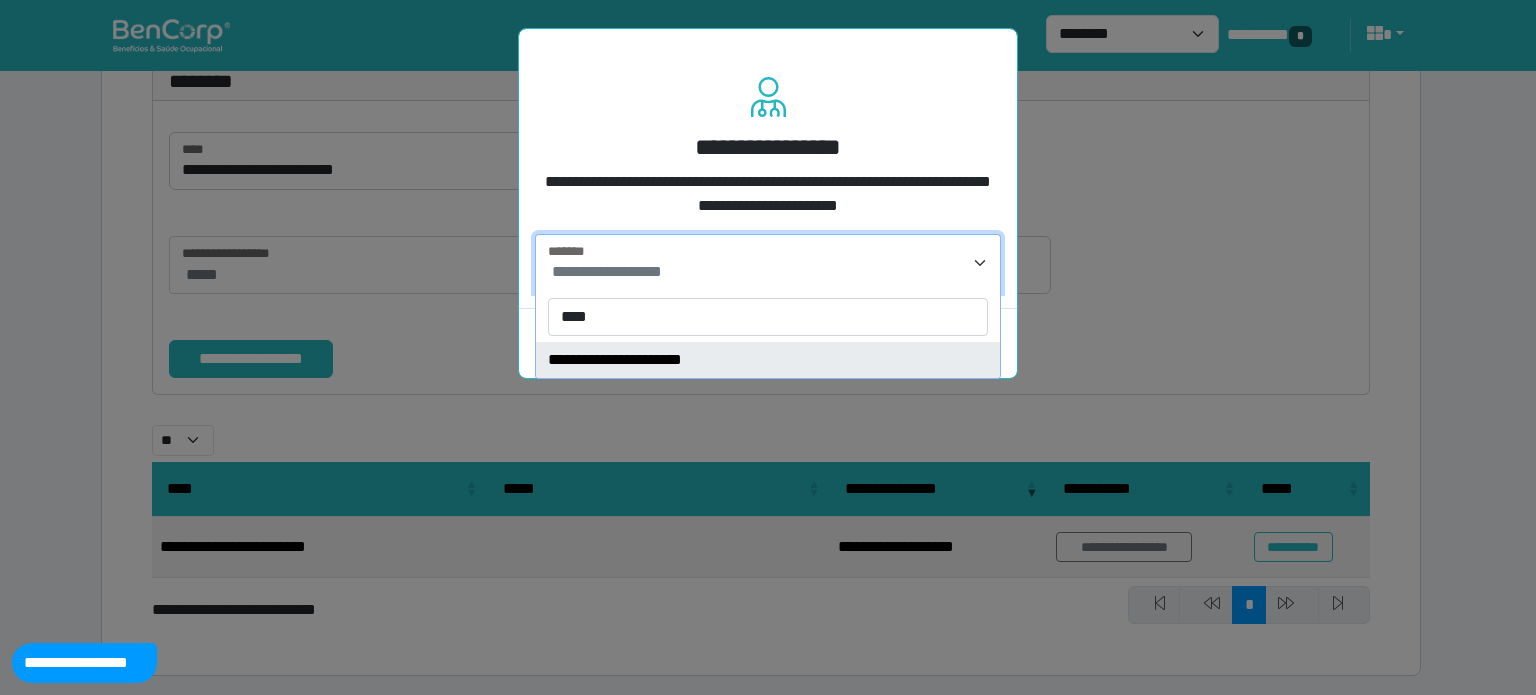 type on "****" 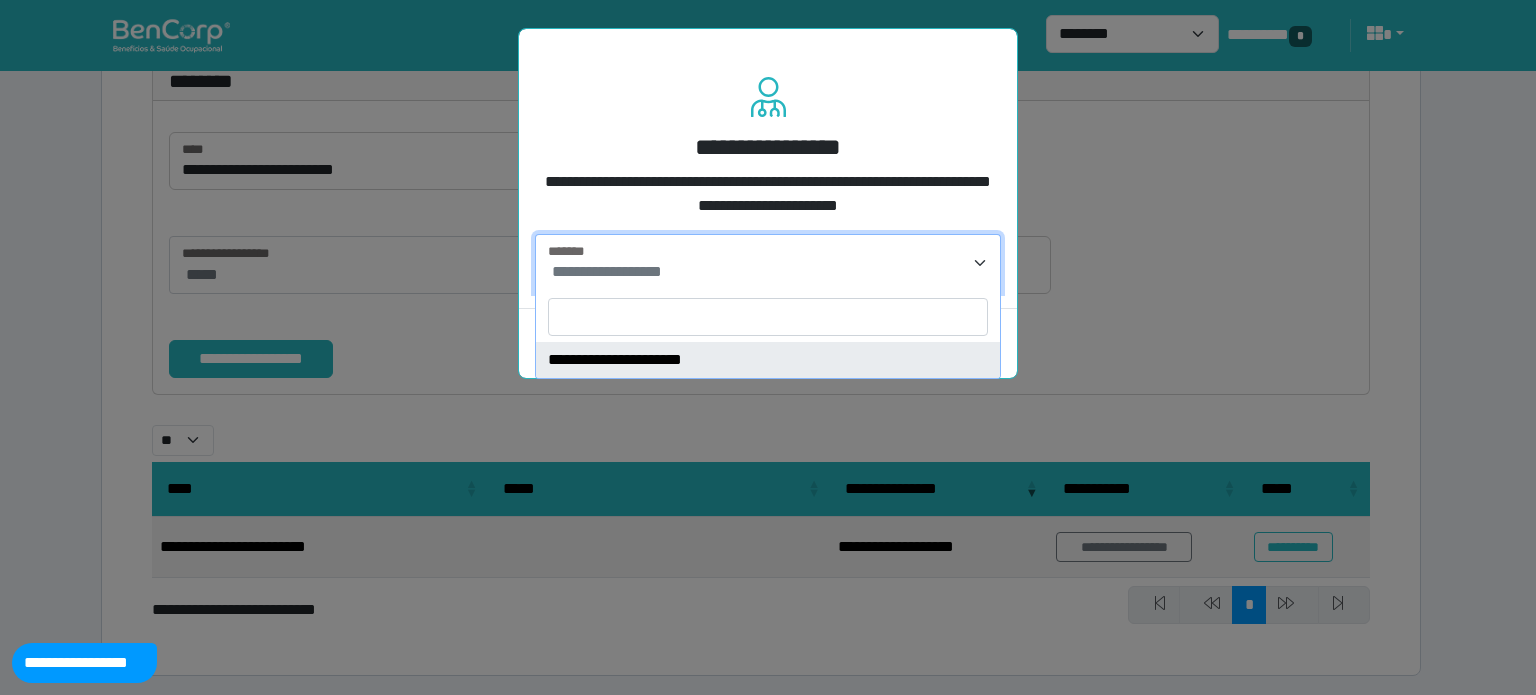 select on "****" 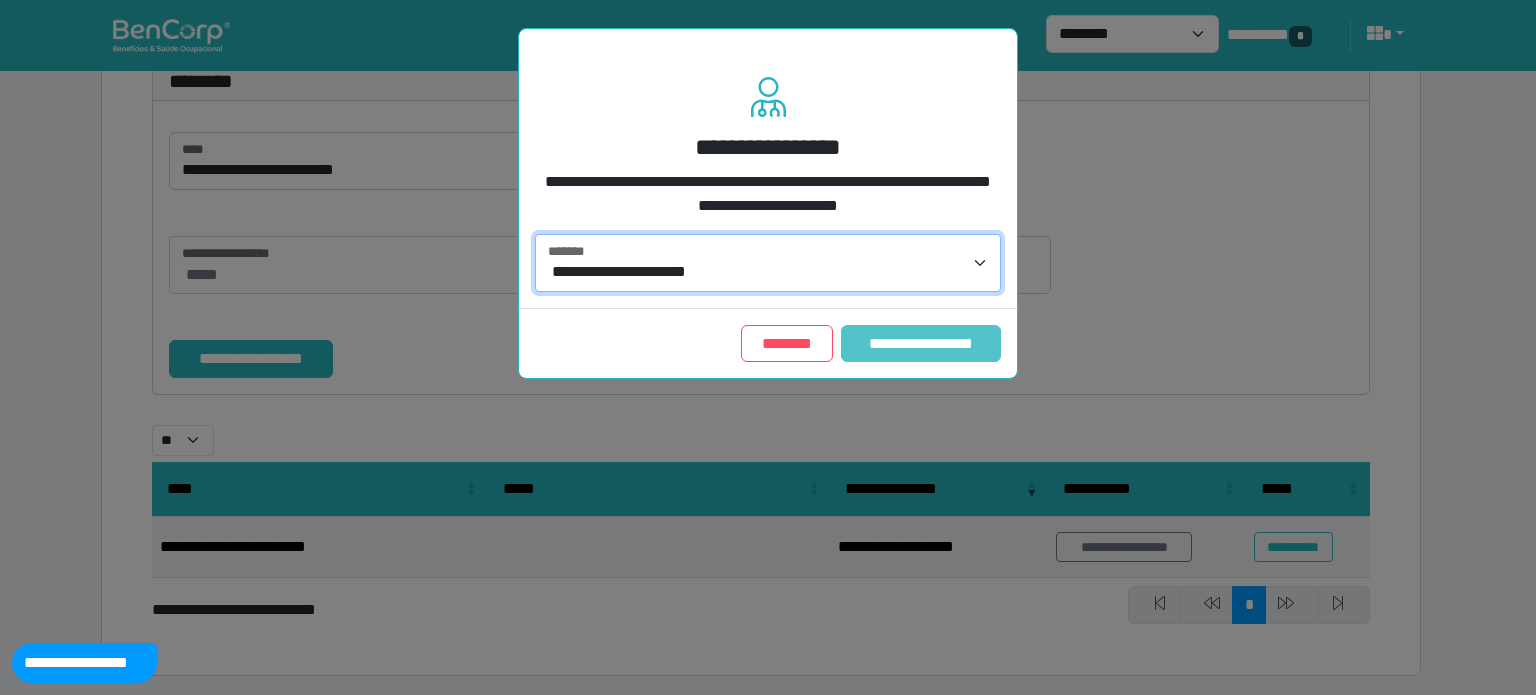 click on "**********" at bounding box center (921, 344) 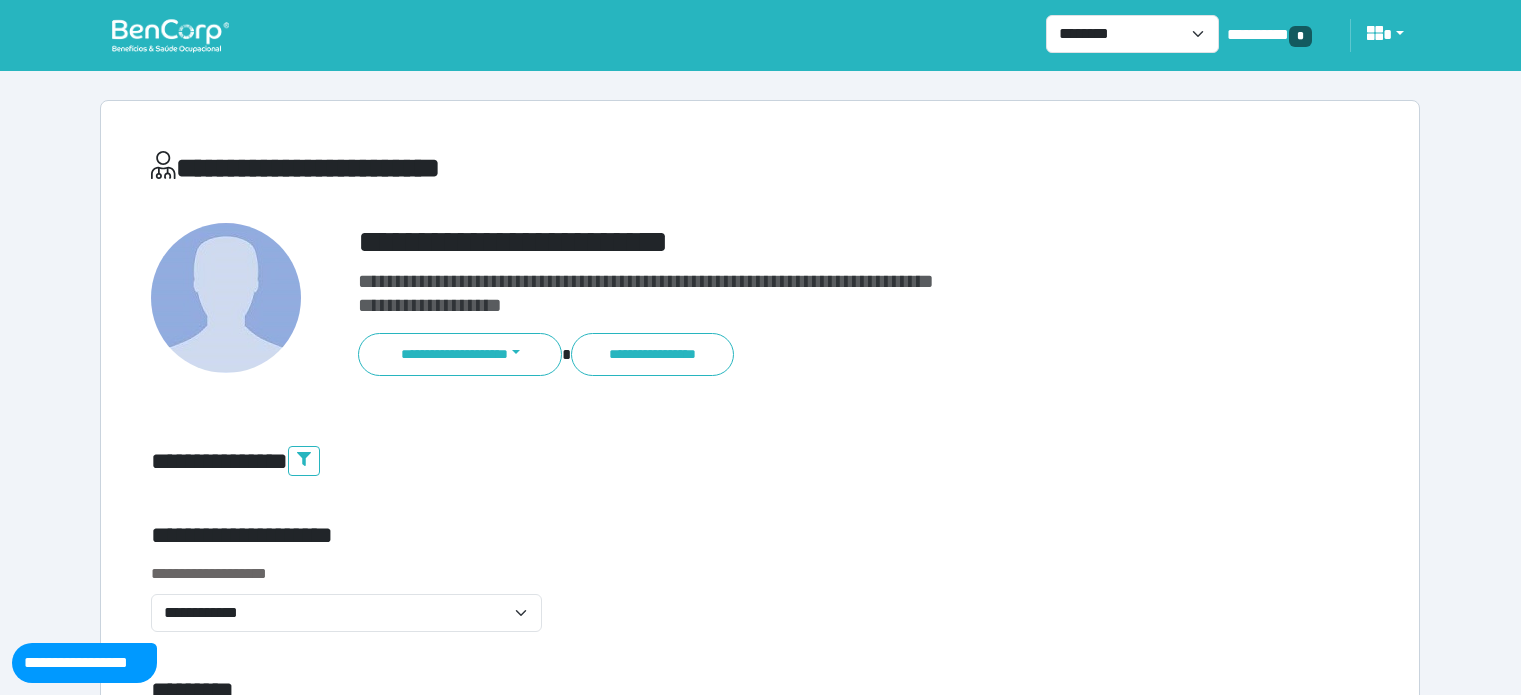 scroll, scrollTop: 0, scrollLeft: 0, axis: both 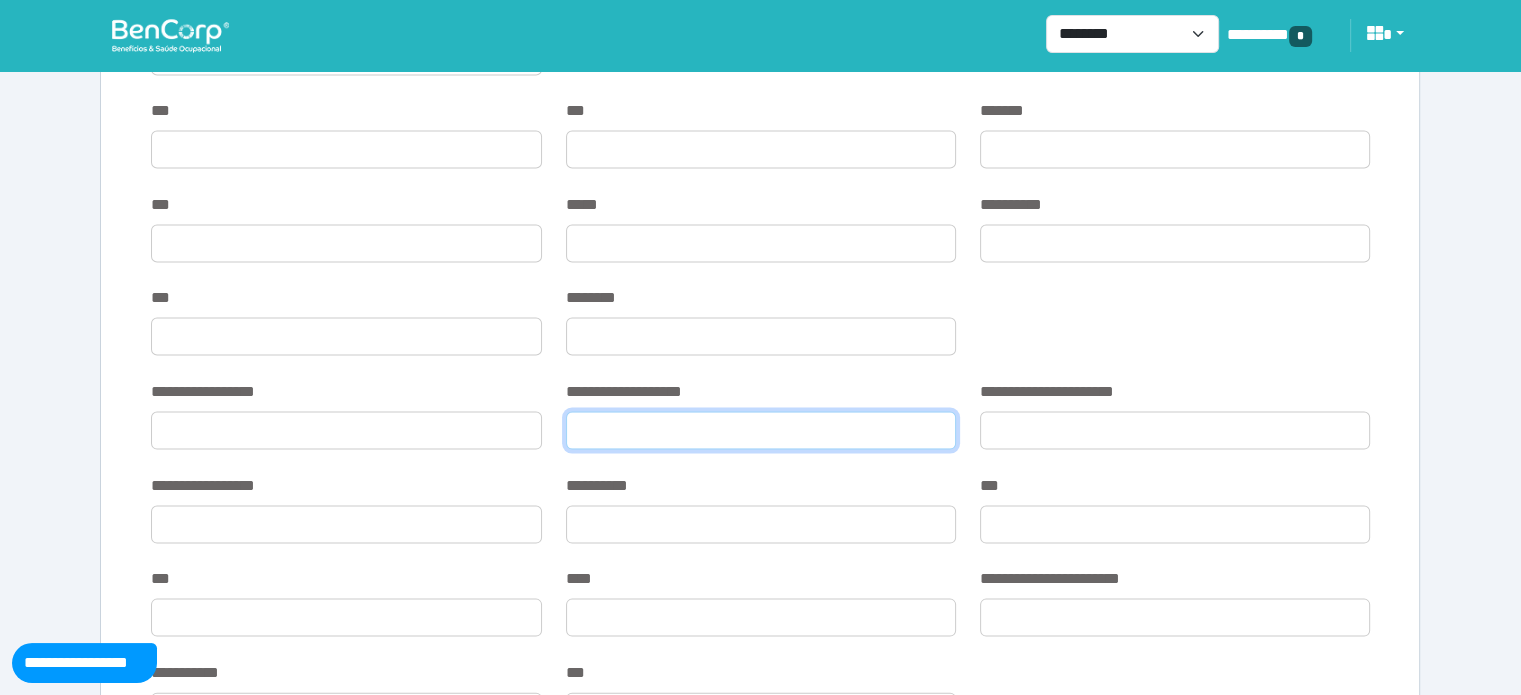 drag, startPoint x: 768, startPoint y: 420, endPoint x: 764, endPoint y: 437, distance: 17.464249 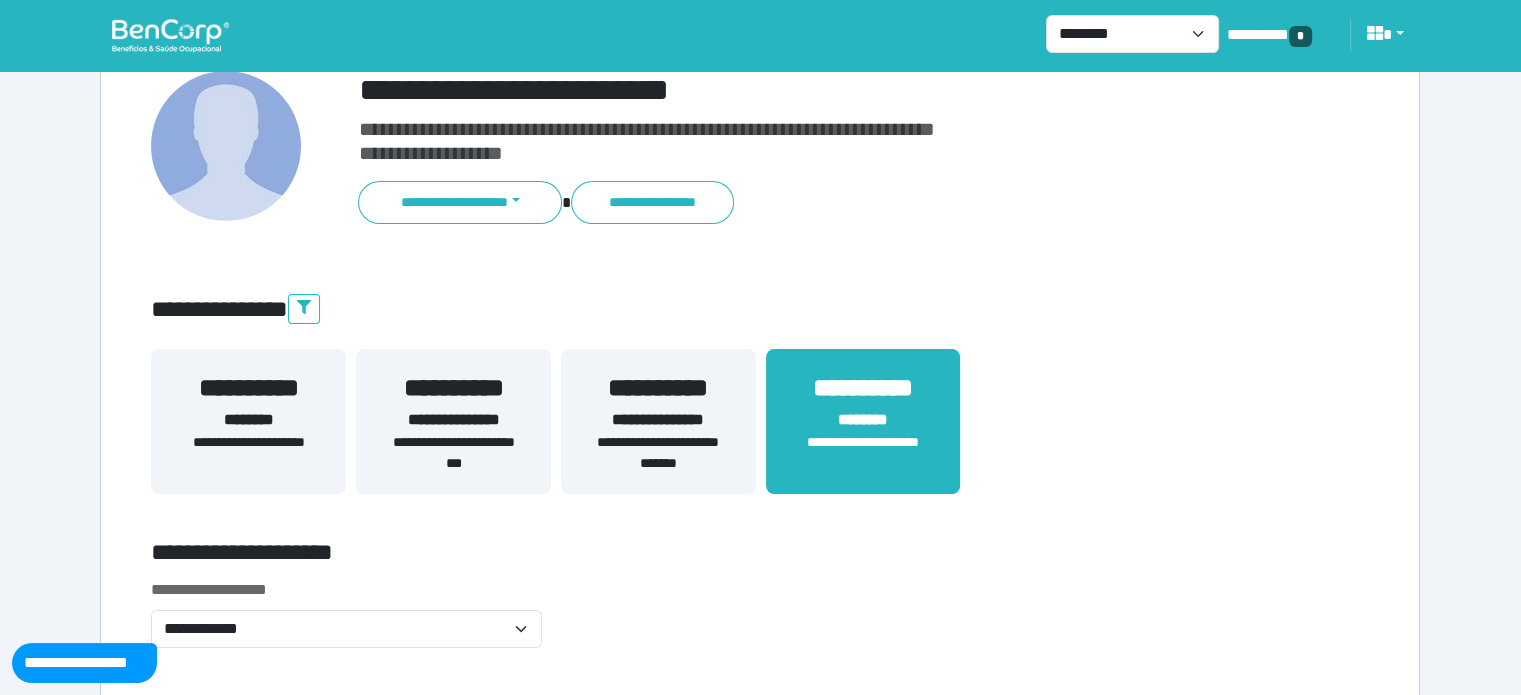 scroll, scrollTop: 400, scrollLeft: 0, axis: vertical 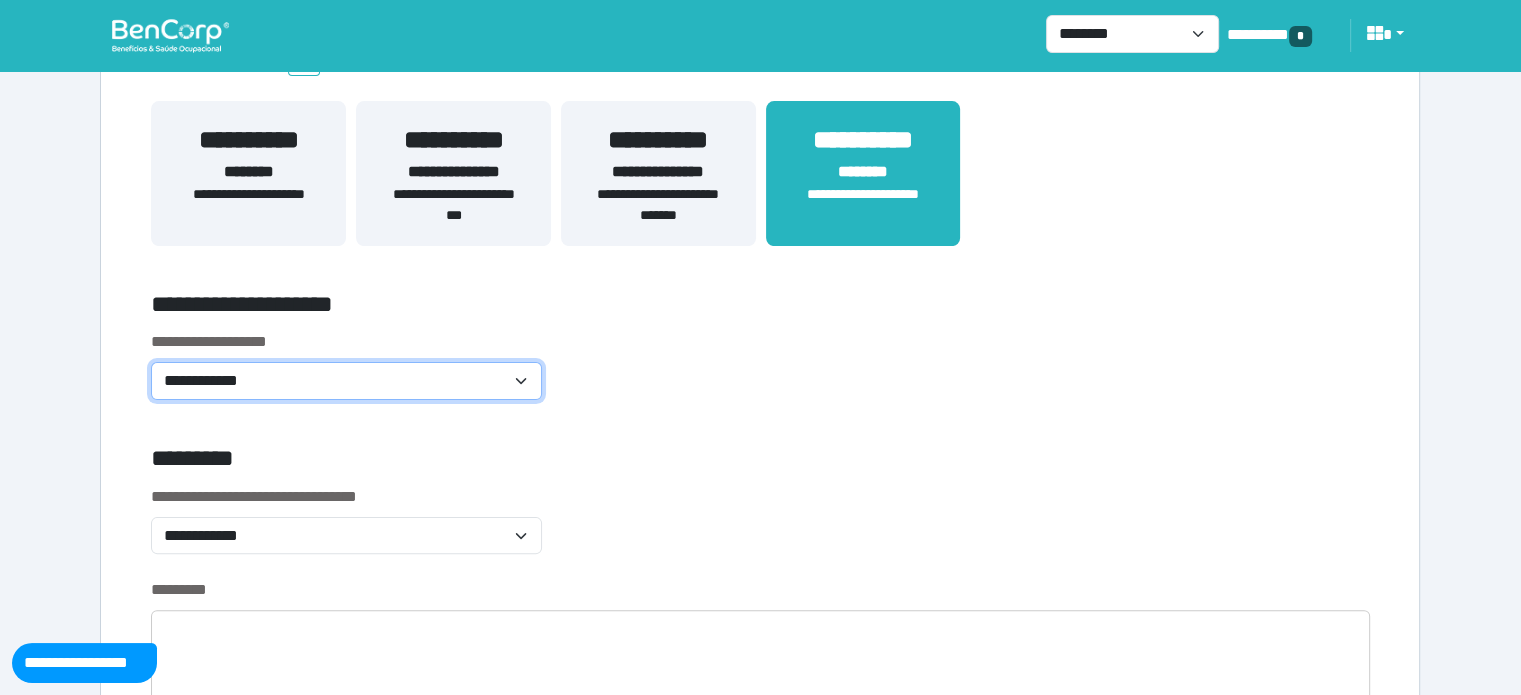 click on "**********" 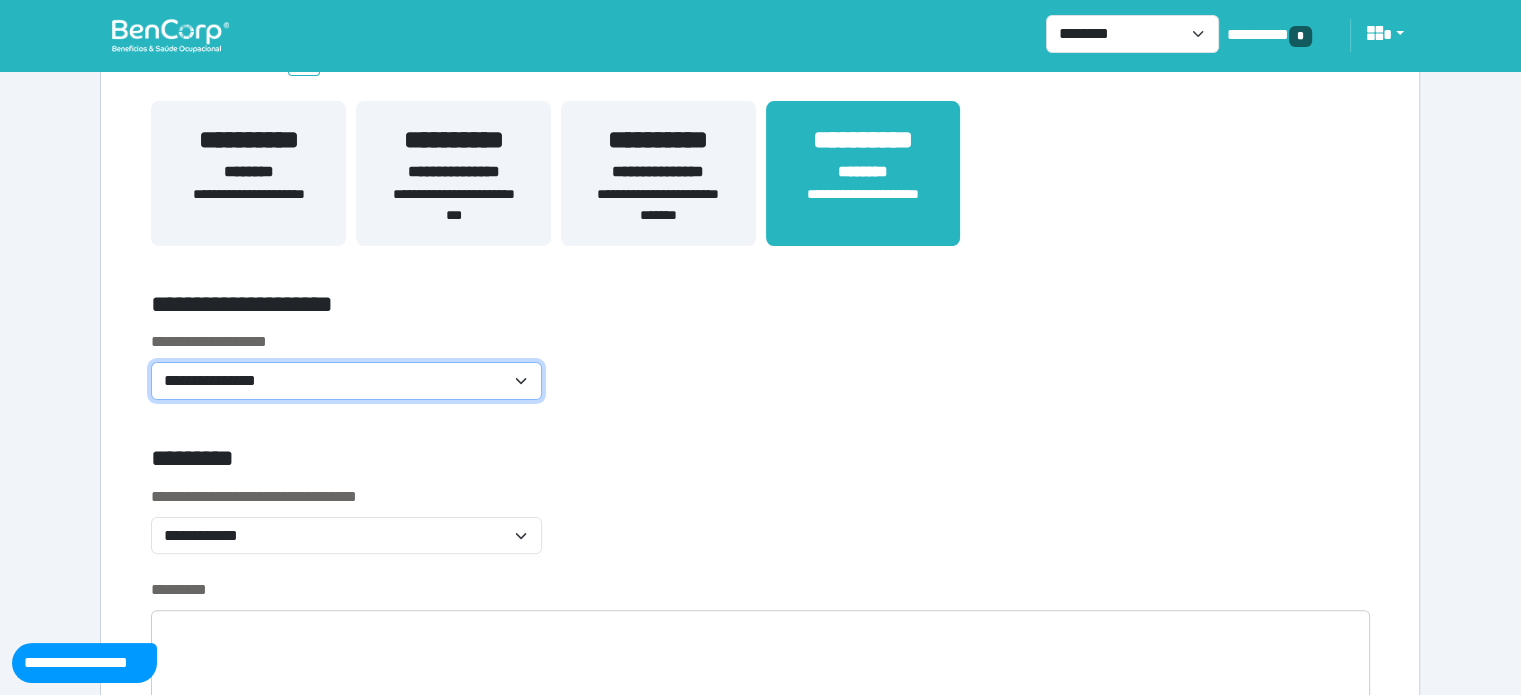 click on "**********" 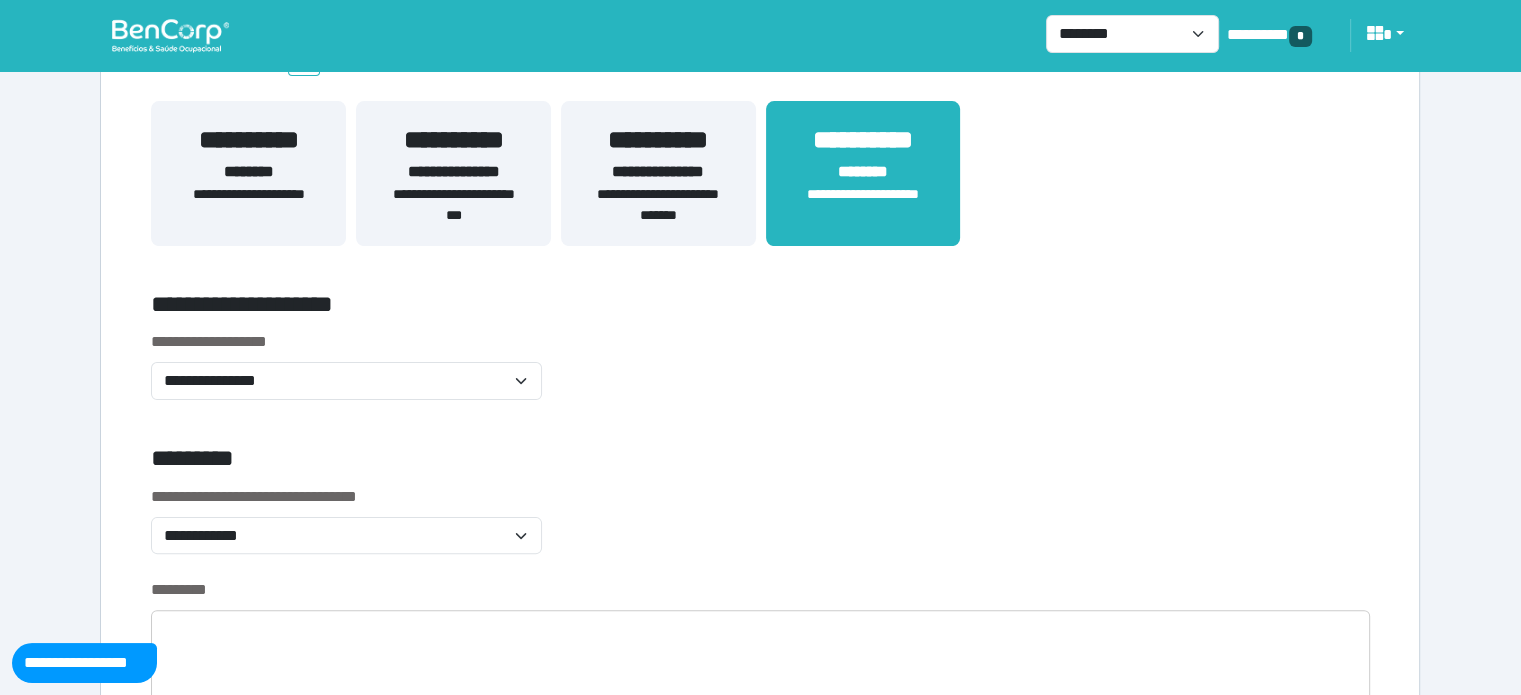 click on "*********" 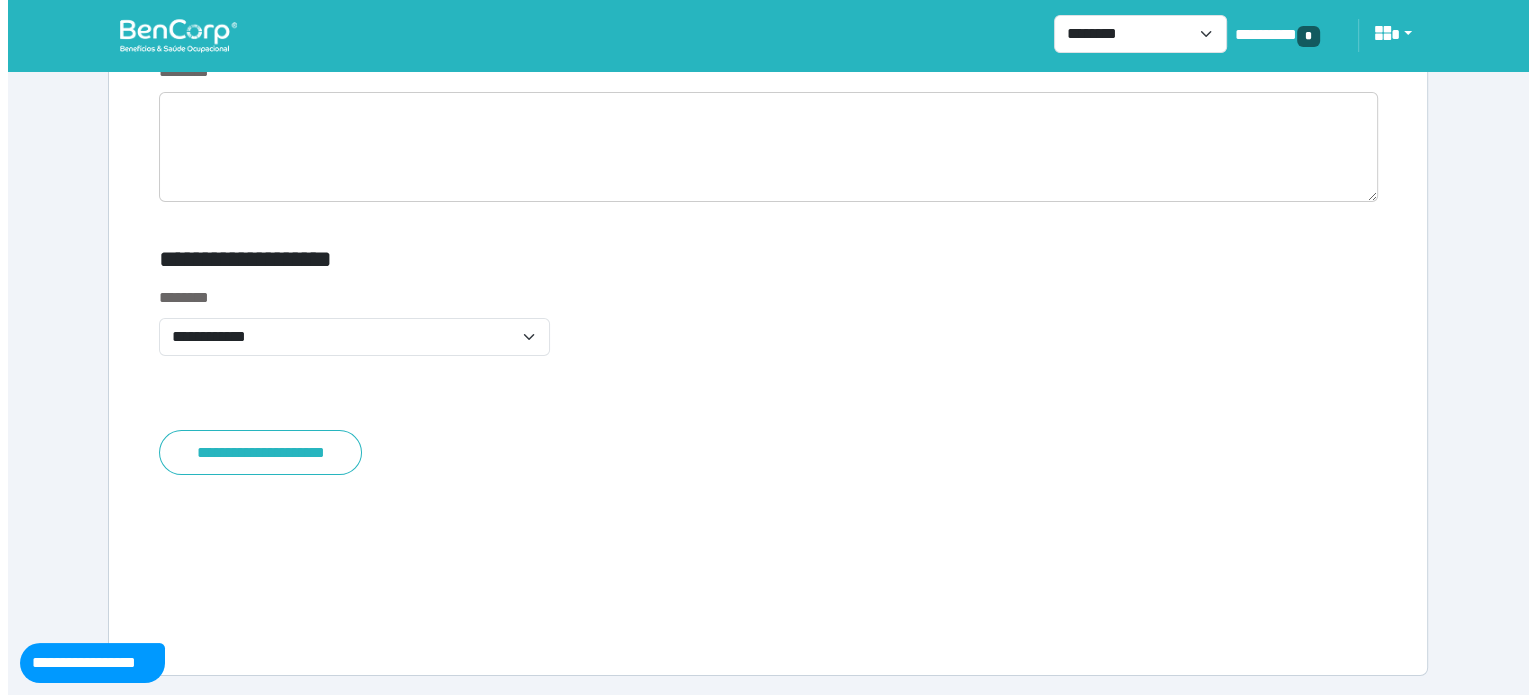 scroll, scrollTop: 7595, scrollLeft: 0, axis: vertical 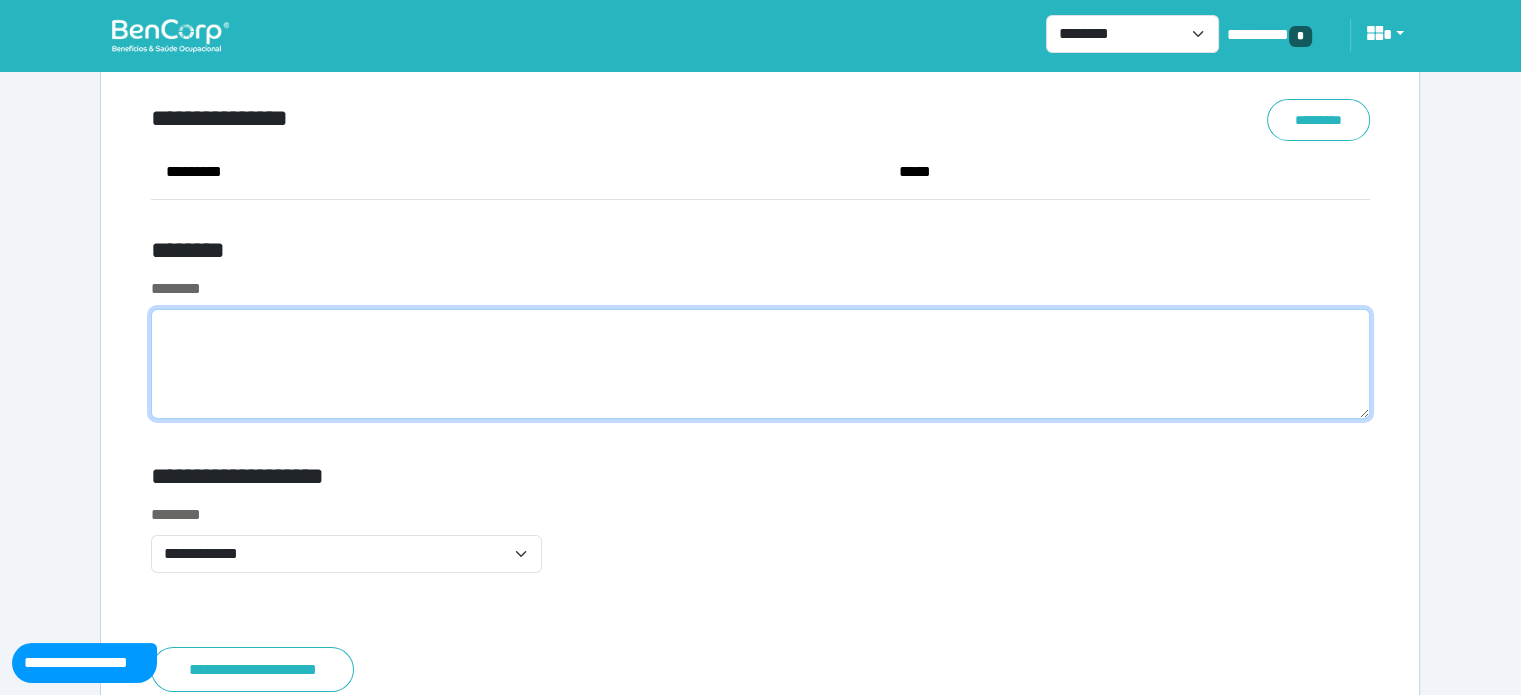 click 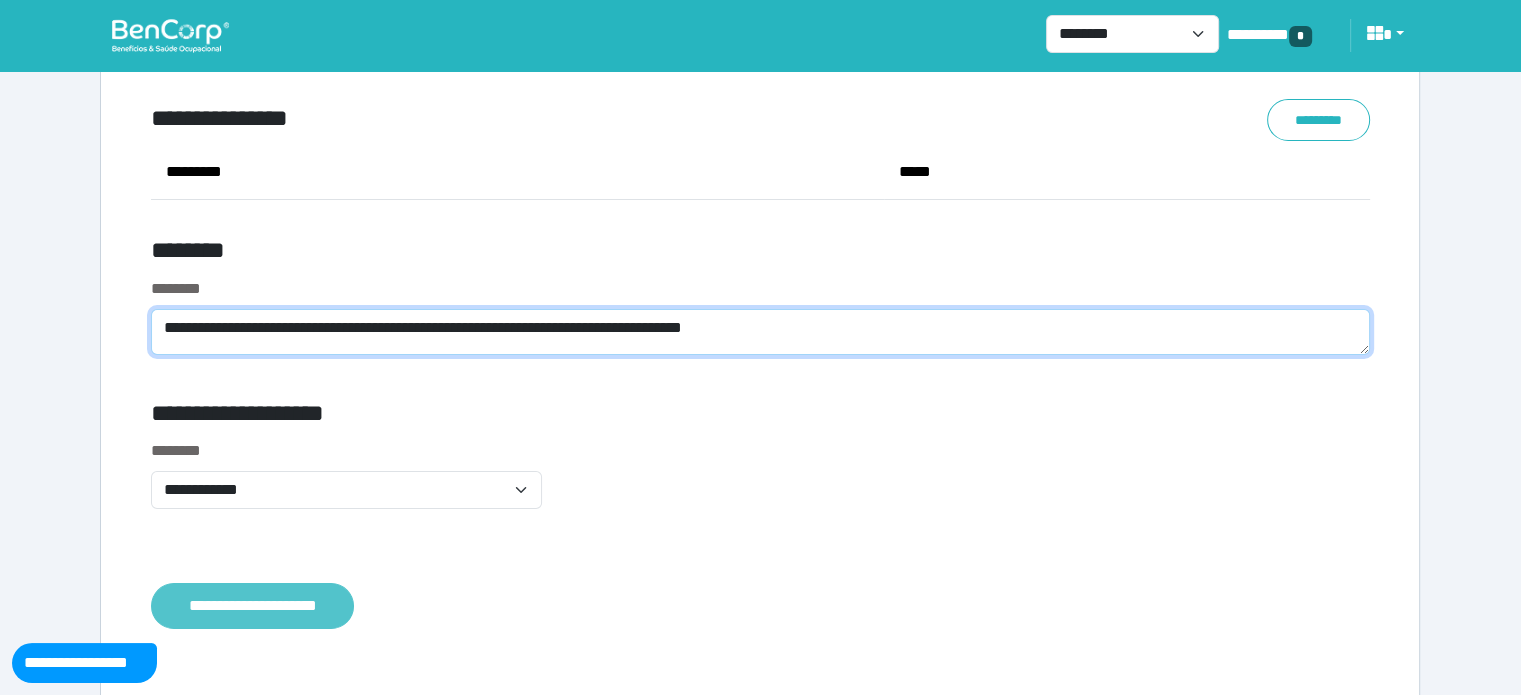 type on "**********" 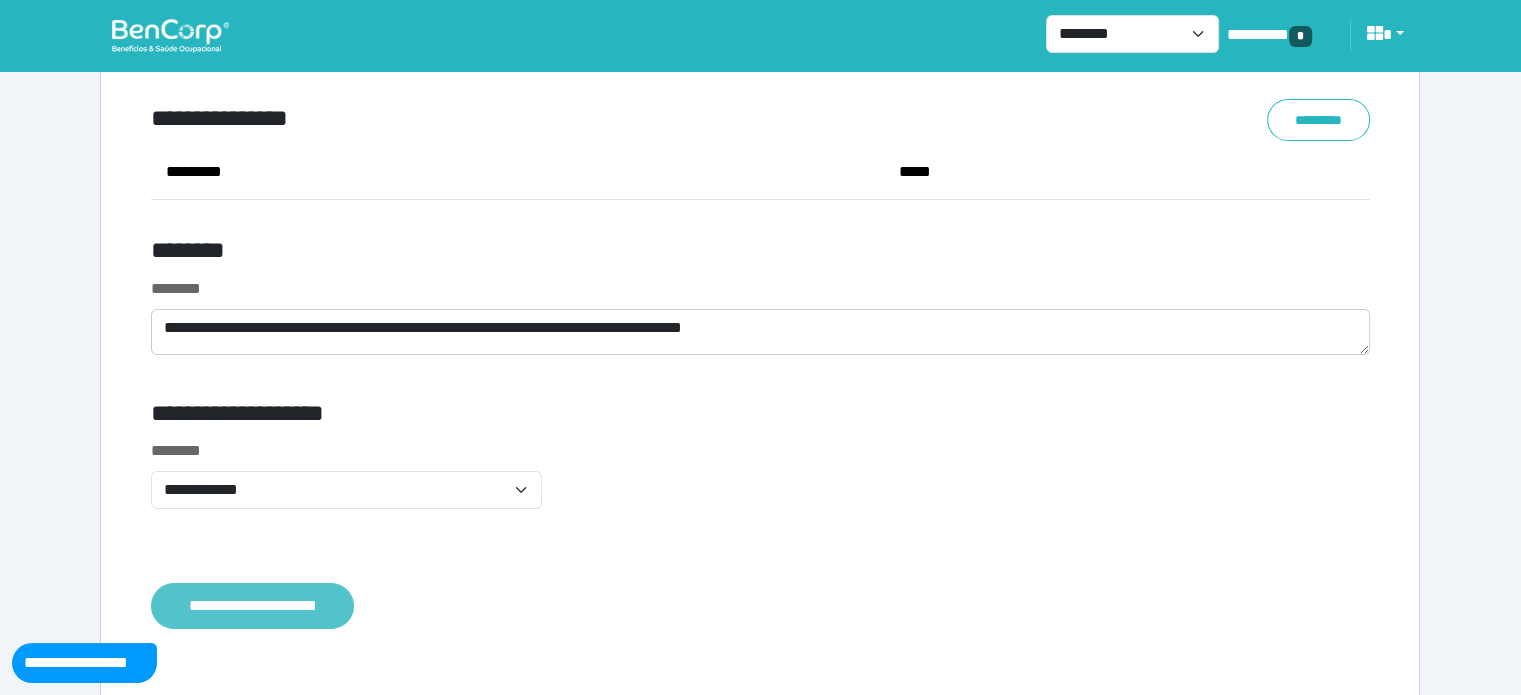 click on "**********" 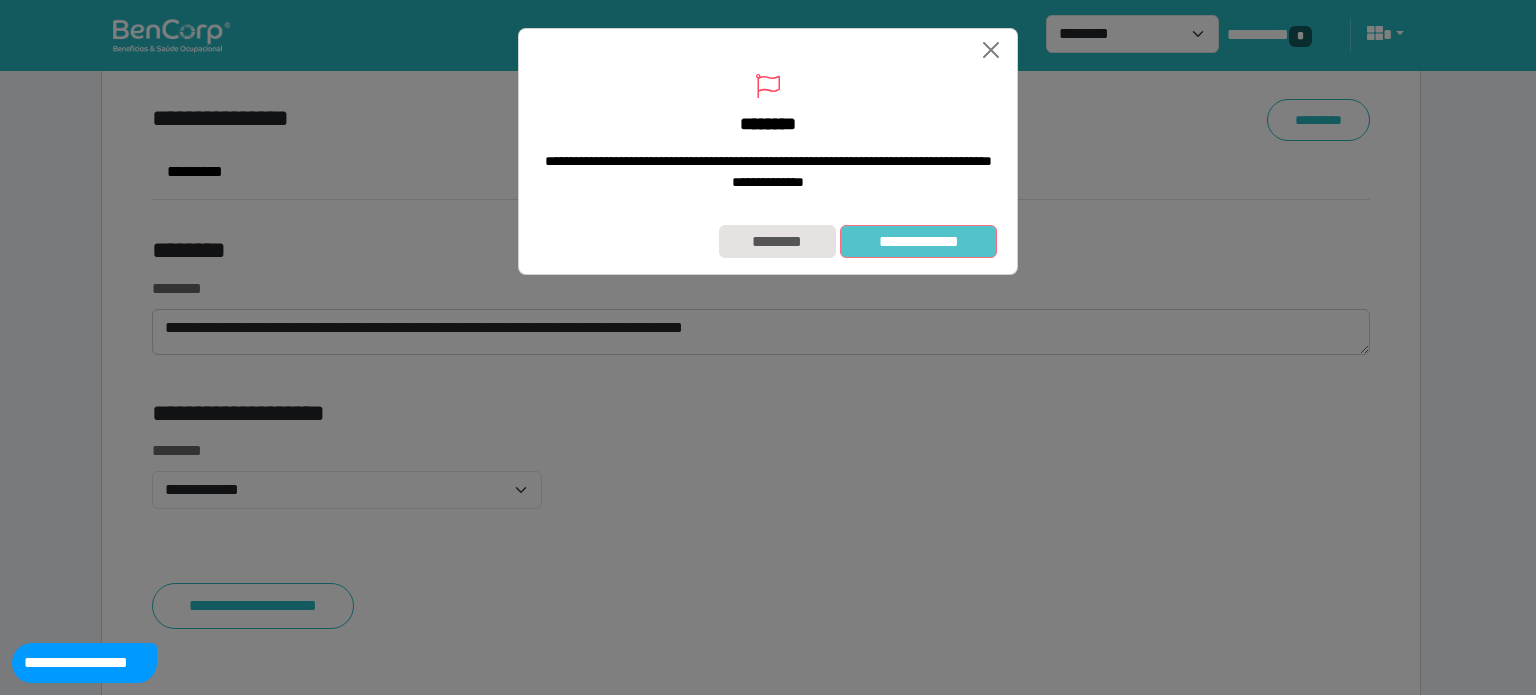 click on "**********" at bounding box center (918, 242) 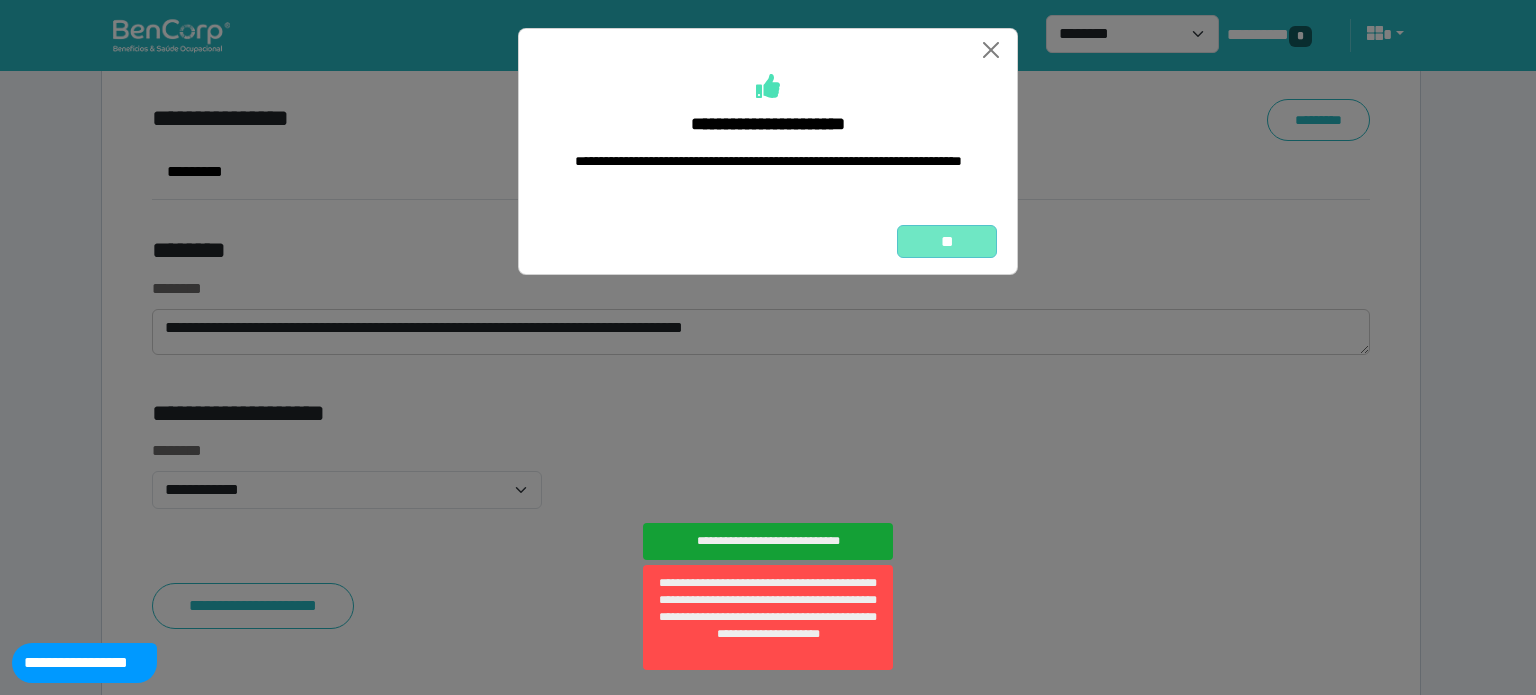 click on "**" at bounding box center [947, 242] 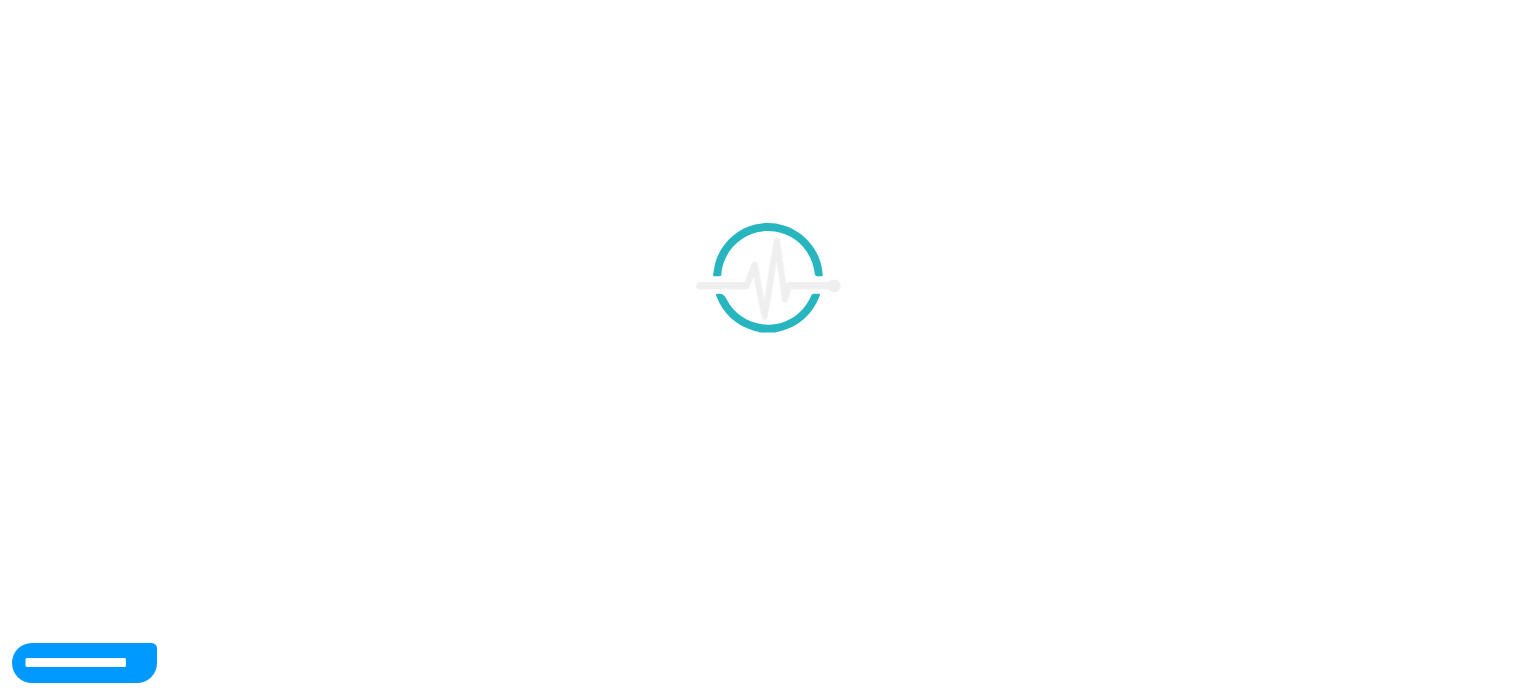 scroll, scrollTop: 0, scrollLeft: 0, axis: both 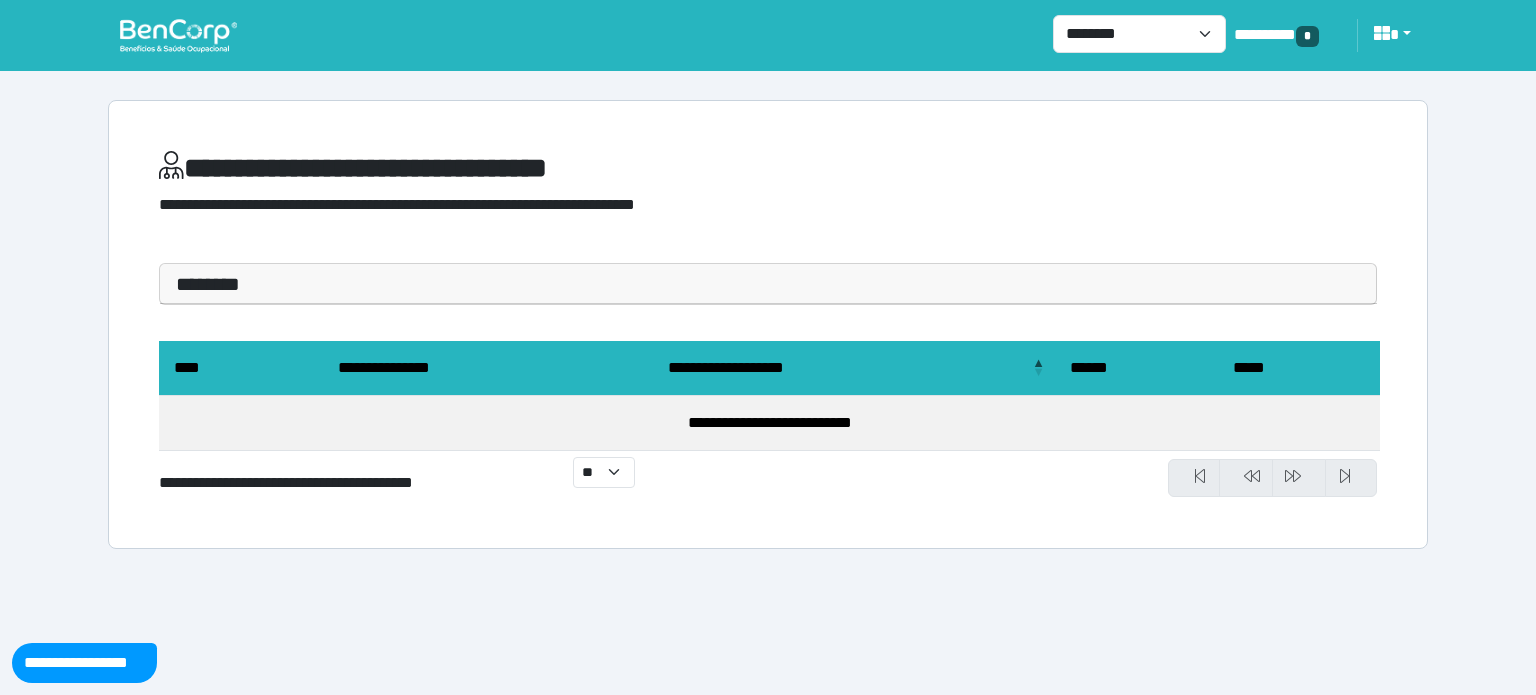 click at bounding box center [178, 35] 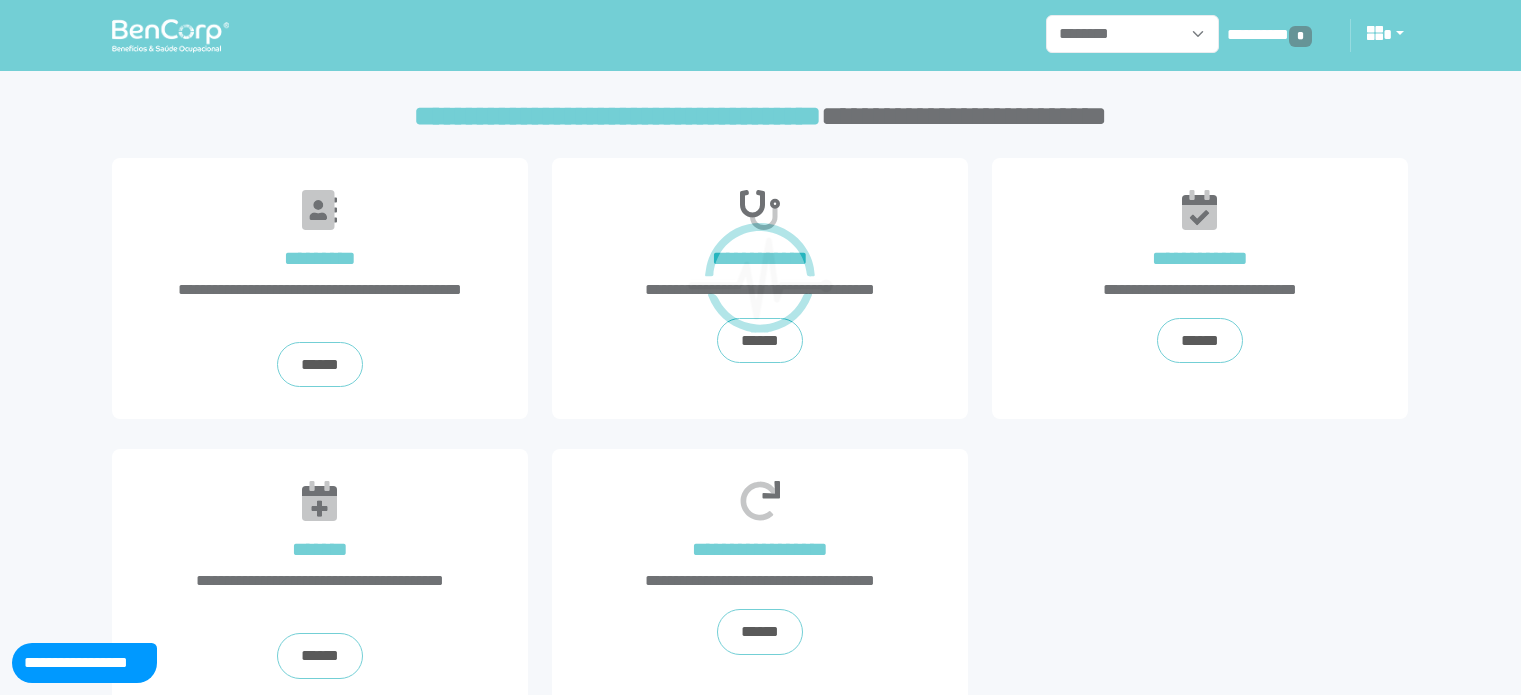 scroll, scrollTop: 0, scrollLeft: 0, axis: both 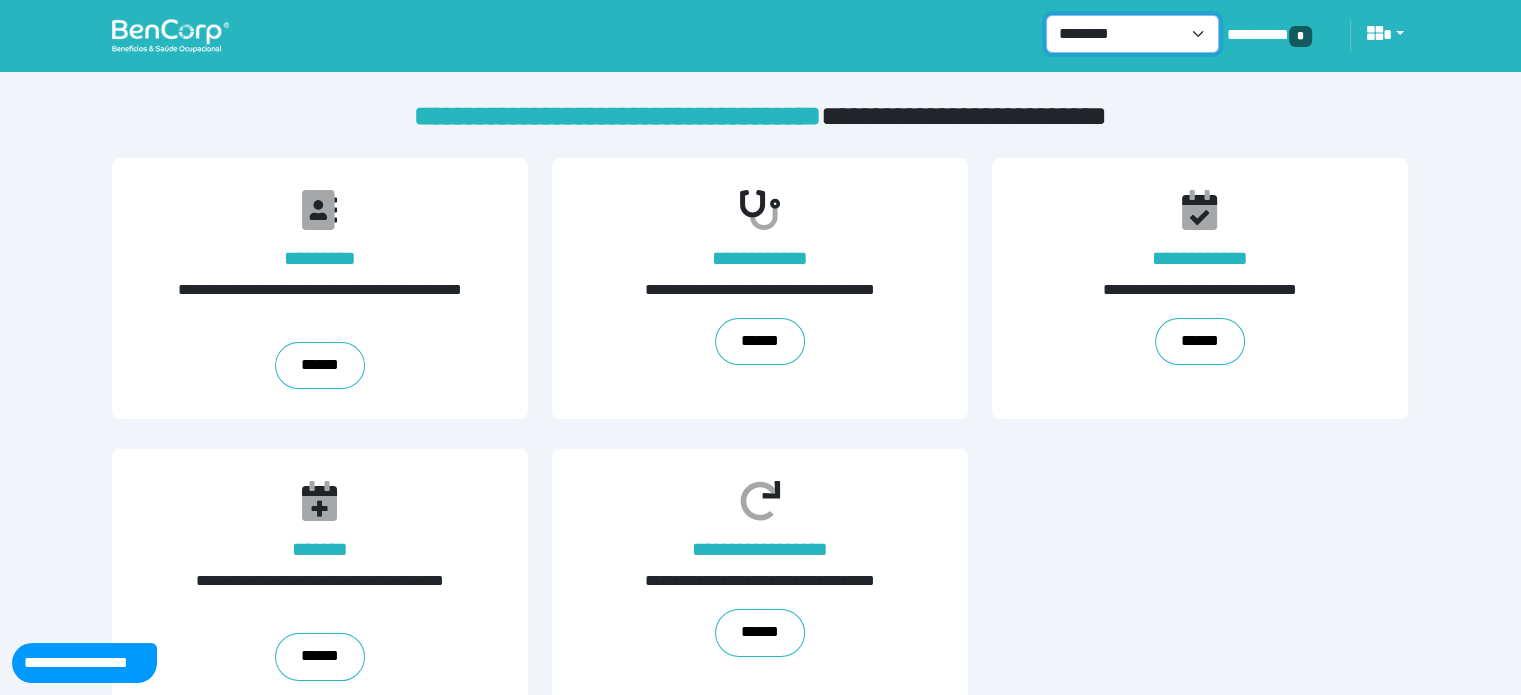 click on "**********" at bounding box center (1132, 34) 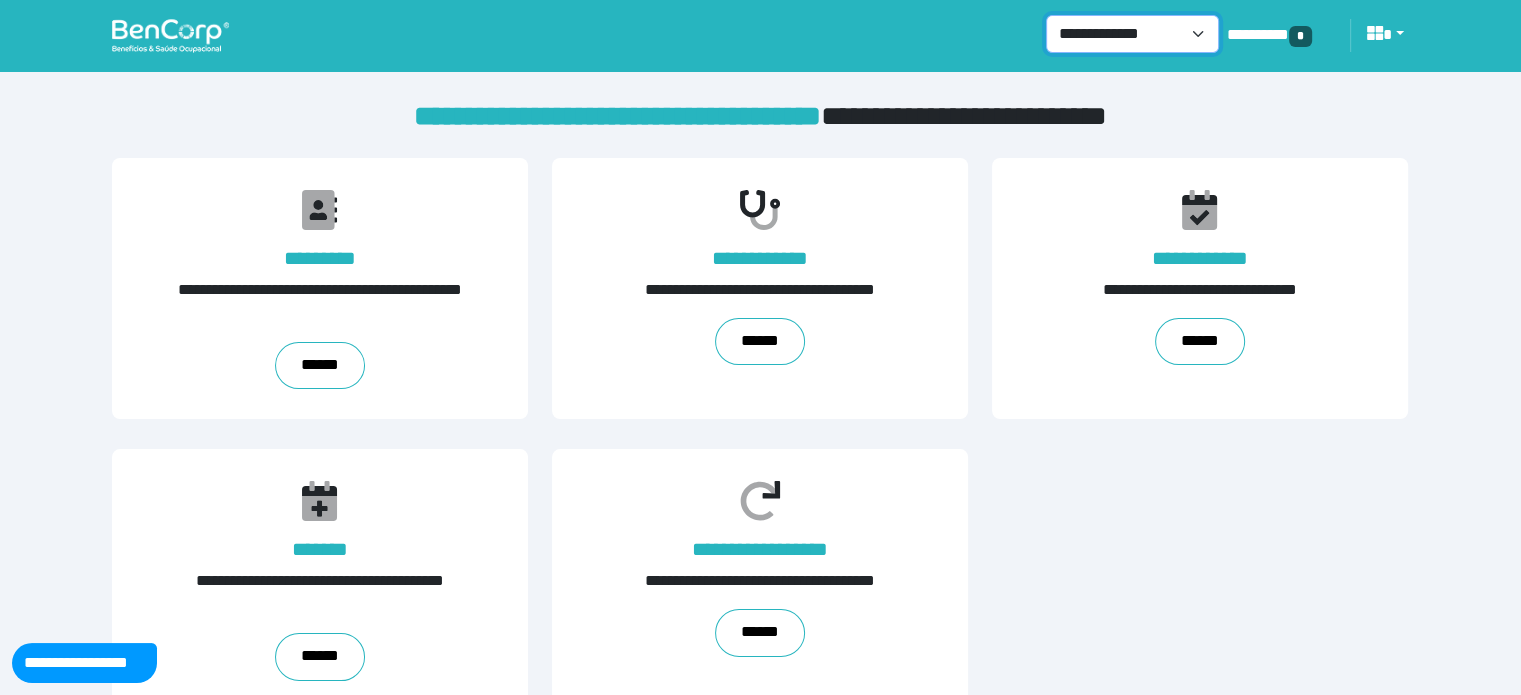 click on "**********" at bounding box center (1132, 34) 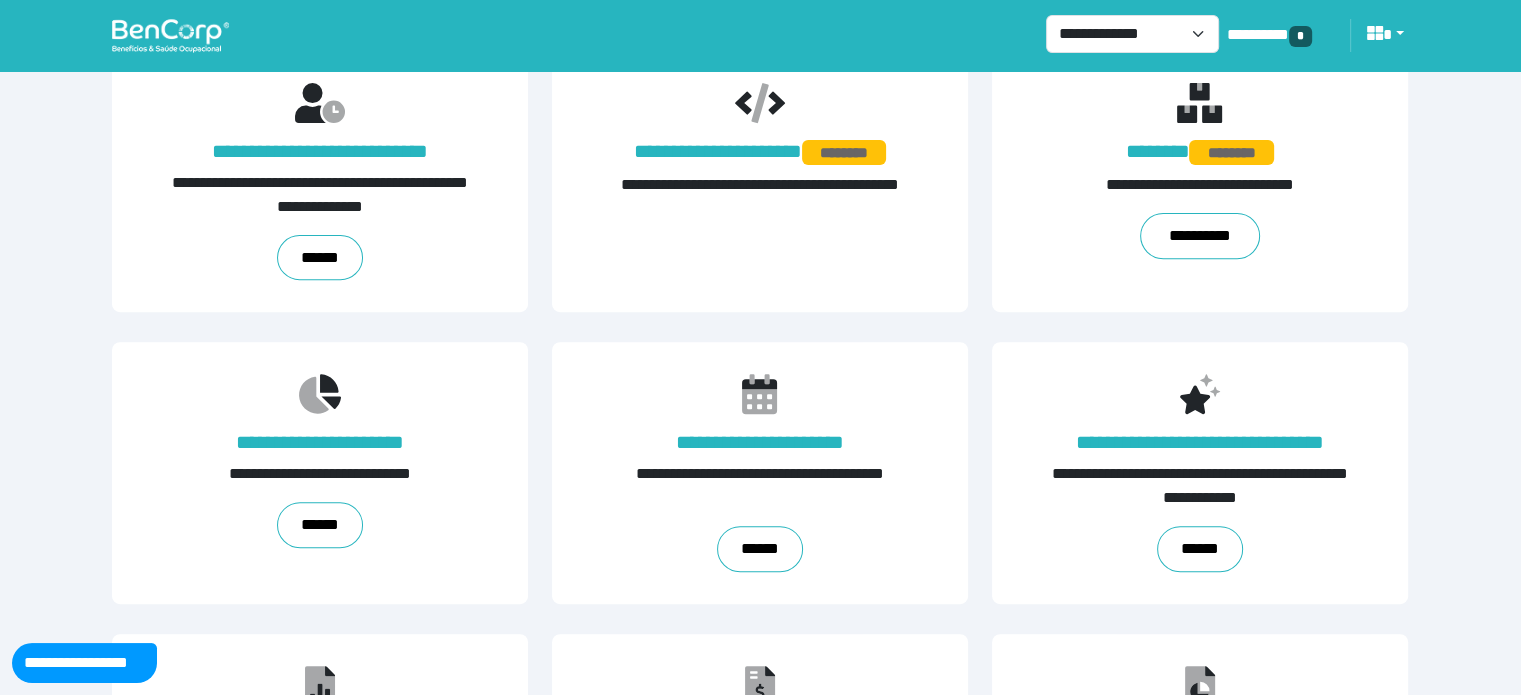 scroll, scrollTop: 1212, scrollLeft: 0, axis: vertical 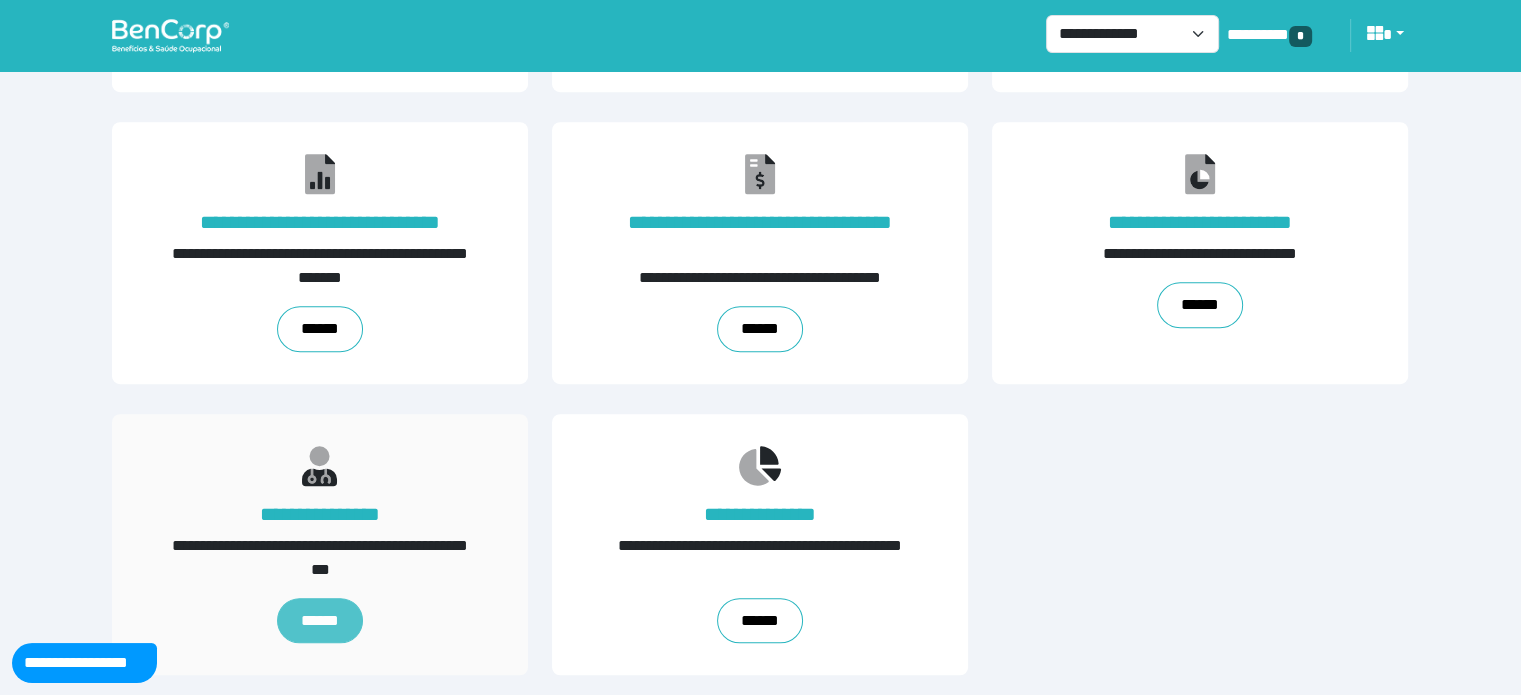 click on "******" at bounding box center (320, 621) 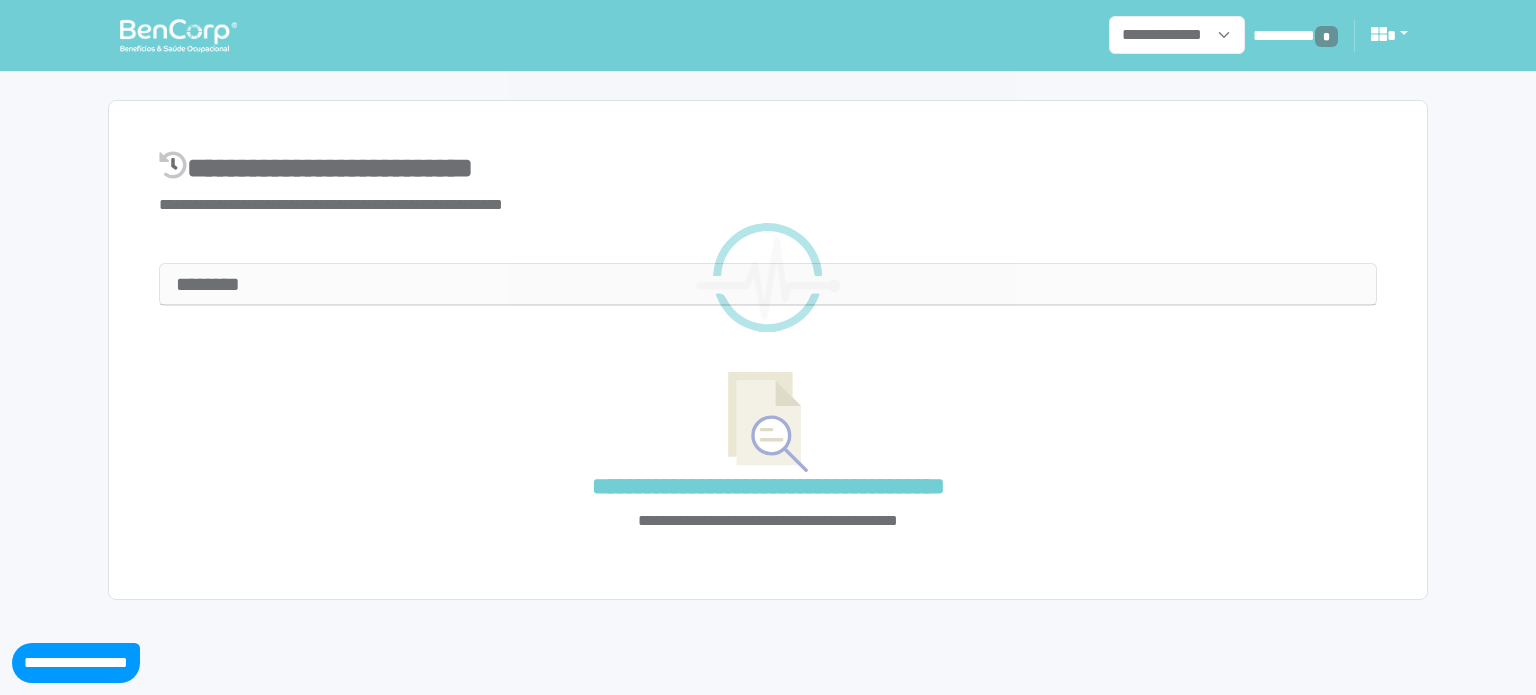 select on "**" 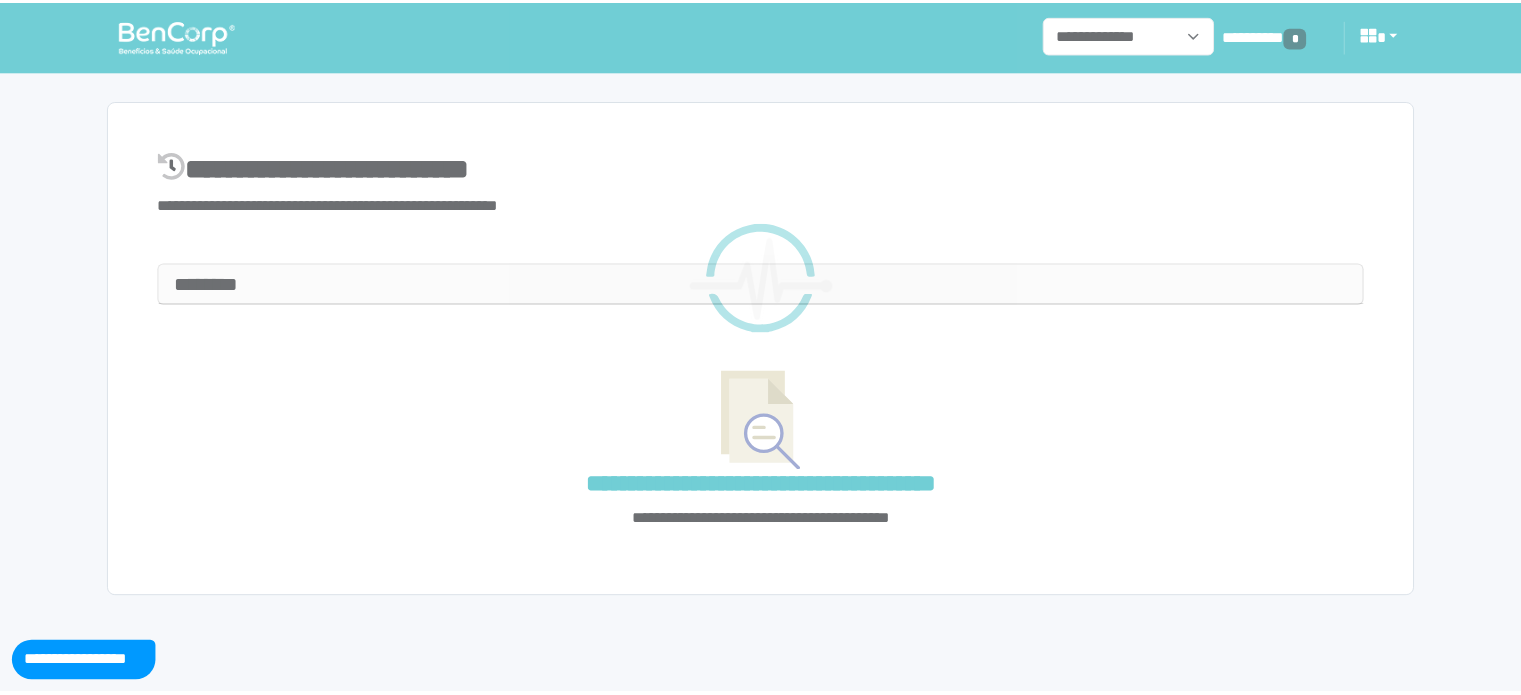 scroll, scrollTop: 0, scrollLeft: 0, axis: both 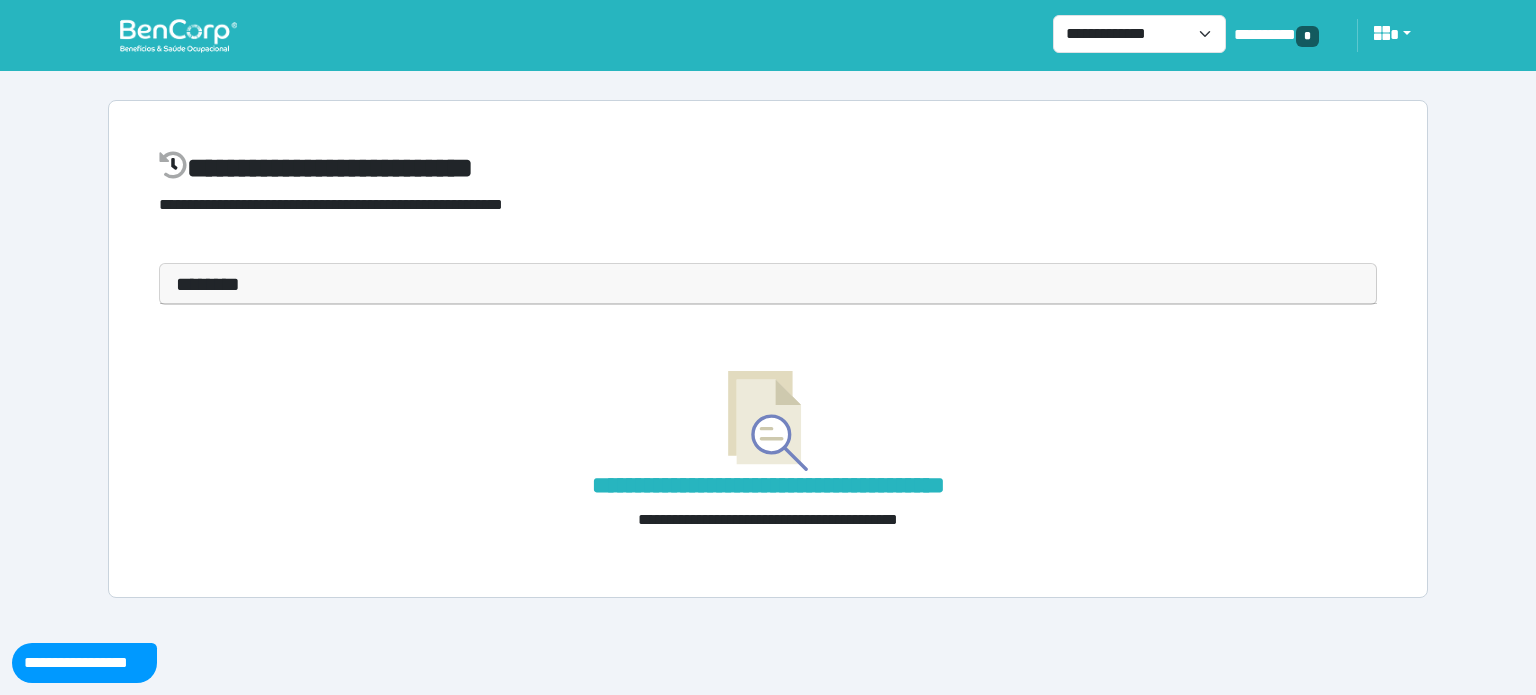 click on "********" at bounding box center [768, 284] 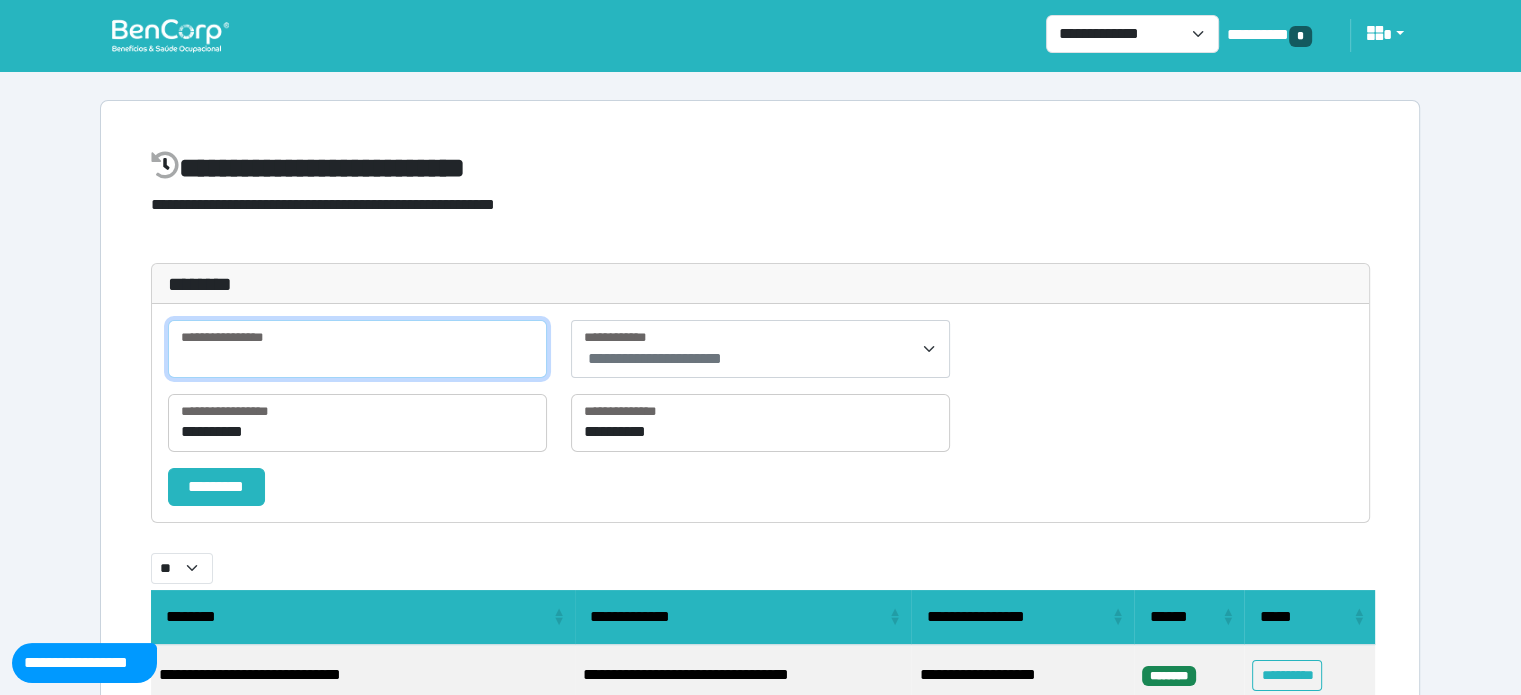 click at bounding box center (357, 349) 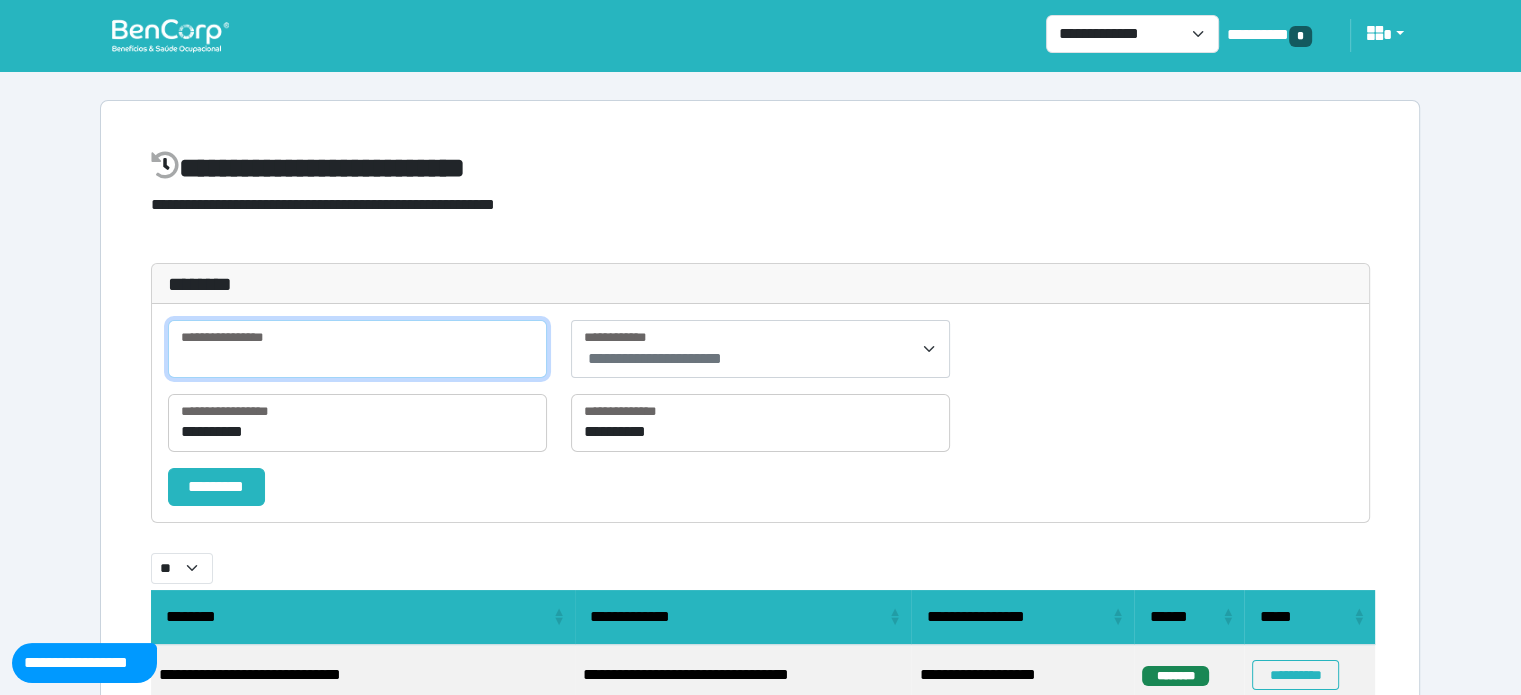 paste on "**********" 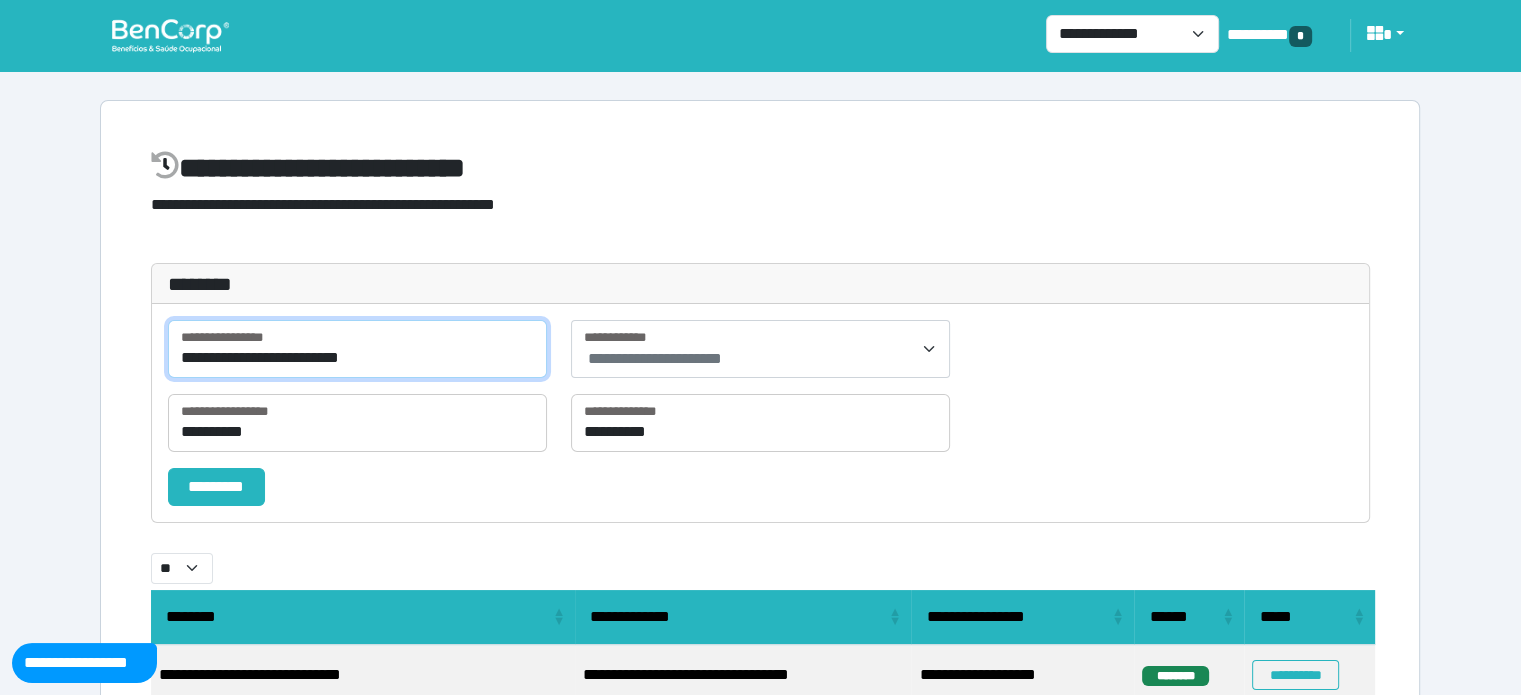 click on "*********" at bounding box center (216, 487) 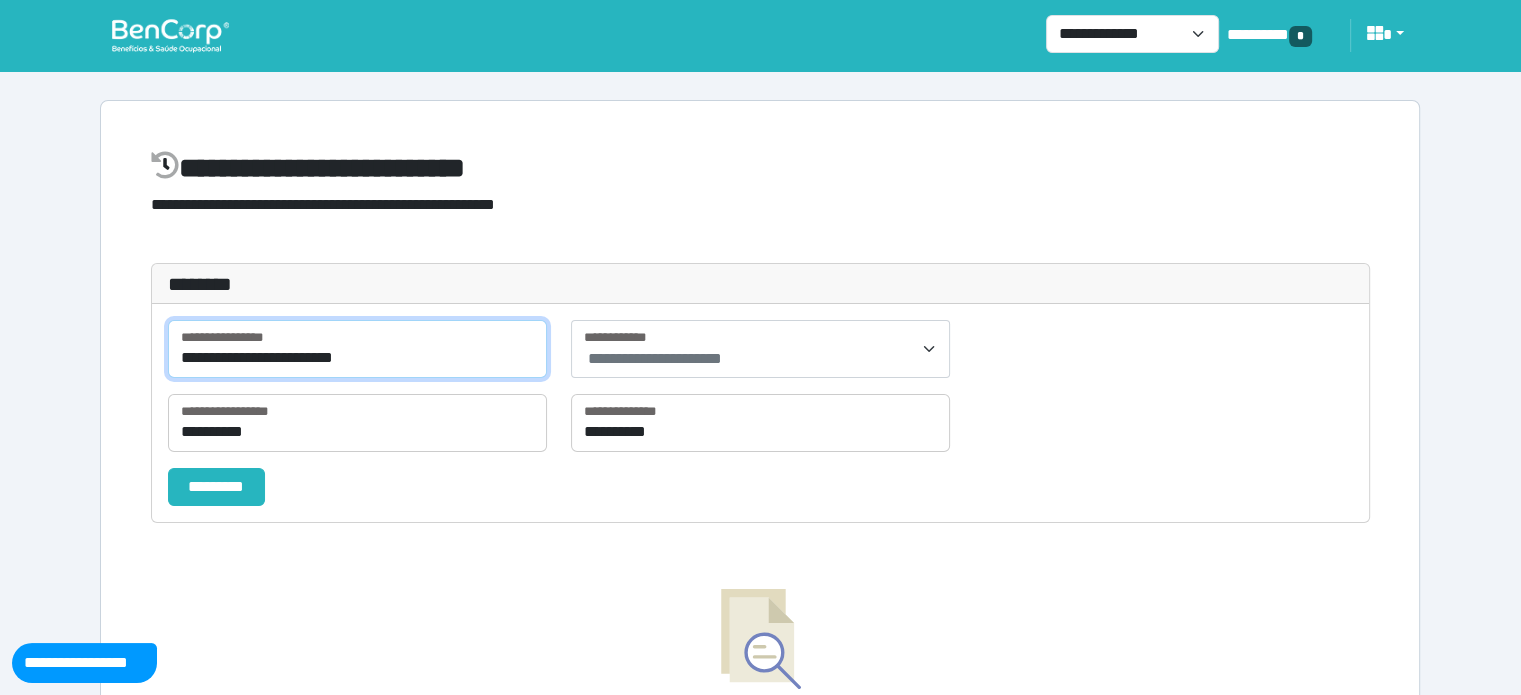 type on "**********" 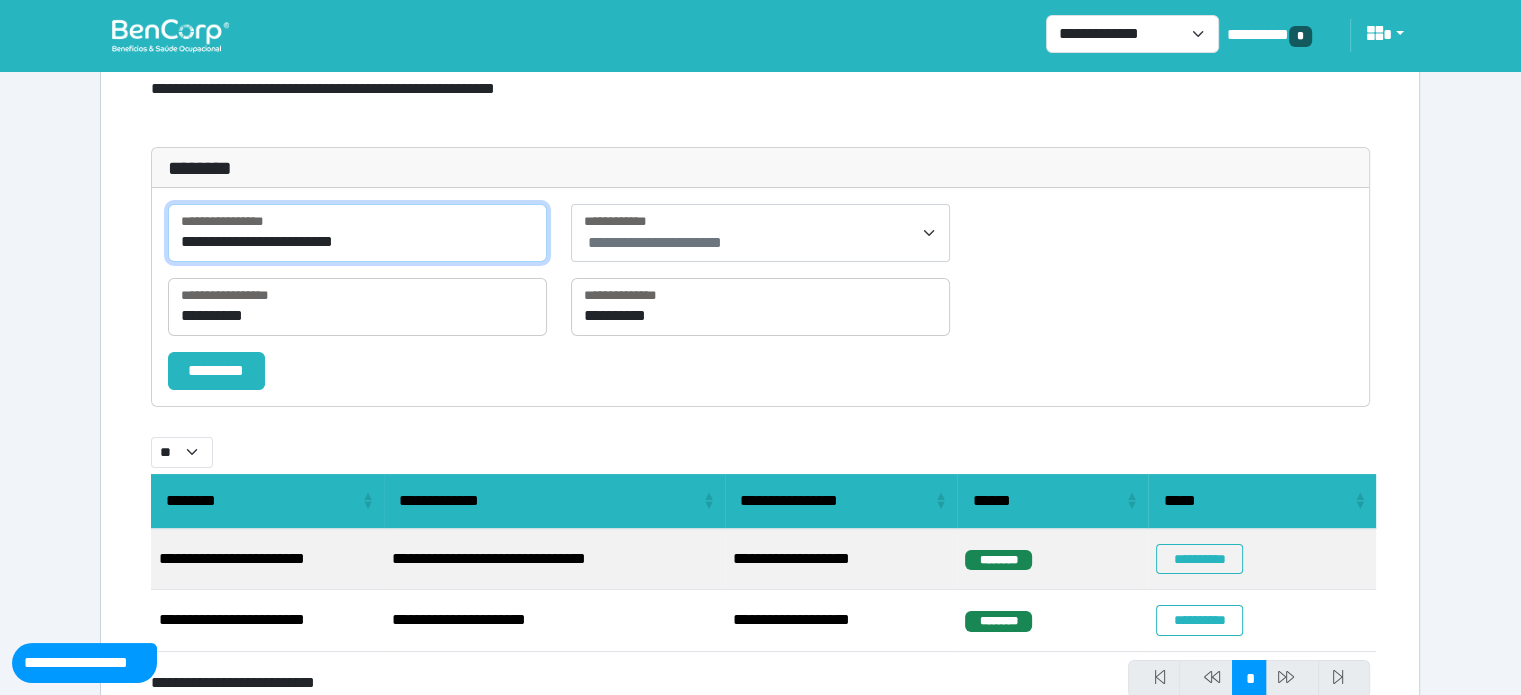 scroll, scrollTop: 205, scrollLeft: 0, axis: vertical 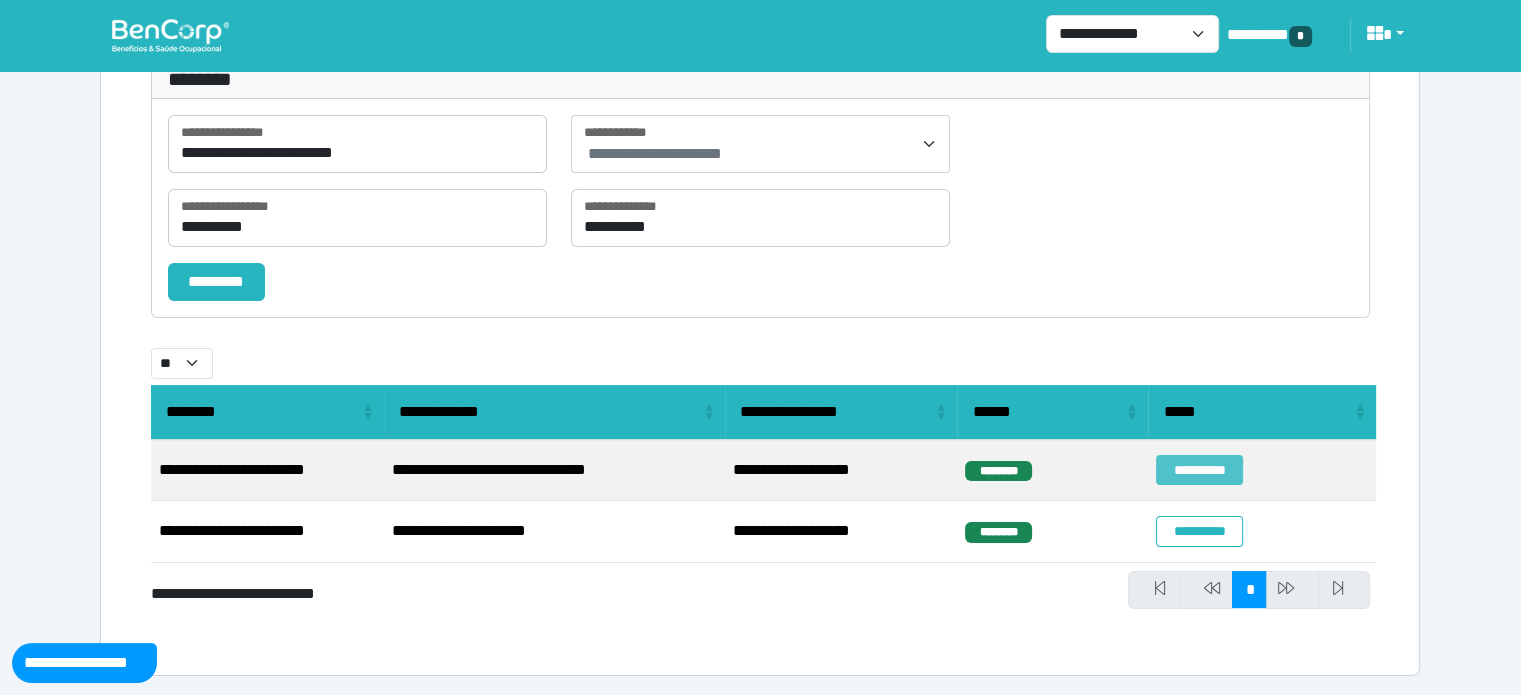 click on "**********" at bounding box center (1199, 470) 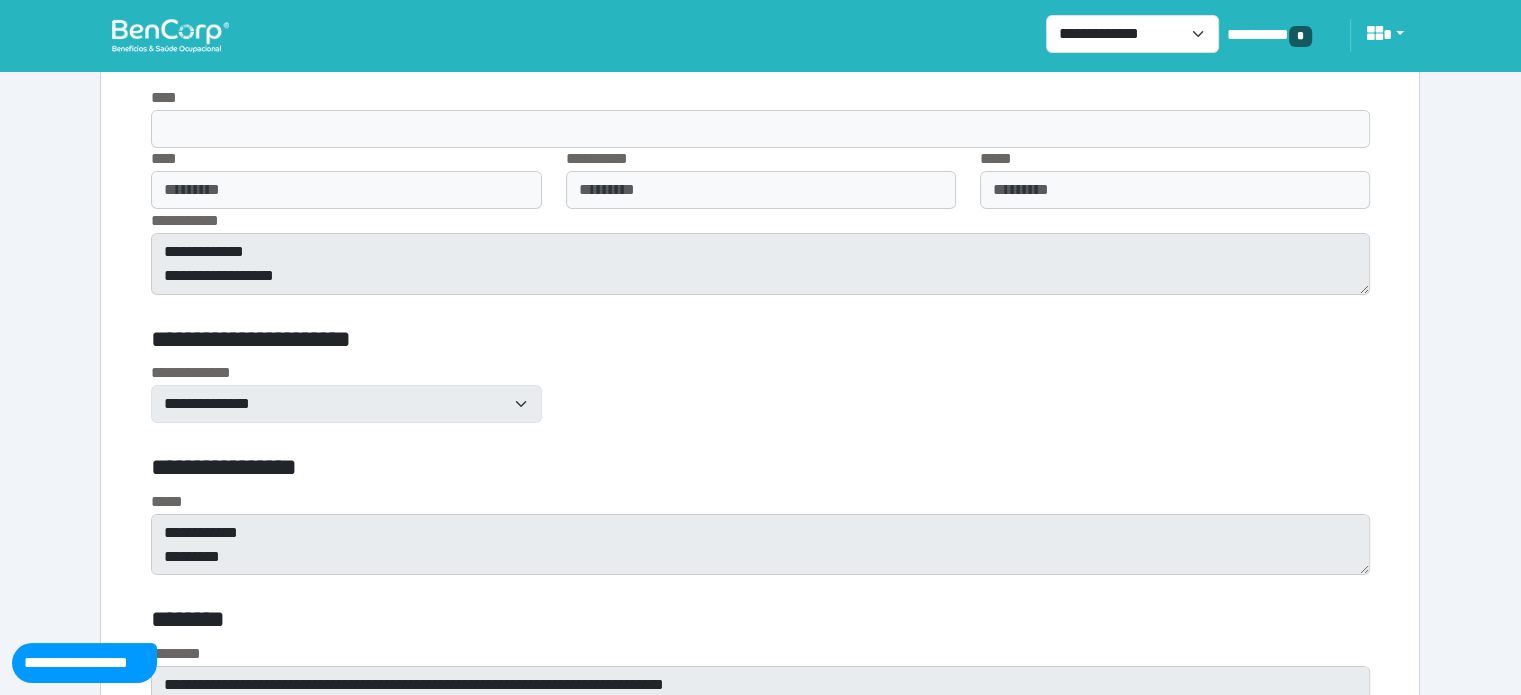 scroll, scrollTop: 6913, scrollLeft: 0, axis: vertical 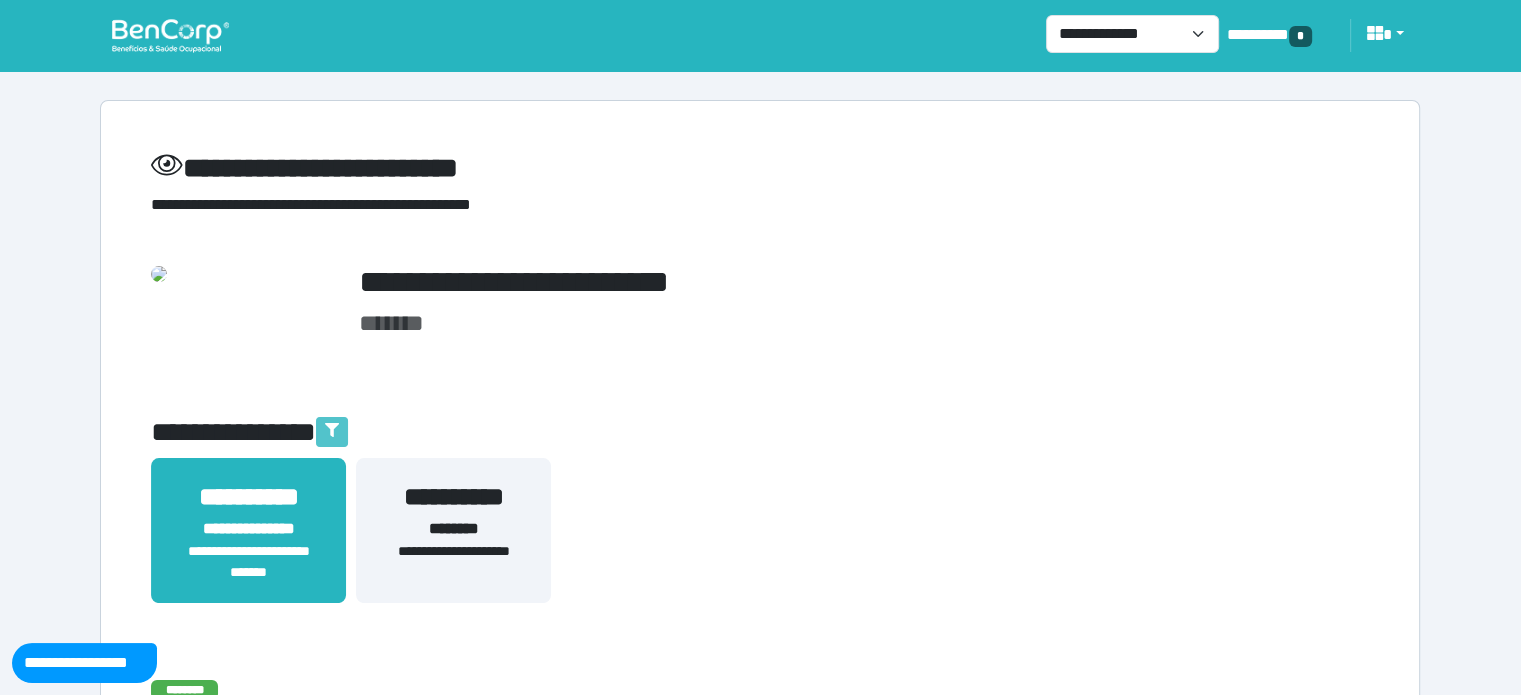 click 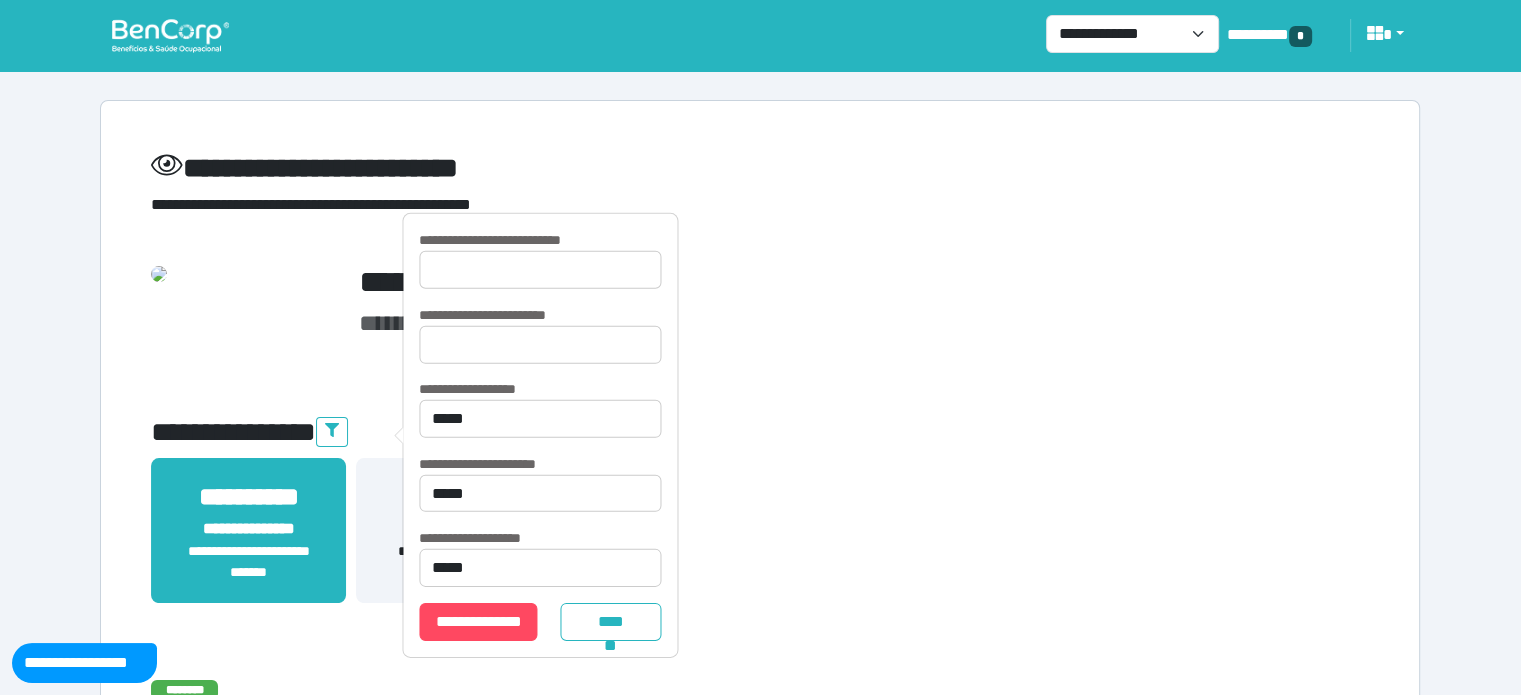 click on "**********" at bounding box center [760, 3844] 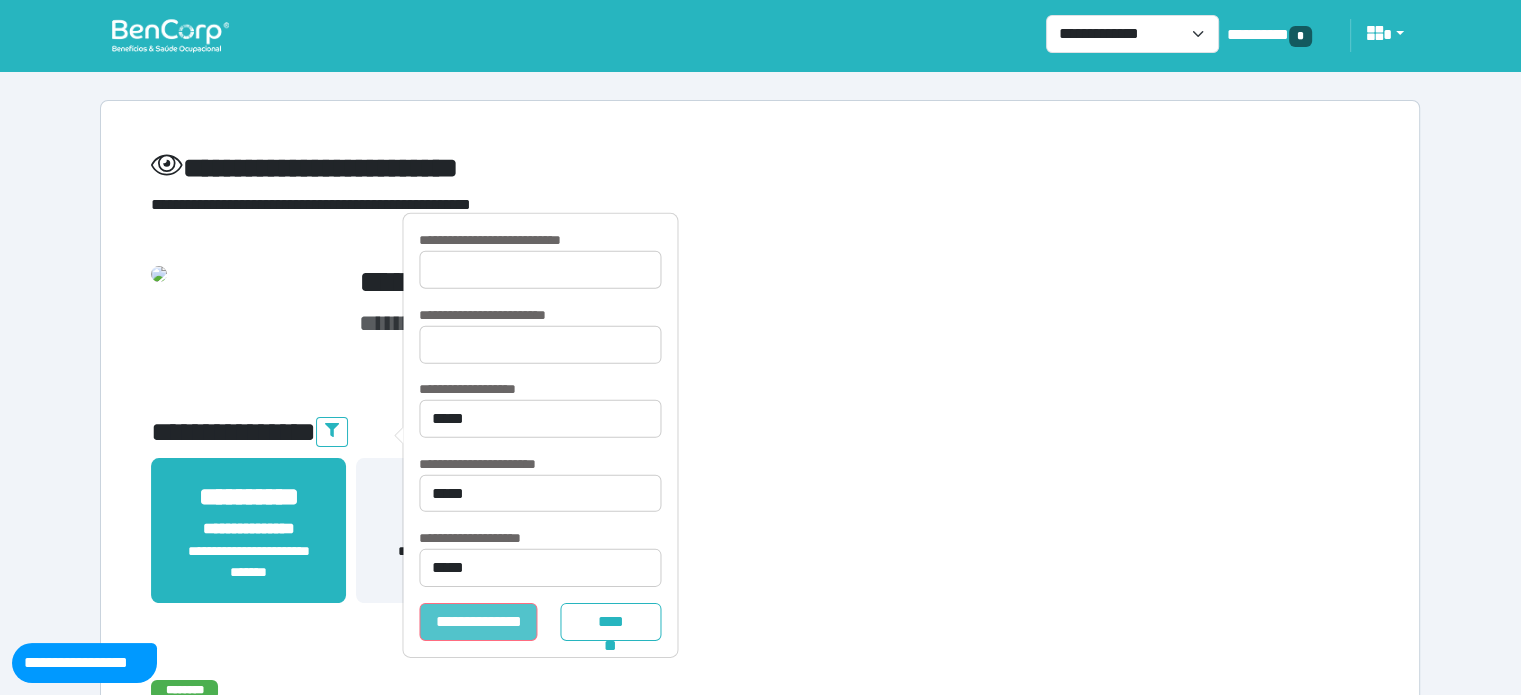 click on "**********" at bounding box center (478, 622) 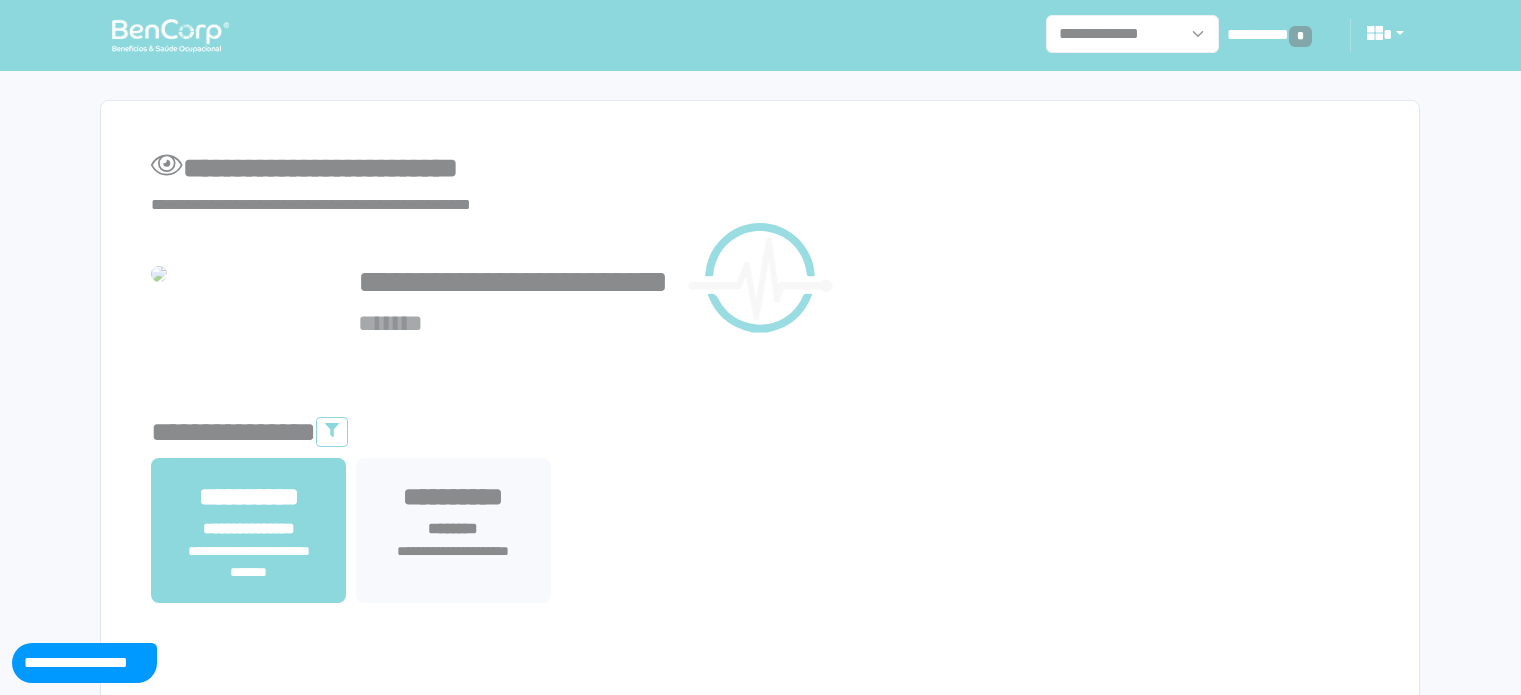 scroll, scrollTop: 0, scrollLeft: 0, axis: both 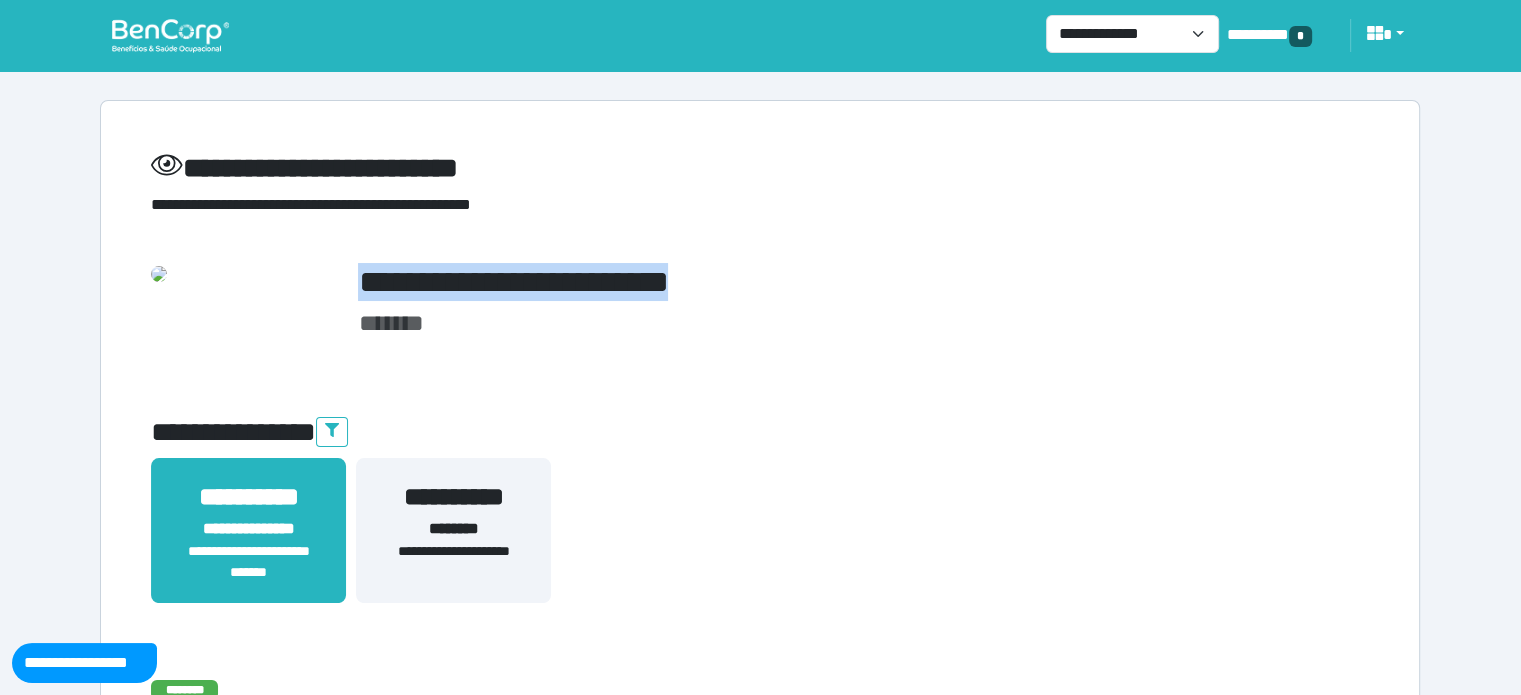 drag, startPoint x: 656, startPoint y: 295, endPoint x: 361, endPoint y: 269, distance: 296.14355 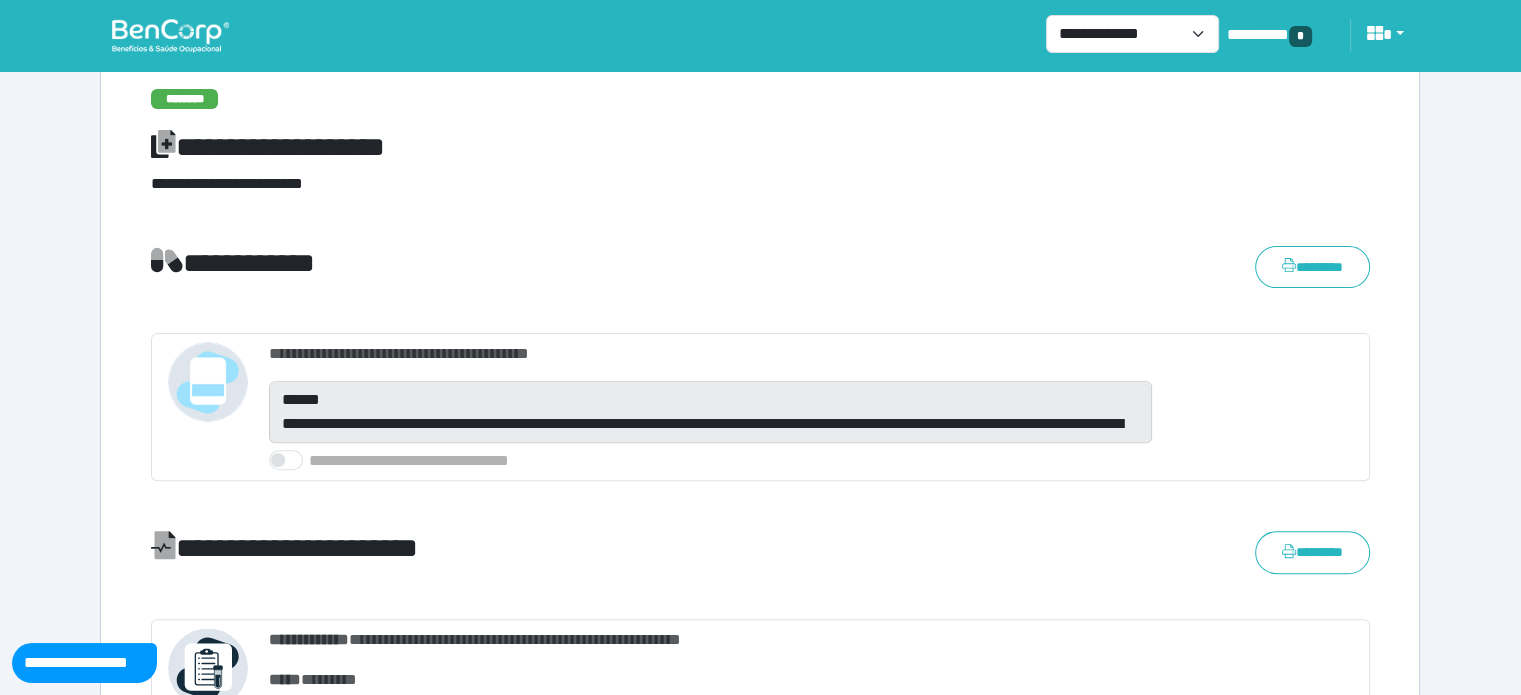 scroll, scrollTop: 500, scrollLeft: 0, axis: vertical 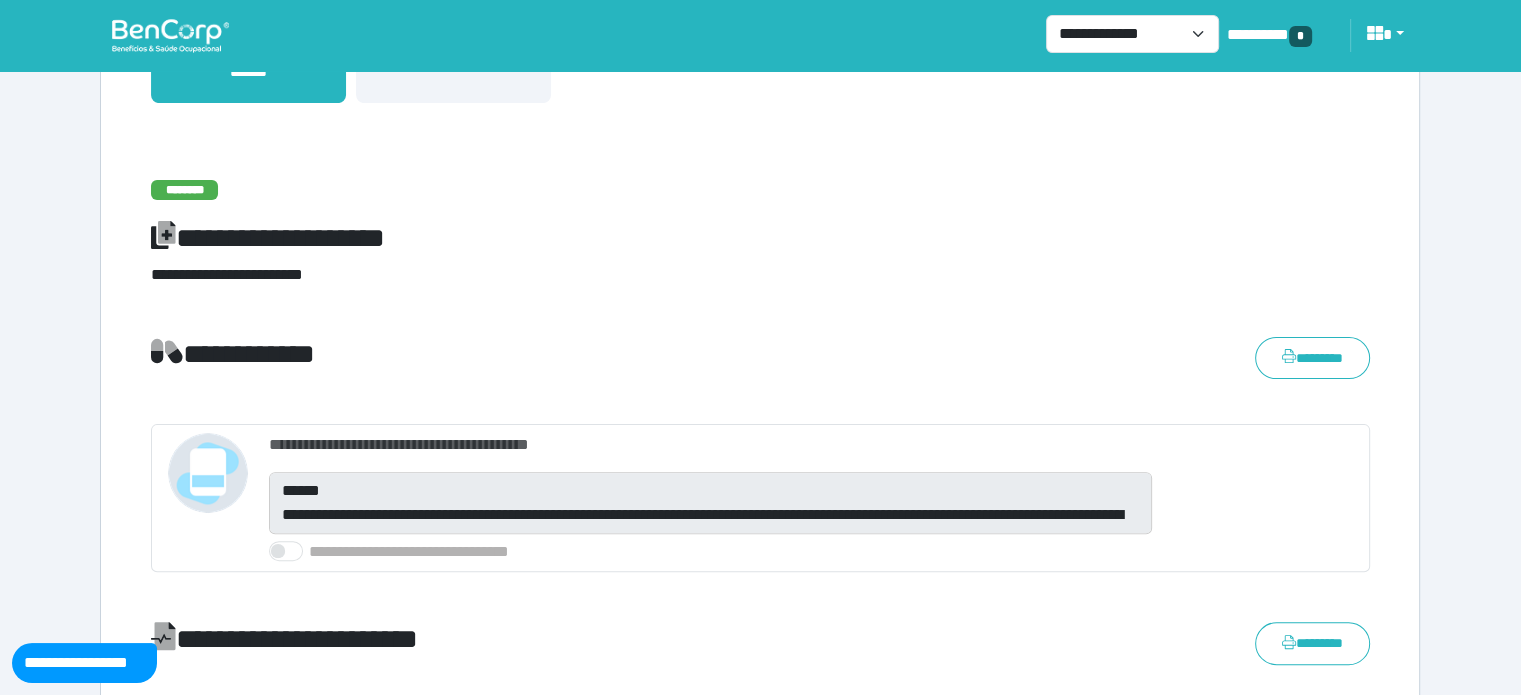 click at bounding box center [170, 35] 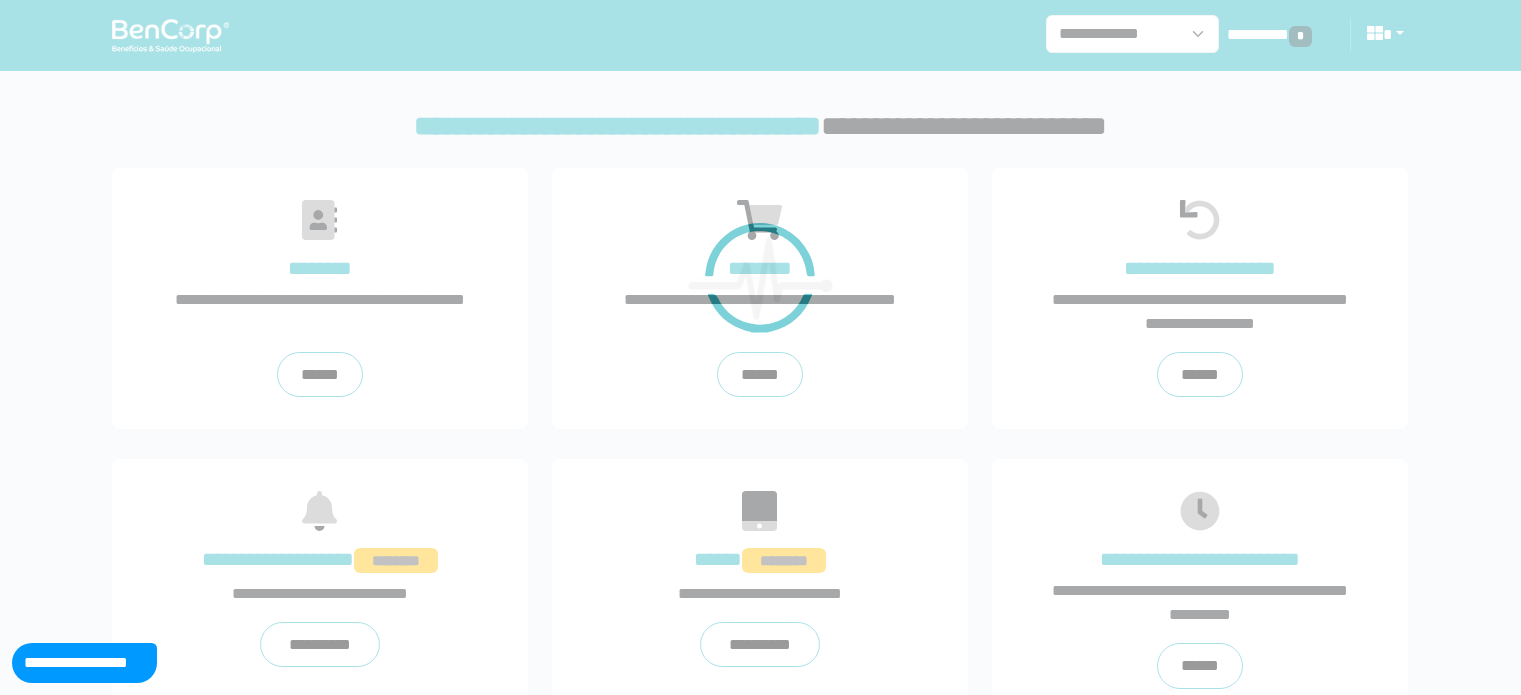 scroll, scrollTop: 0, scrollLeft: 0, axis: both 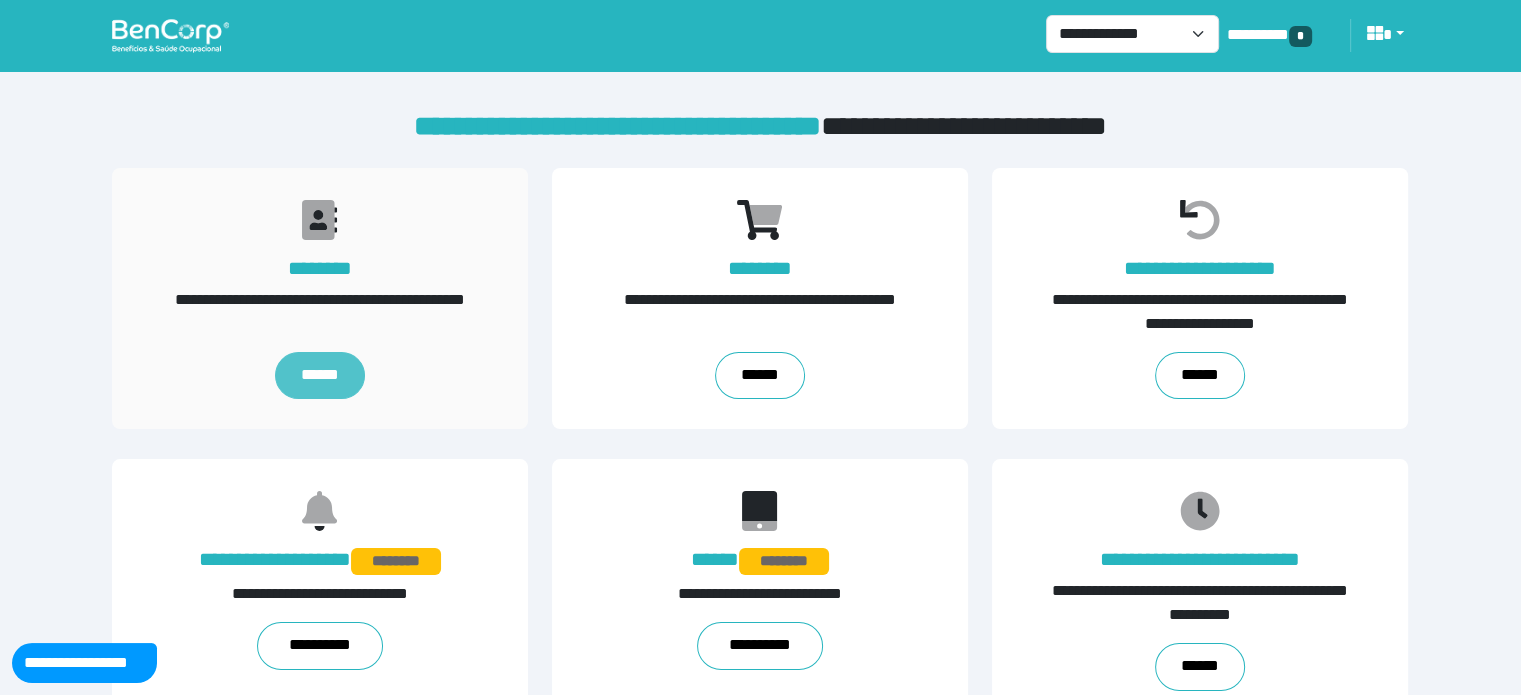 click on "******" at bounding box center [320, 376] 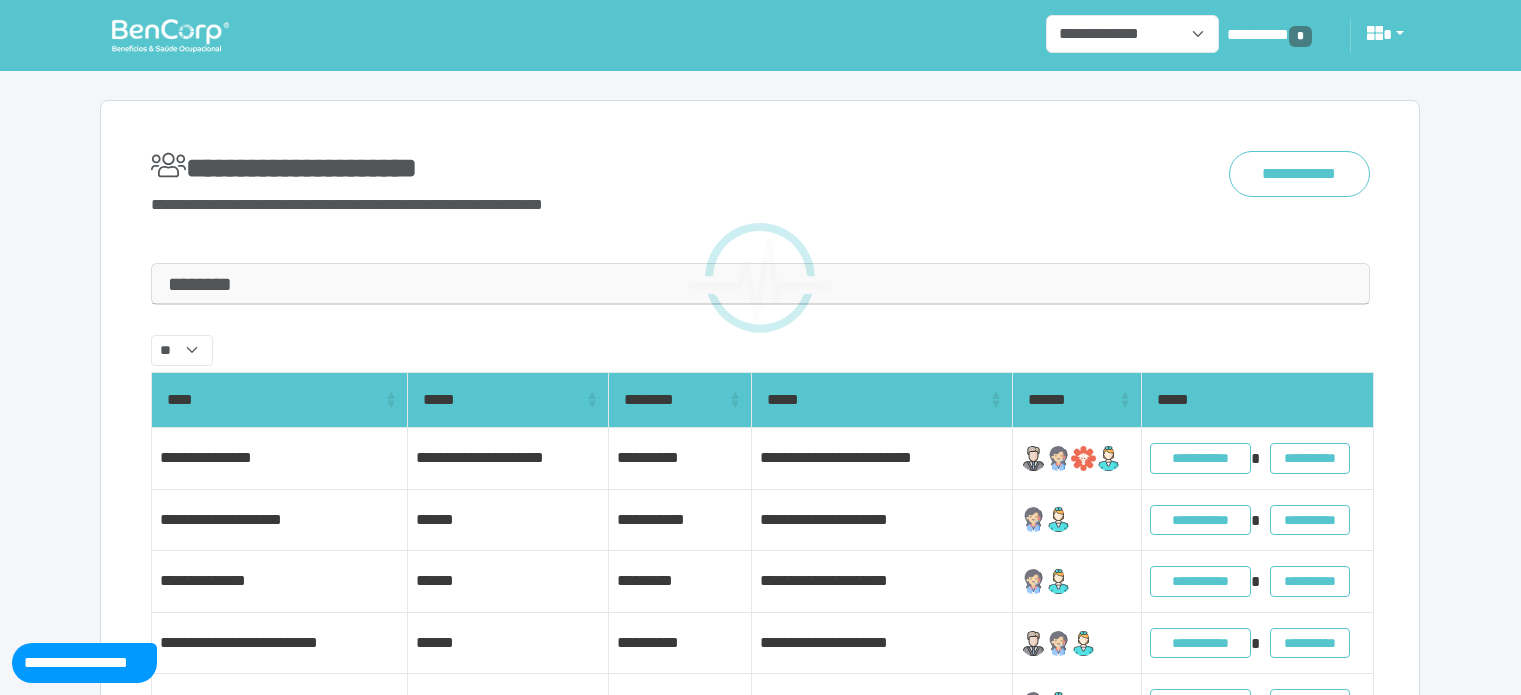 scroll, scrollTop: 0, scrollLeft: 0, axis: both 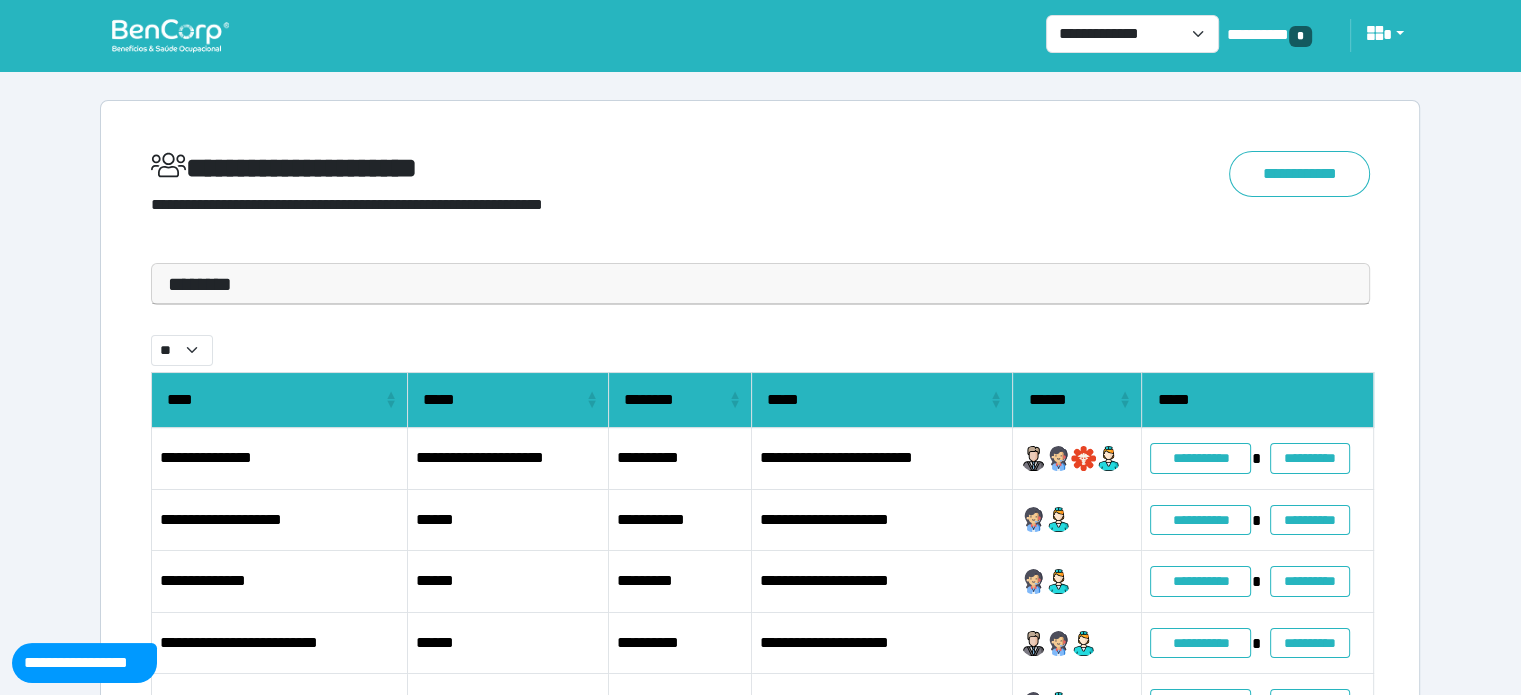 click at bounding box center [170, 35] 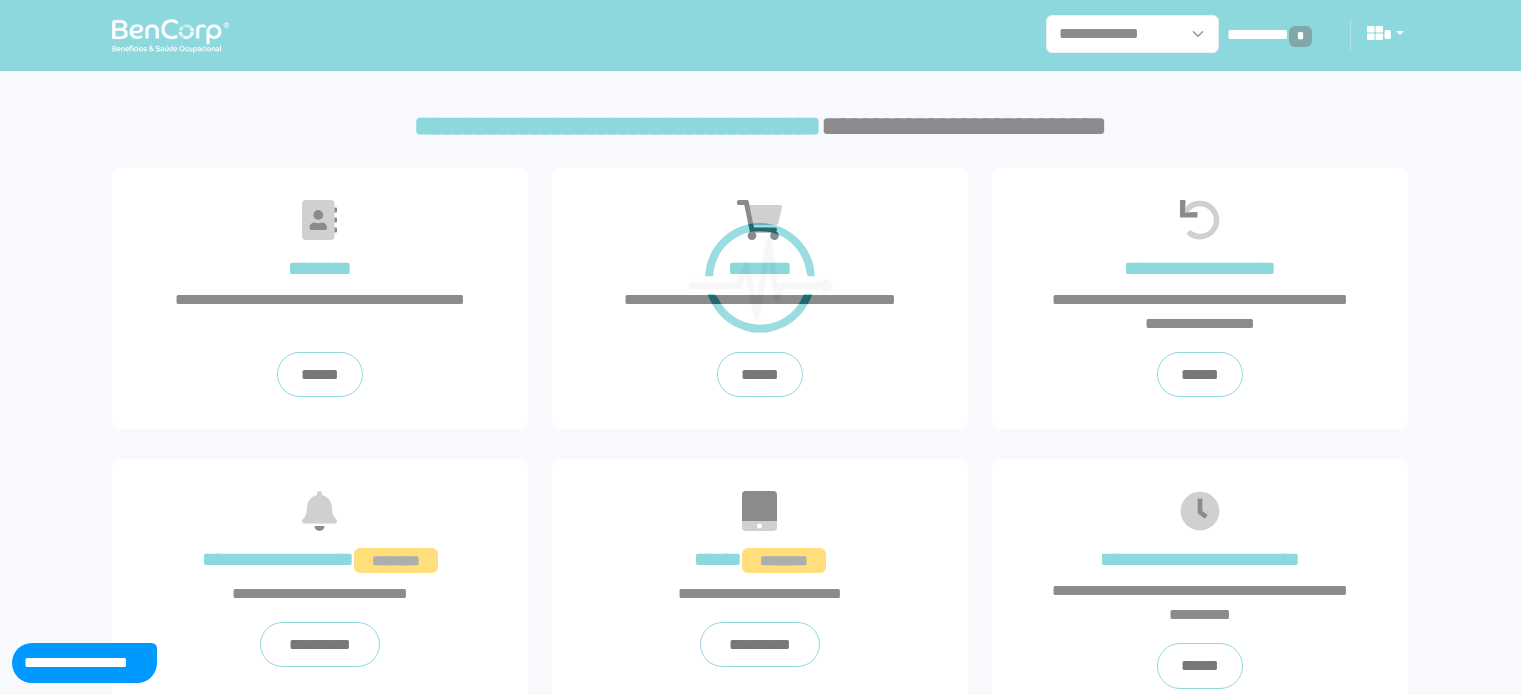scroll, scrollTop: 0, scrollLeft: 0, axis: both 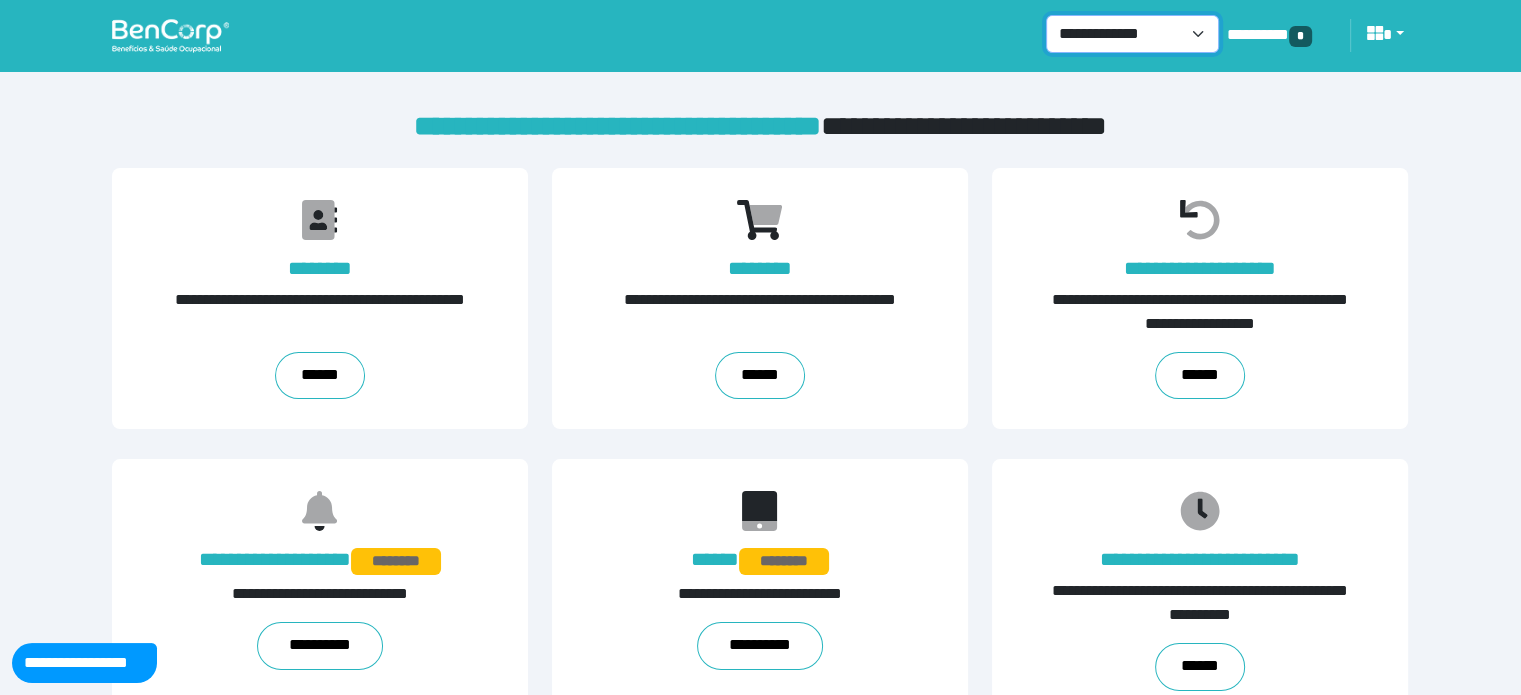 click on "**********" at bounding box center [1132, 34] 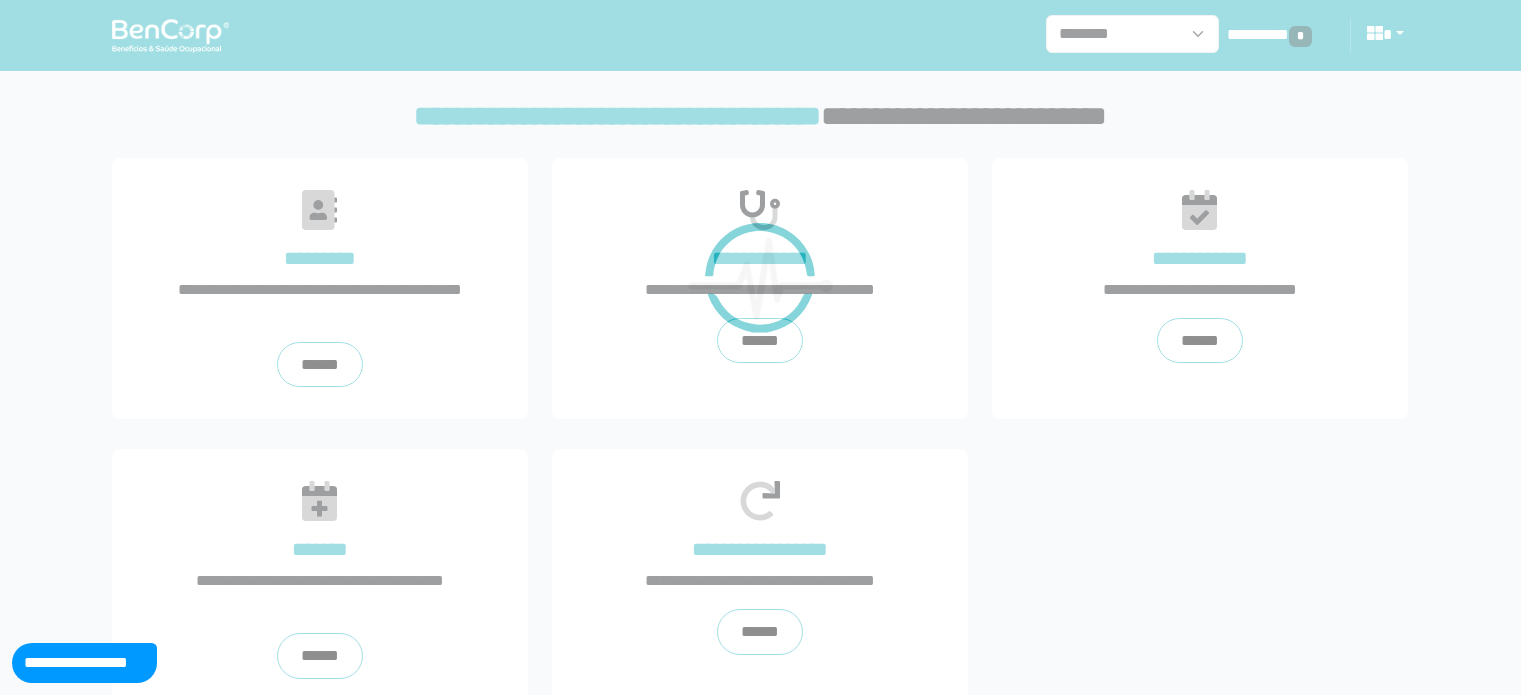scroll, scrollTop: 0, scrollLeft: 0, axis: both 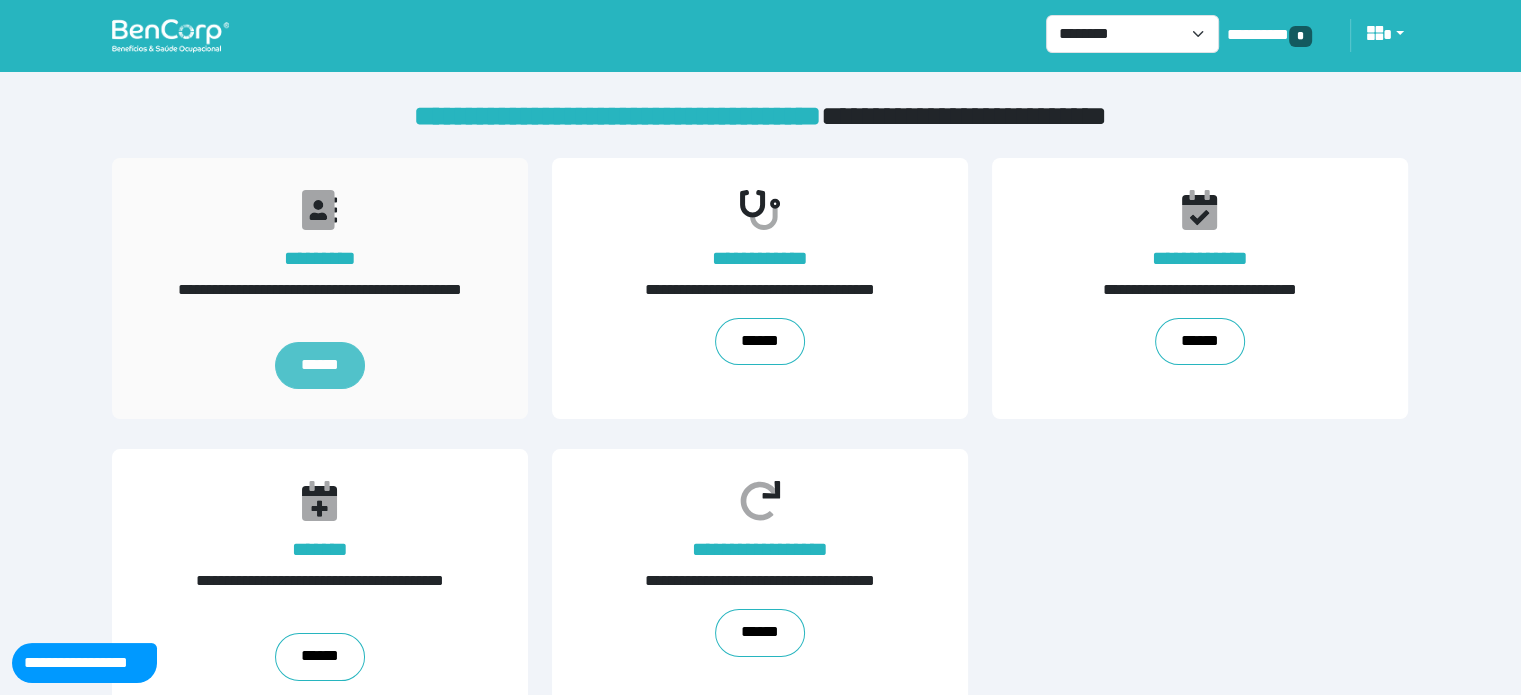 click on "******" at bounding box center [320, 366] 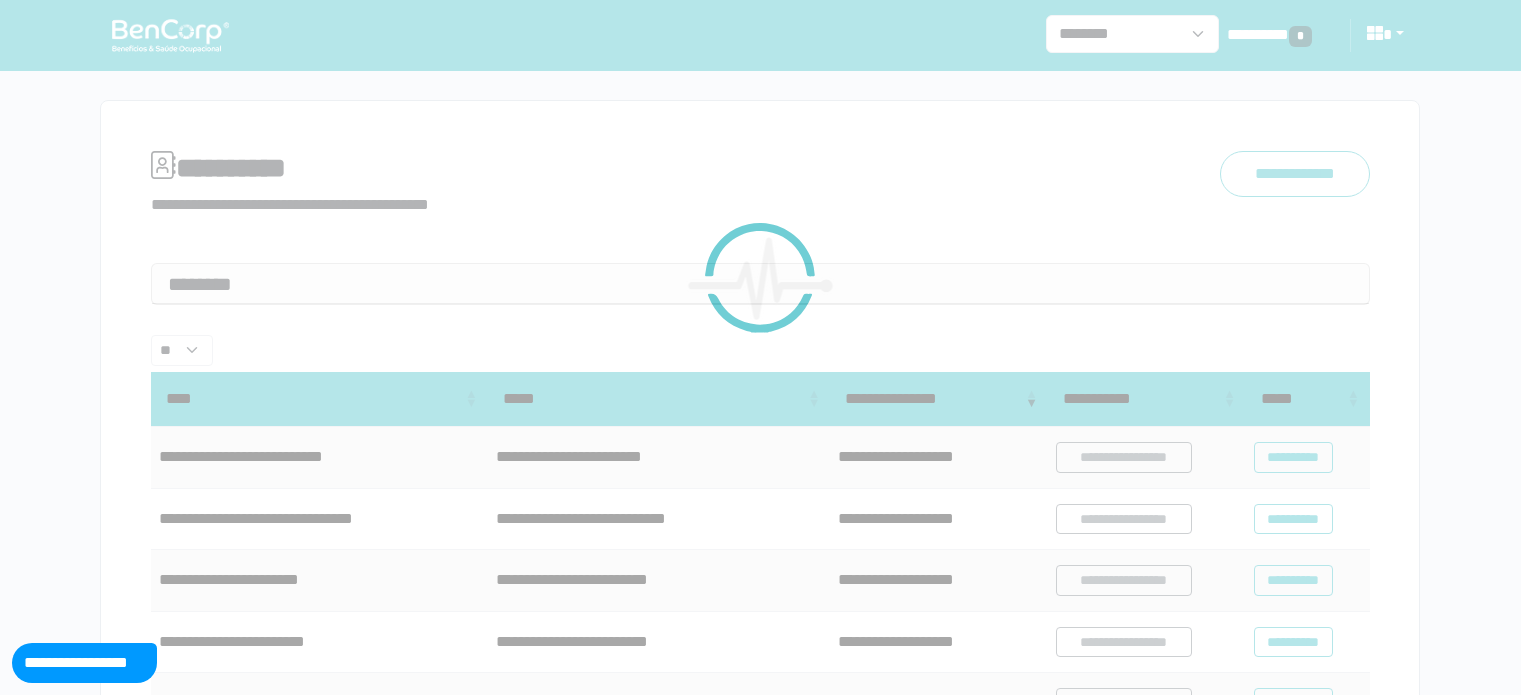 scroll, scrollTop: 0, scrollLeft: 0, axis: both 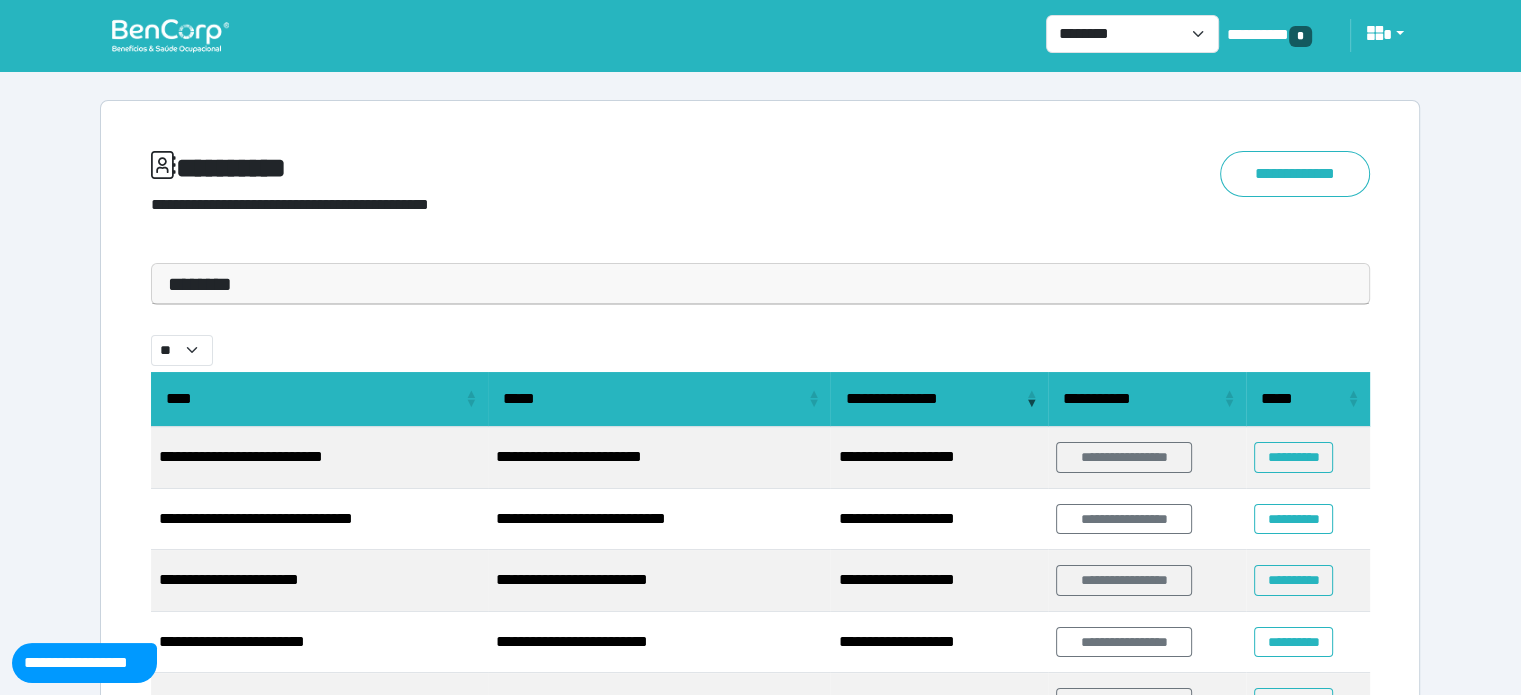 click on "********" at bounding box center [760, 284] 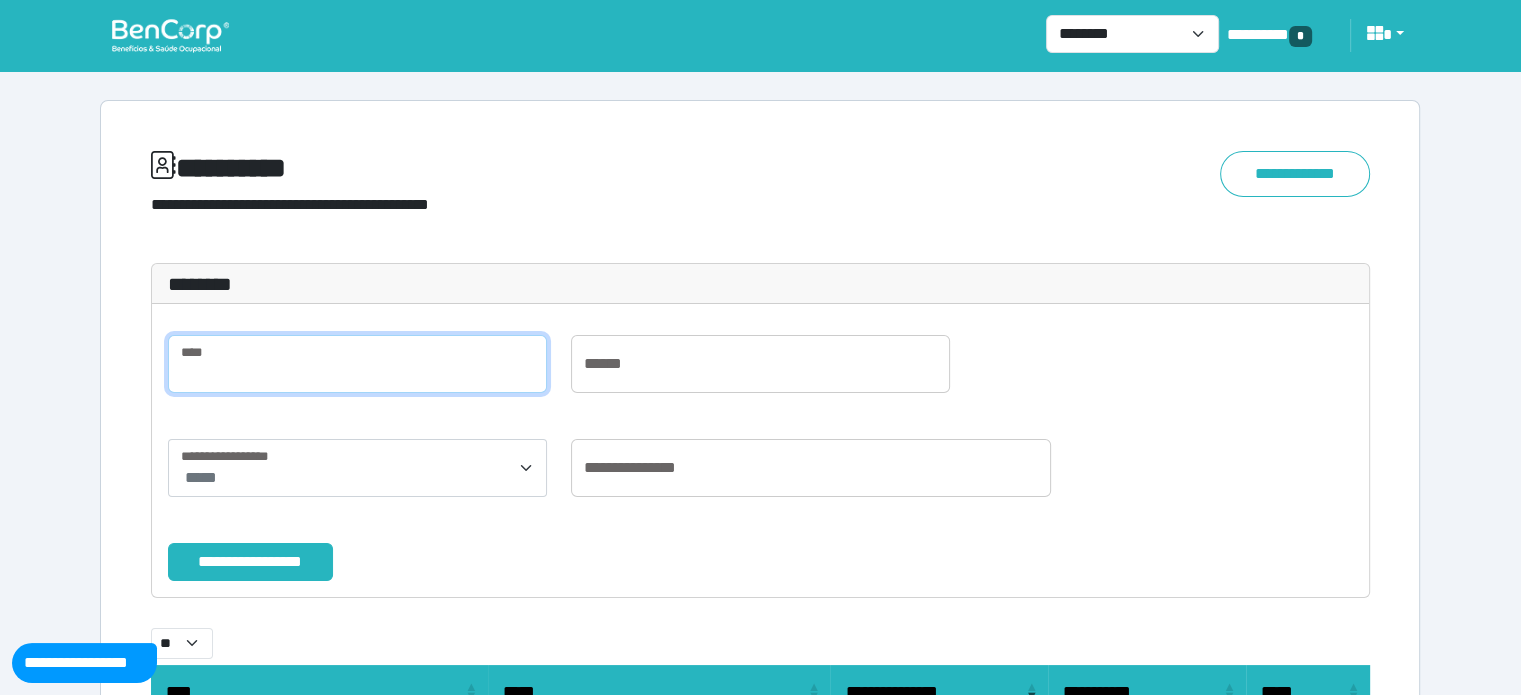 click at bounding box center [357, 364] 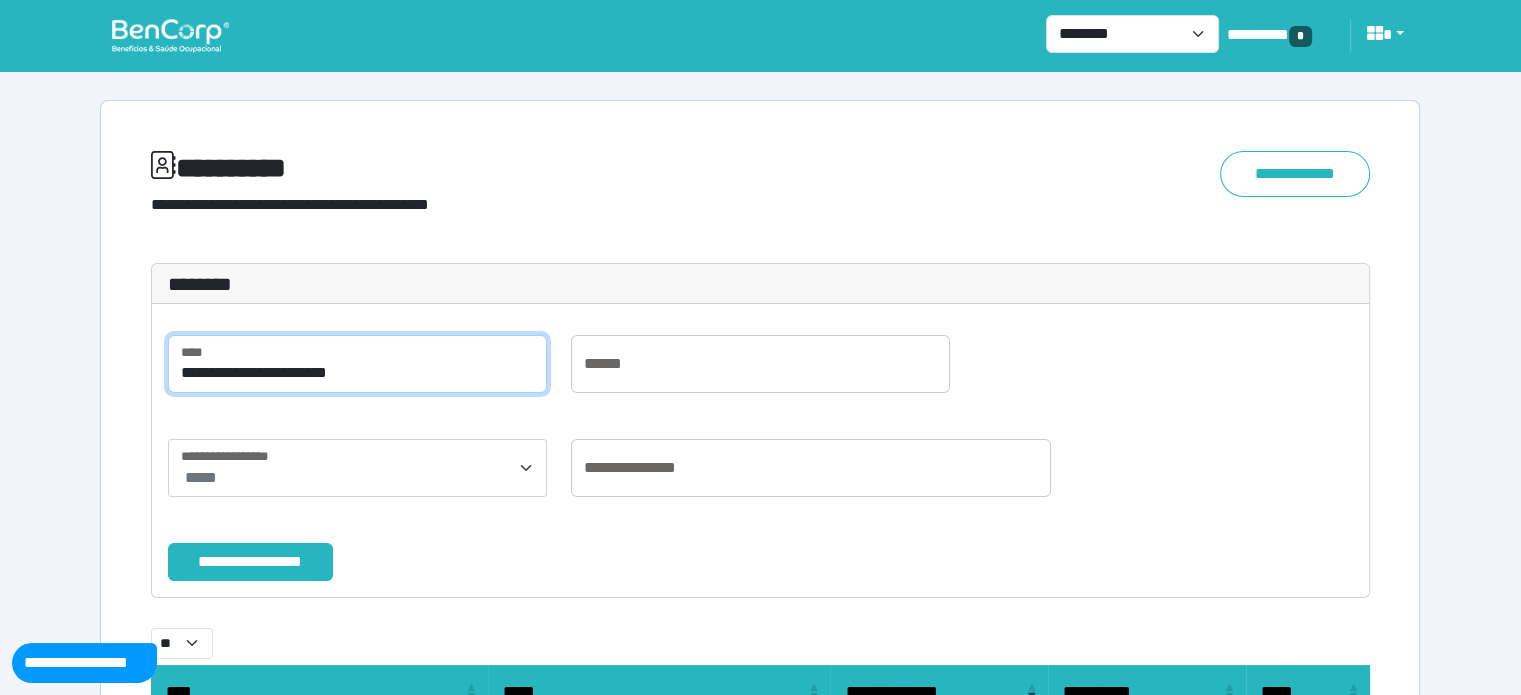 type on "**********" 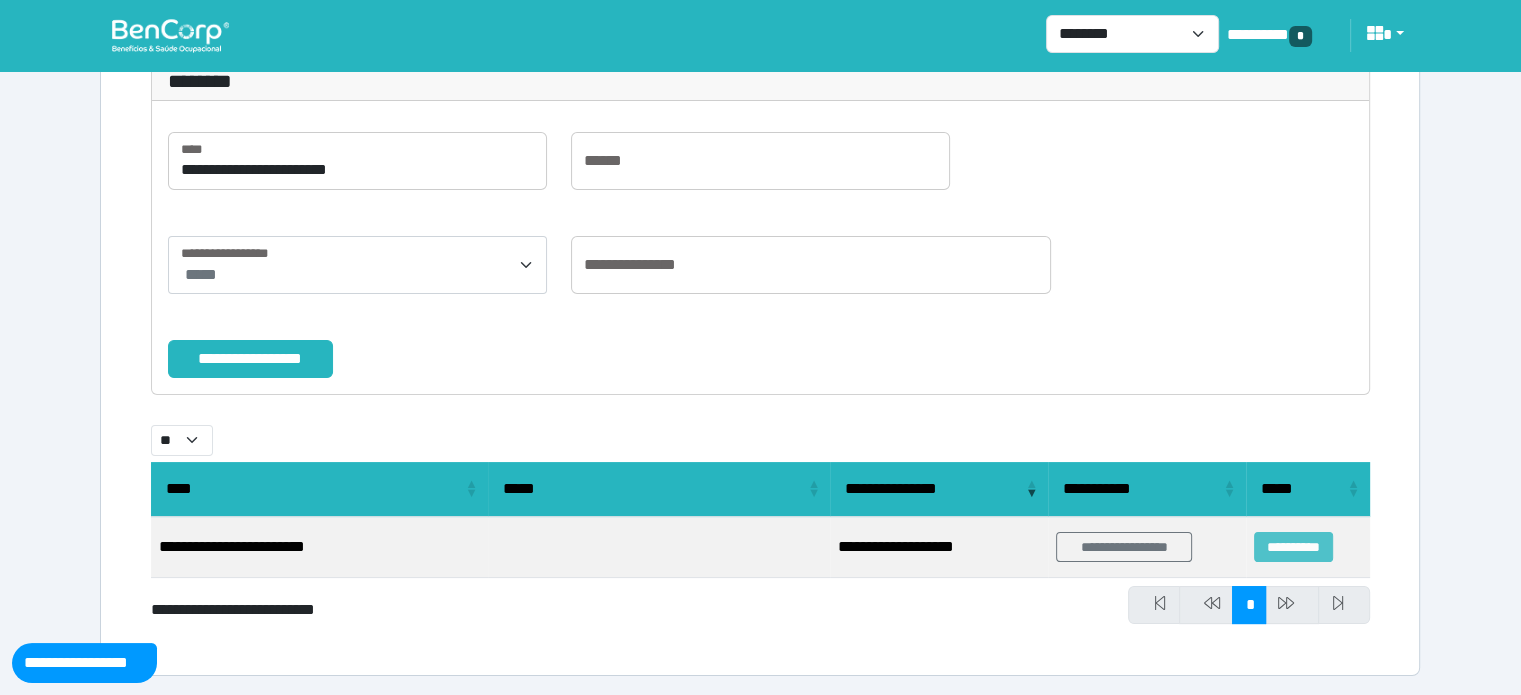 click on "**********" at bounding box center [1293, 547] 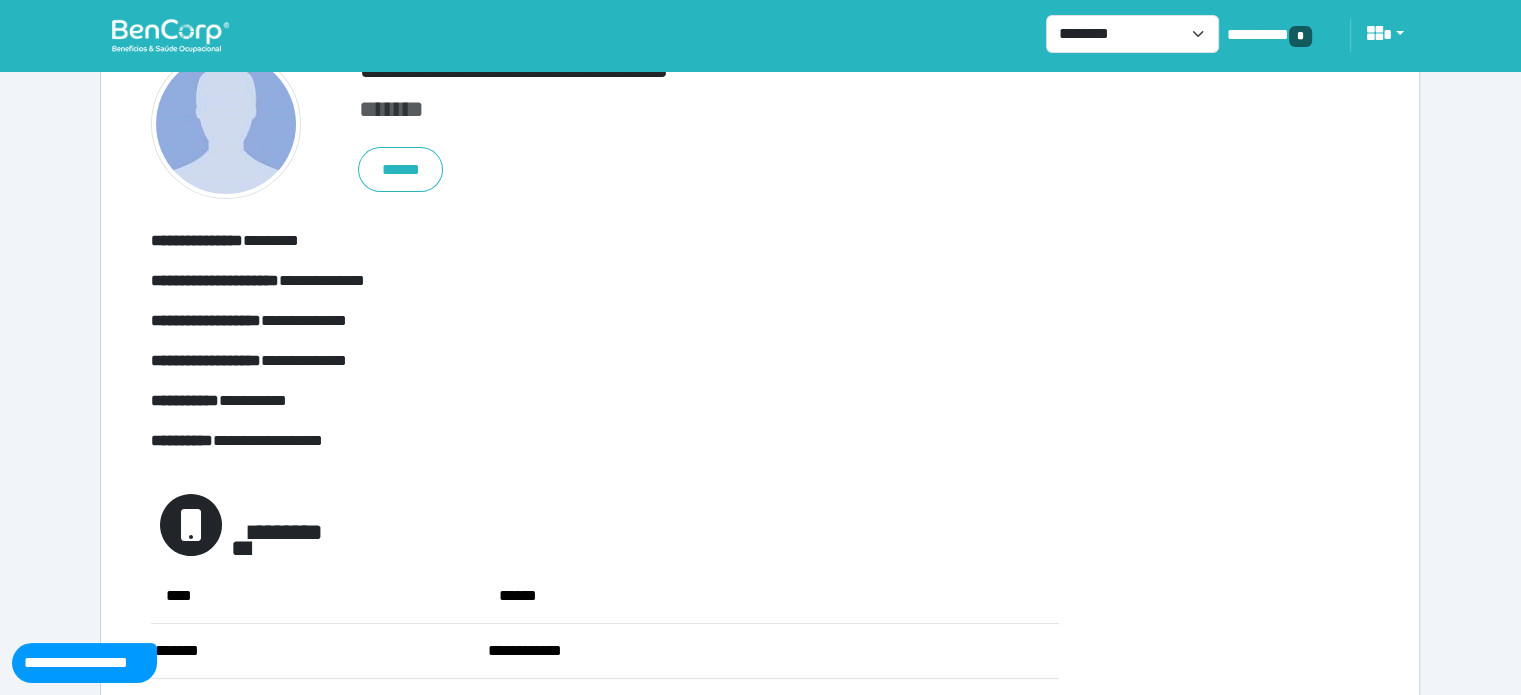 scroll, scrollTop: 200, scrollLeft: 0, axis: vertical 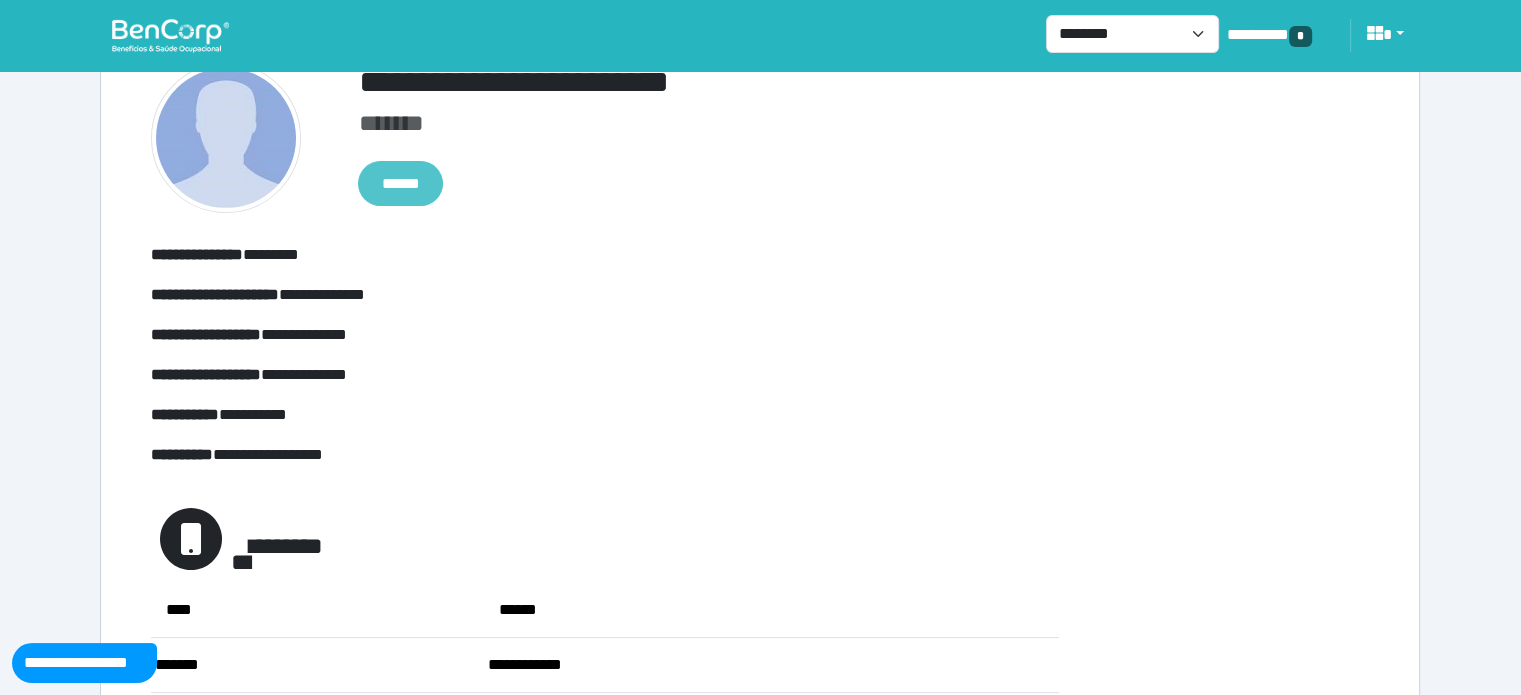 click on "******" at bounding box center (400, 184) 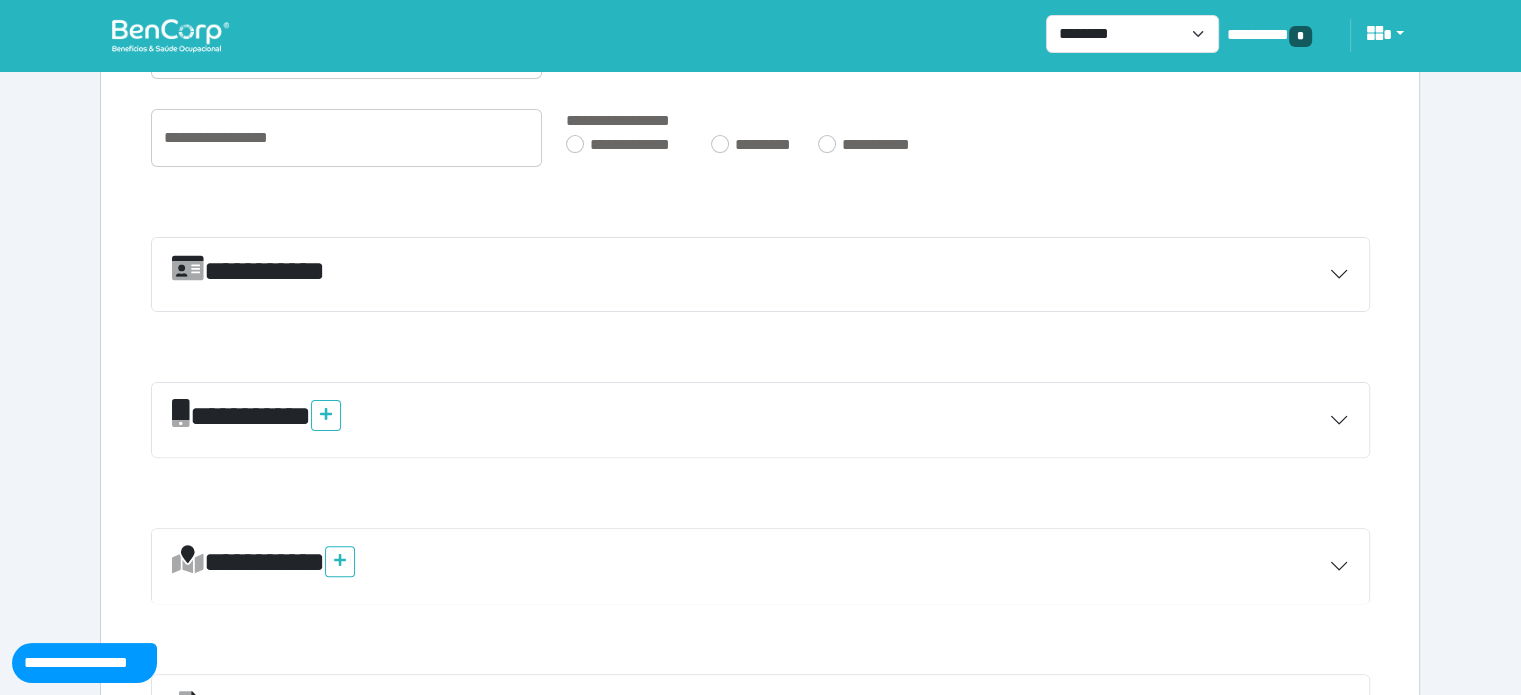 scroll, scrollTop: 500, scrollLeft: 0, axis: vertical 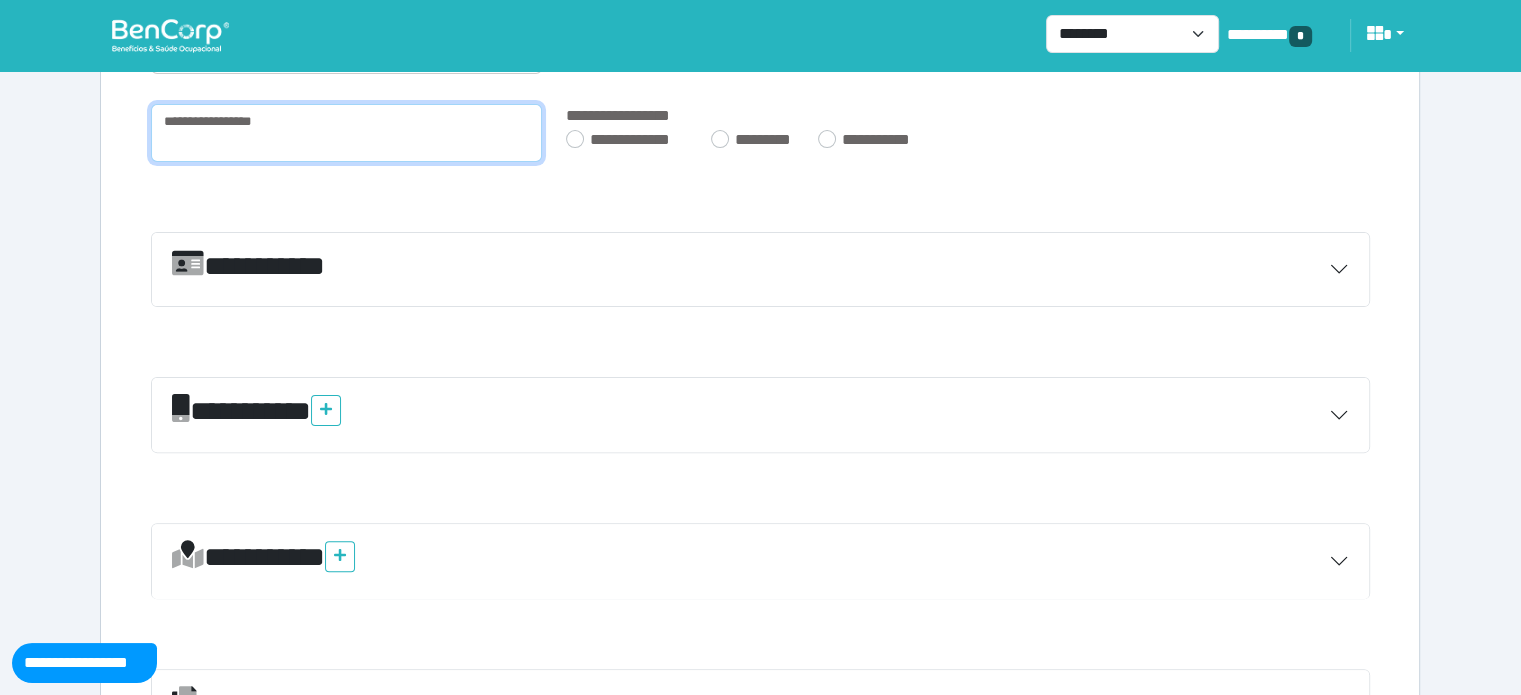 click at bounding box center (346, 133) 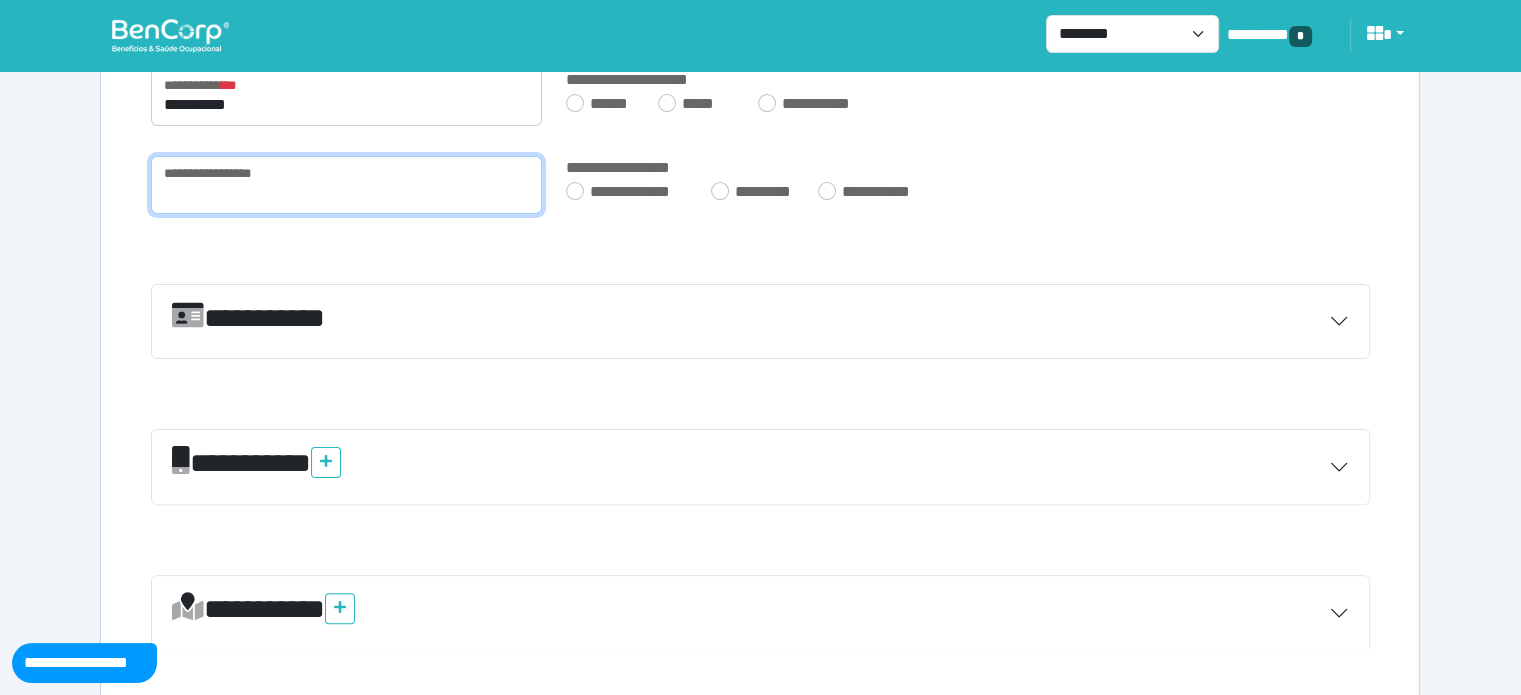 scroll, scrollTop: 400, scrollLeft: 0, axis: vertical 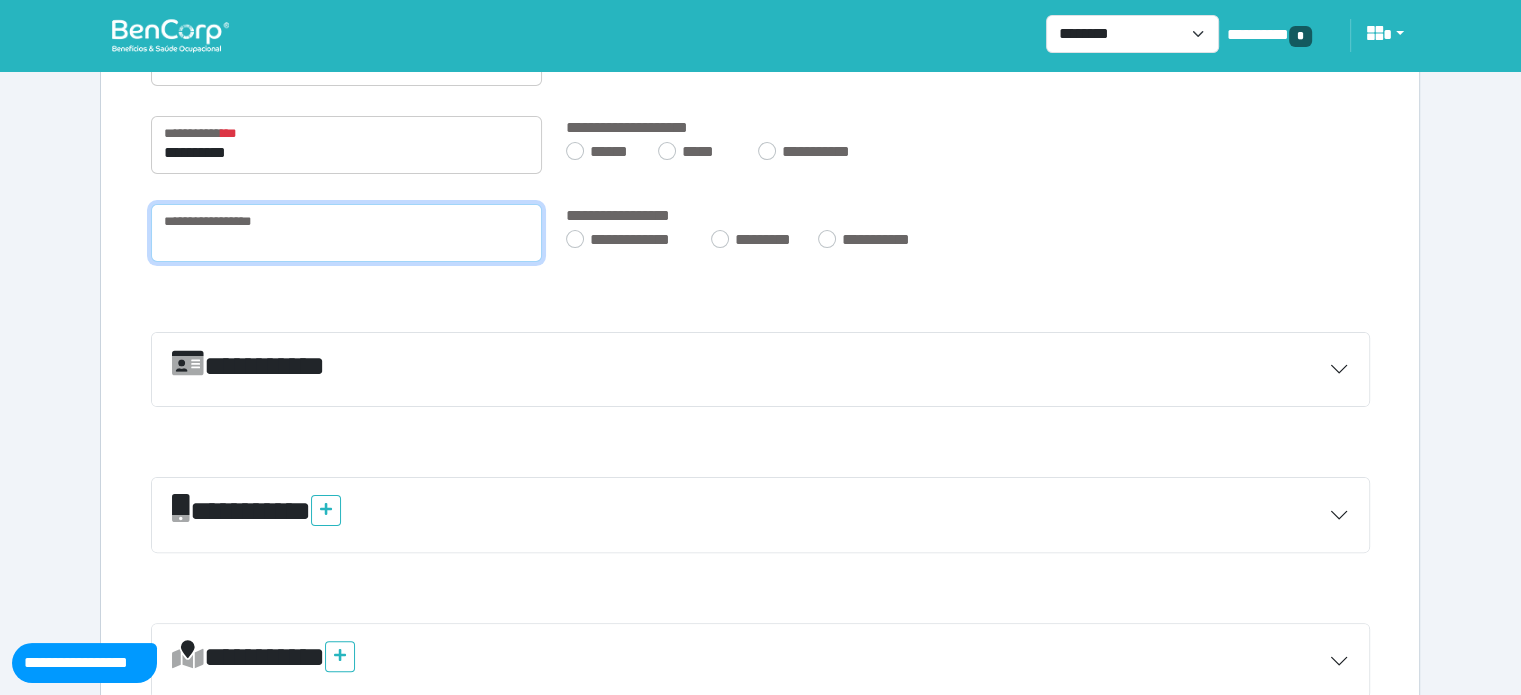 paste on "**********" 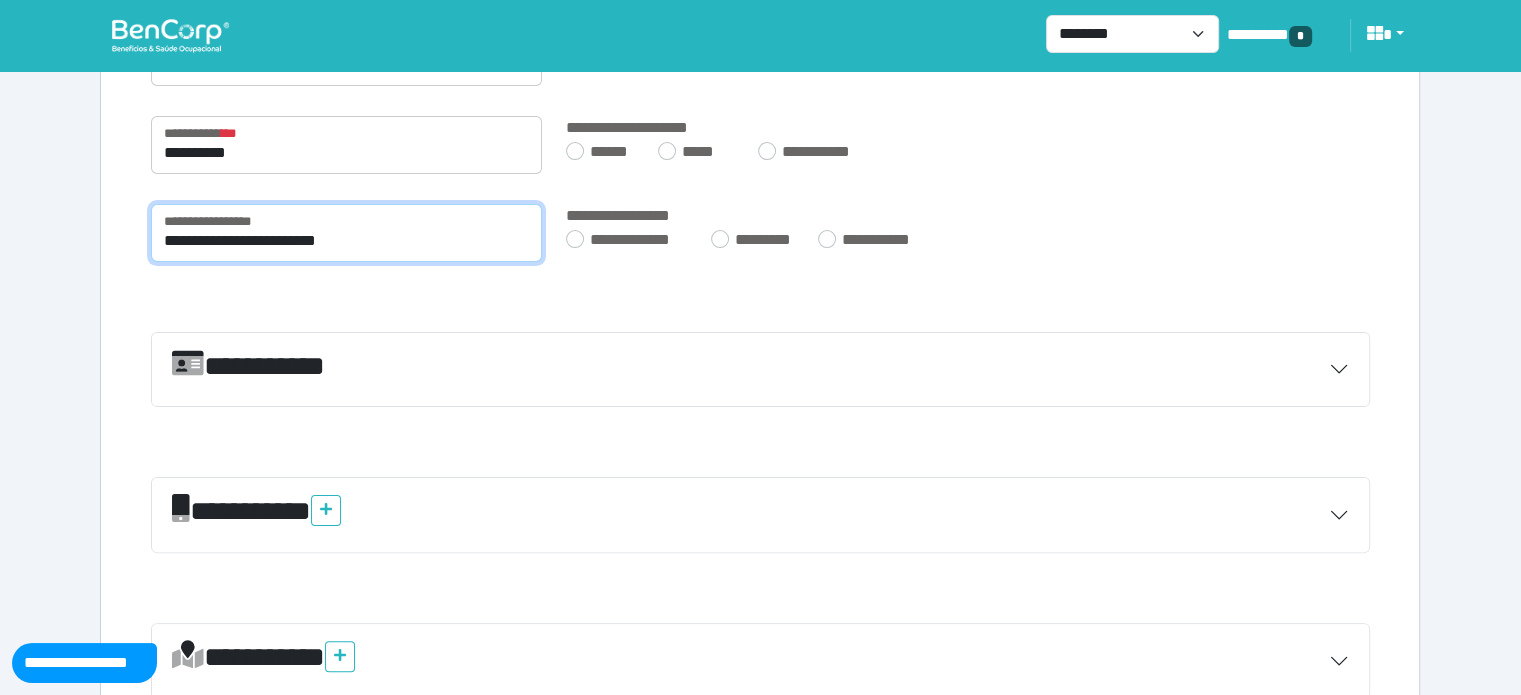 type on "**********" 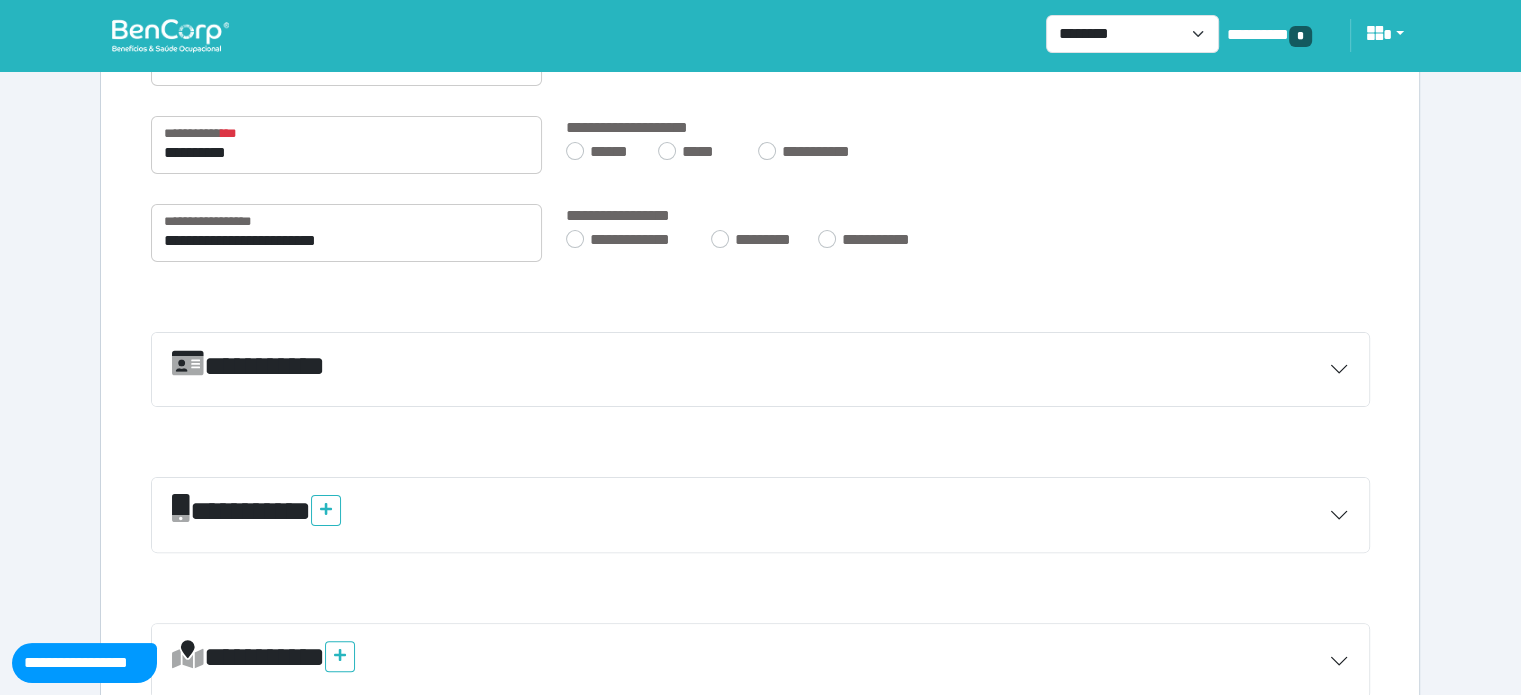 click on "**********" at bounding box center [760, 233] 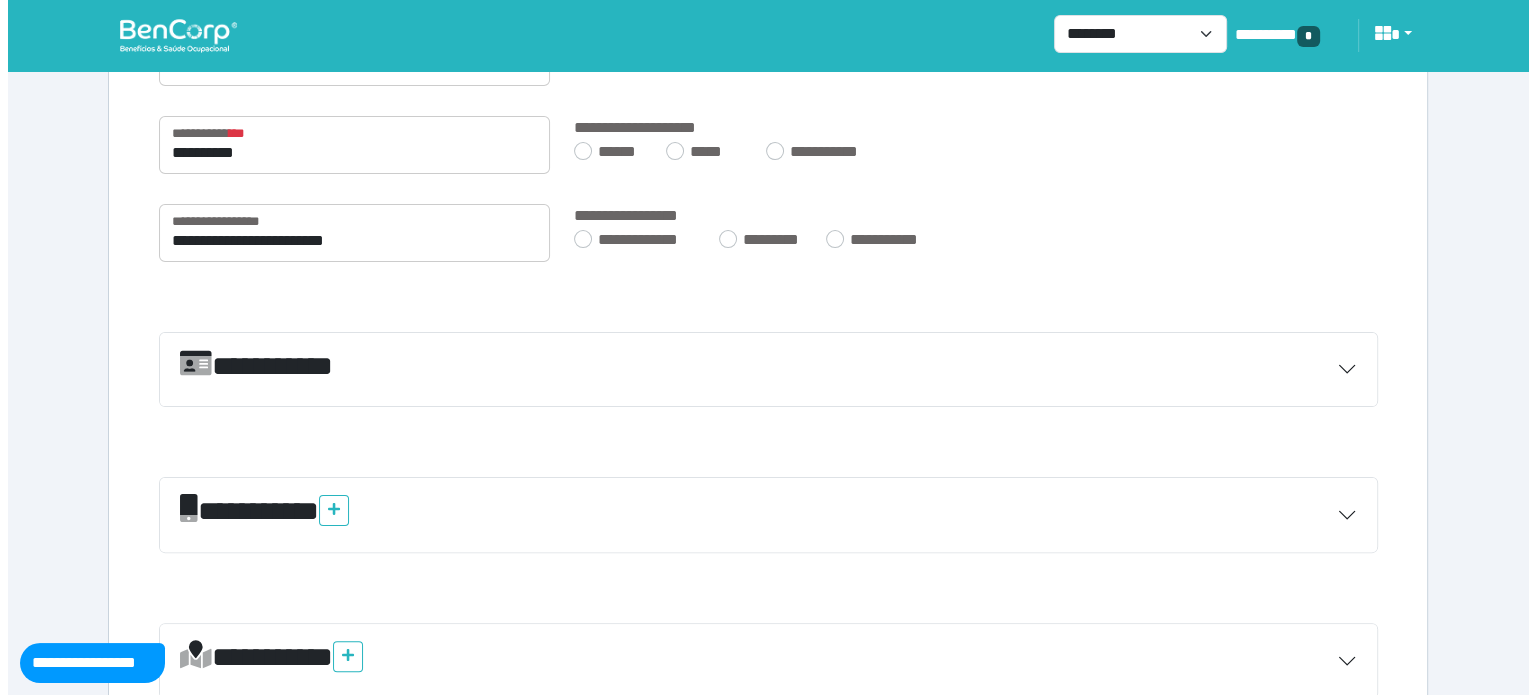 scroll, scrollTop: 840, scrollLeft: 0, axis: vertical 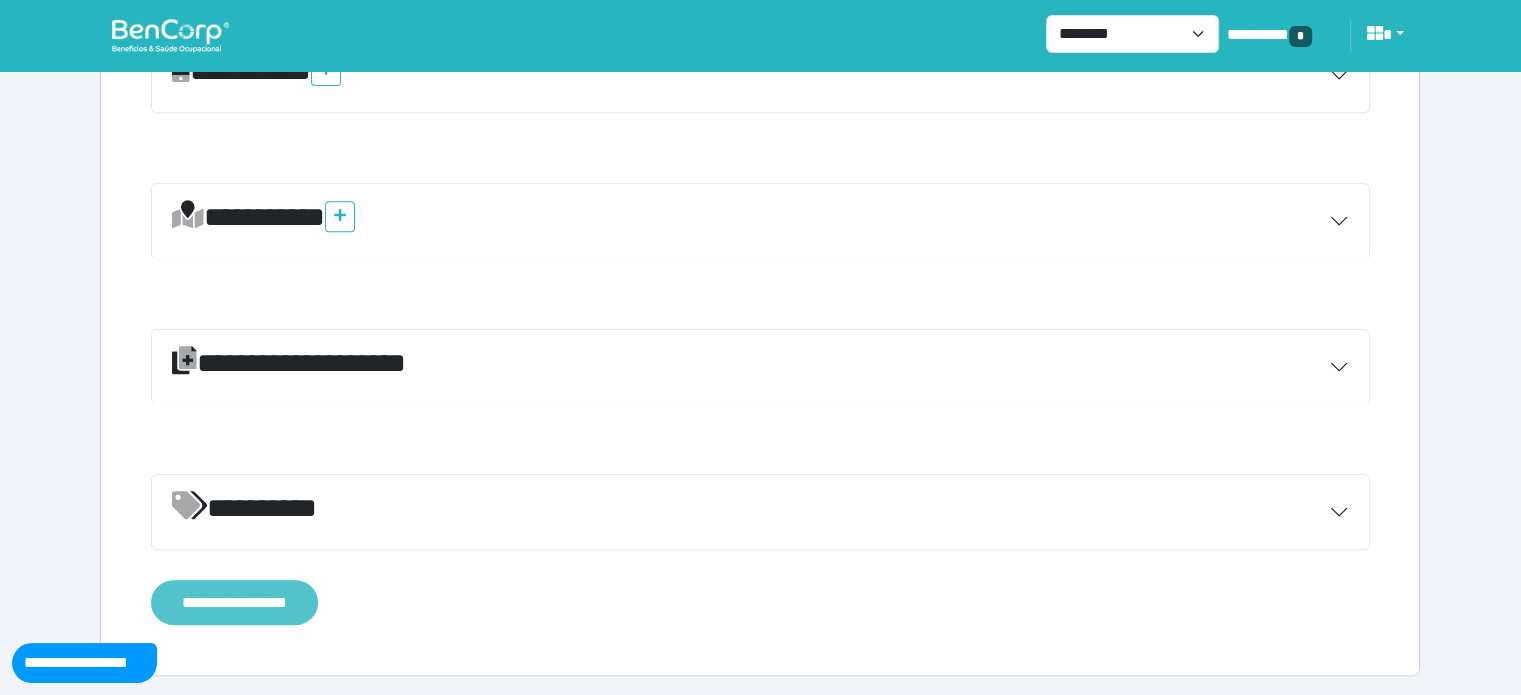 click on "**********" at bounding box center [234, 603] 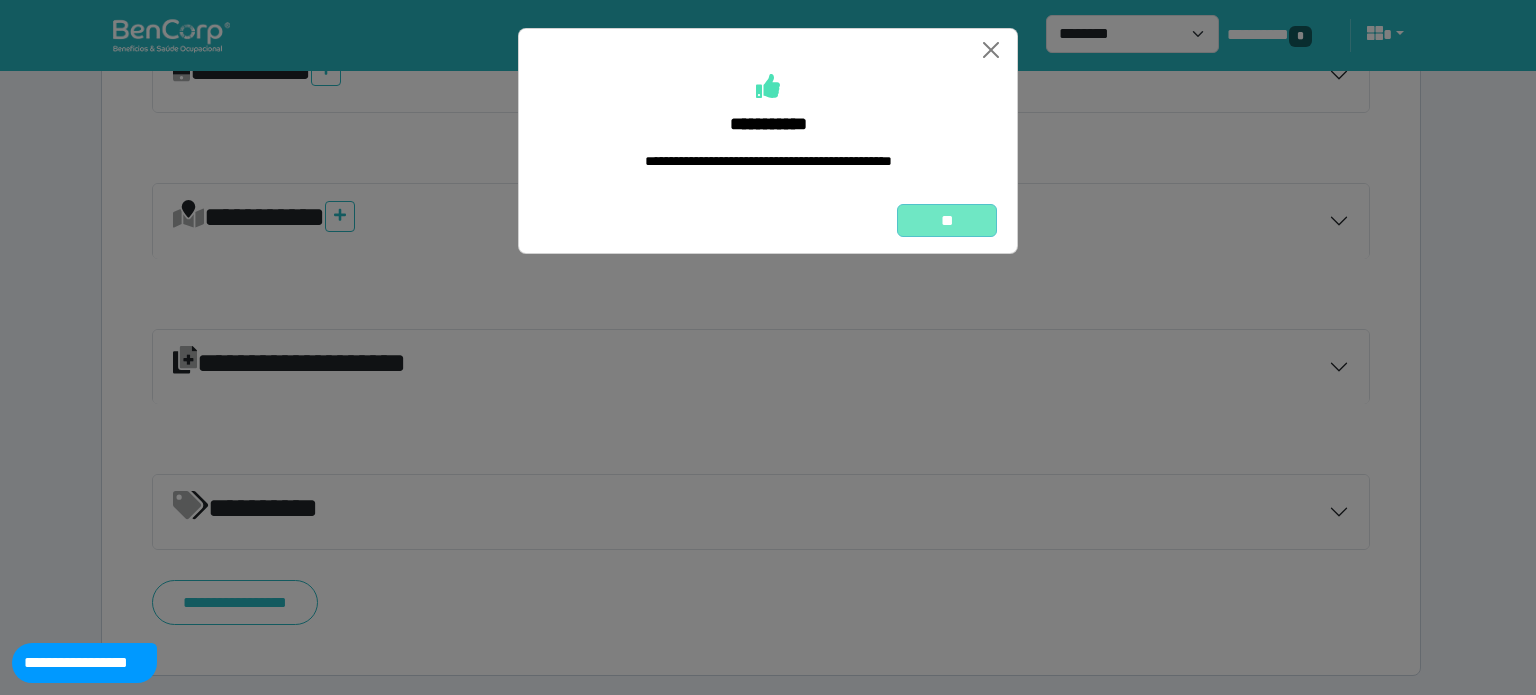 click on "**" at bounding box center (947, 221) 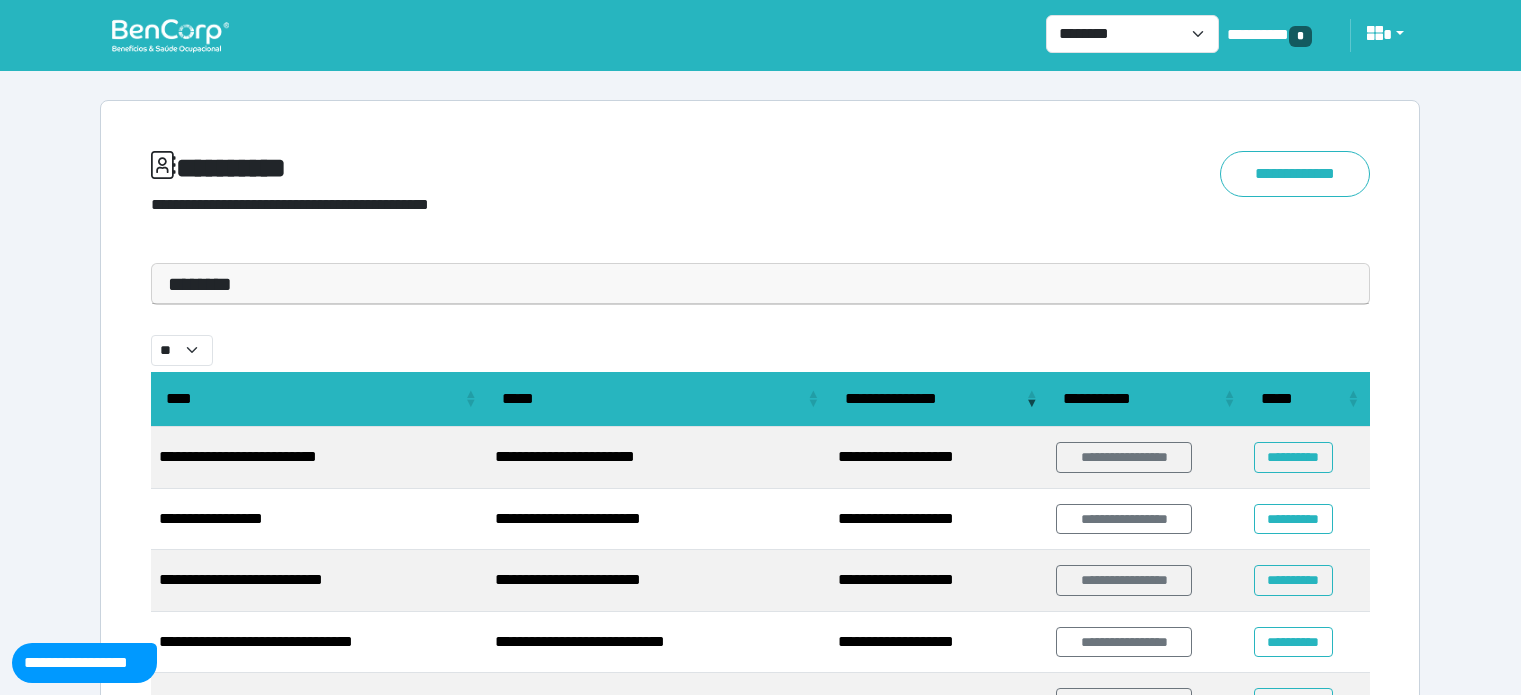 scroll, scrollTop: 0, scrollLeft: 0, axis: both 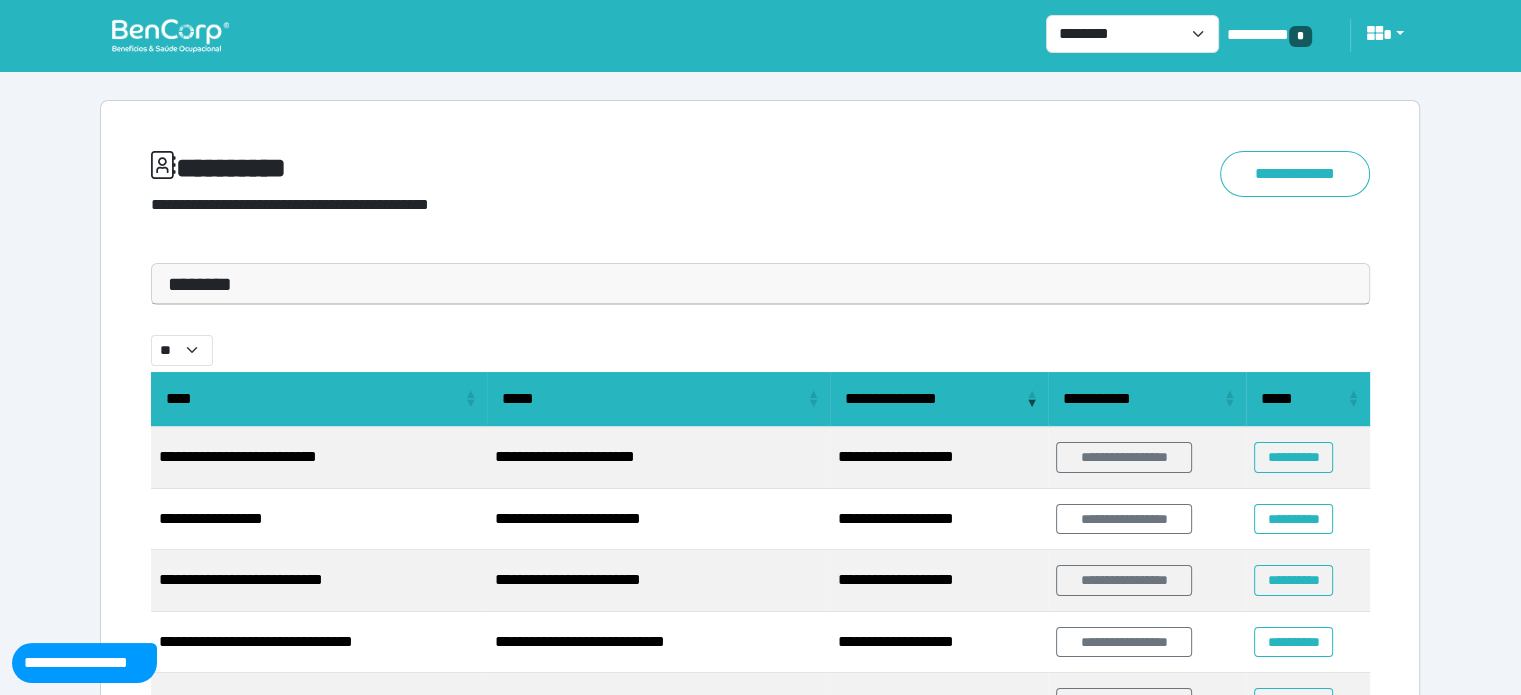 click on "********" at bounding box center (760, 284) 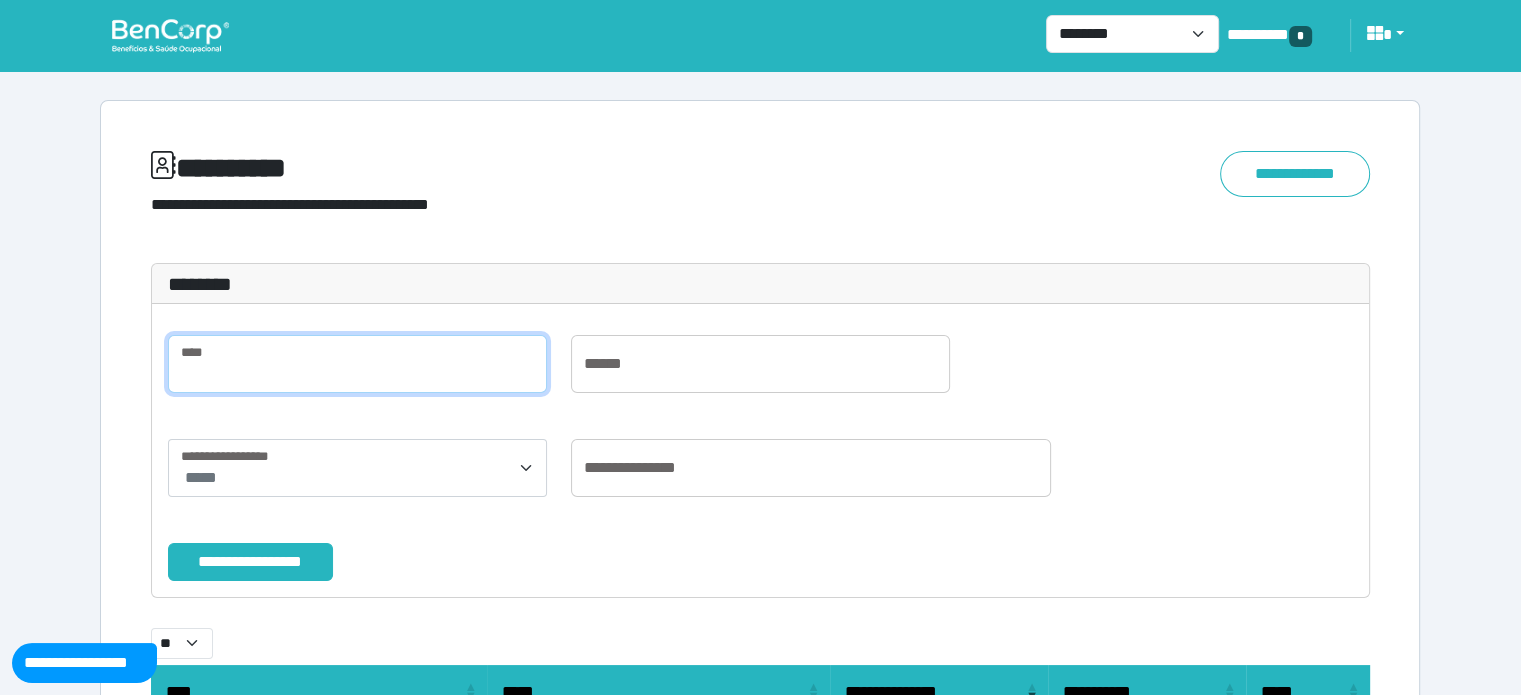 click at bounding box center [357, 364] 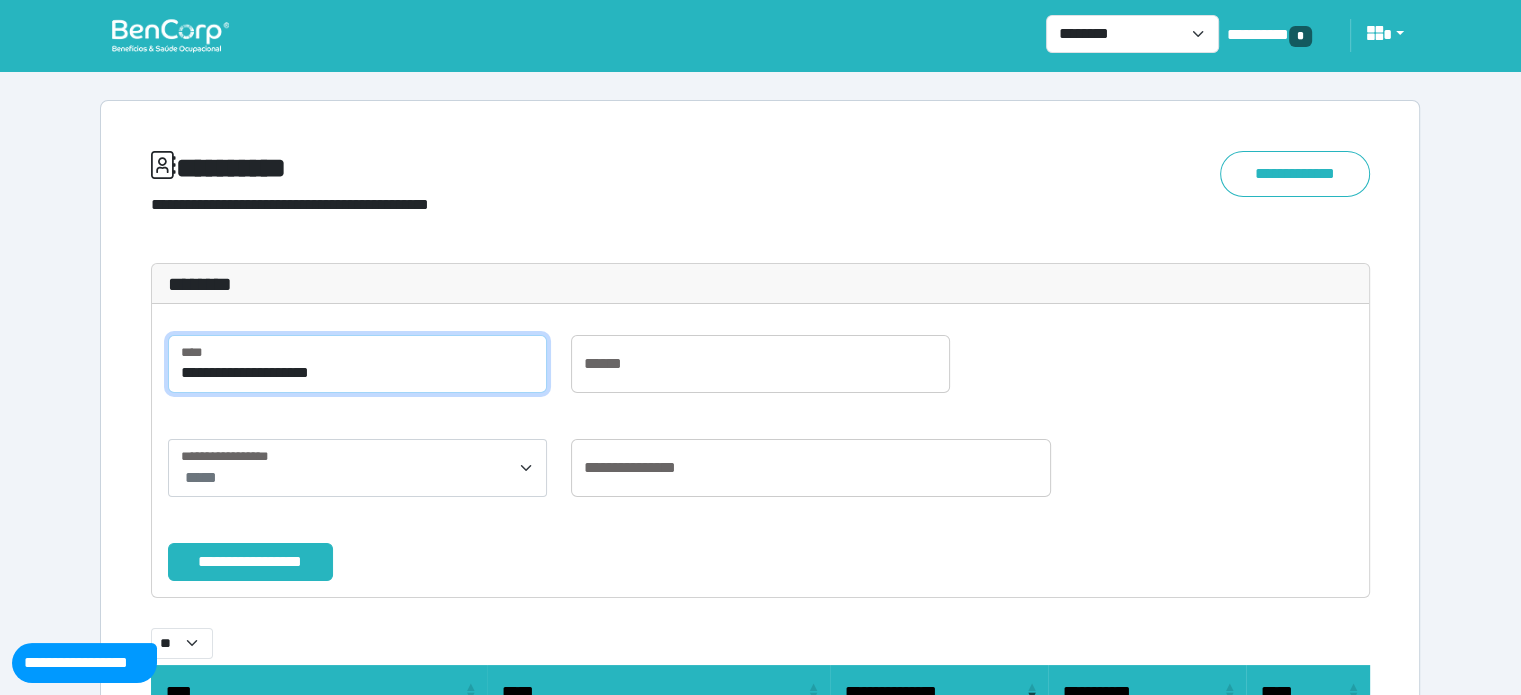 type on "**********" 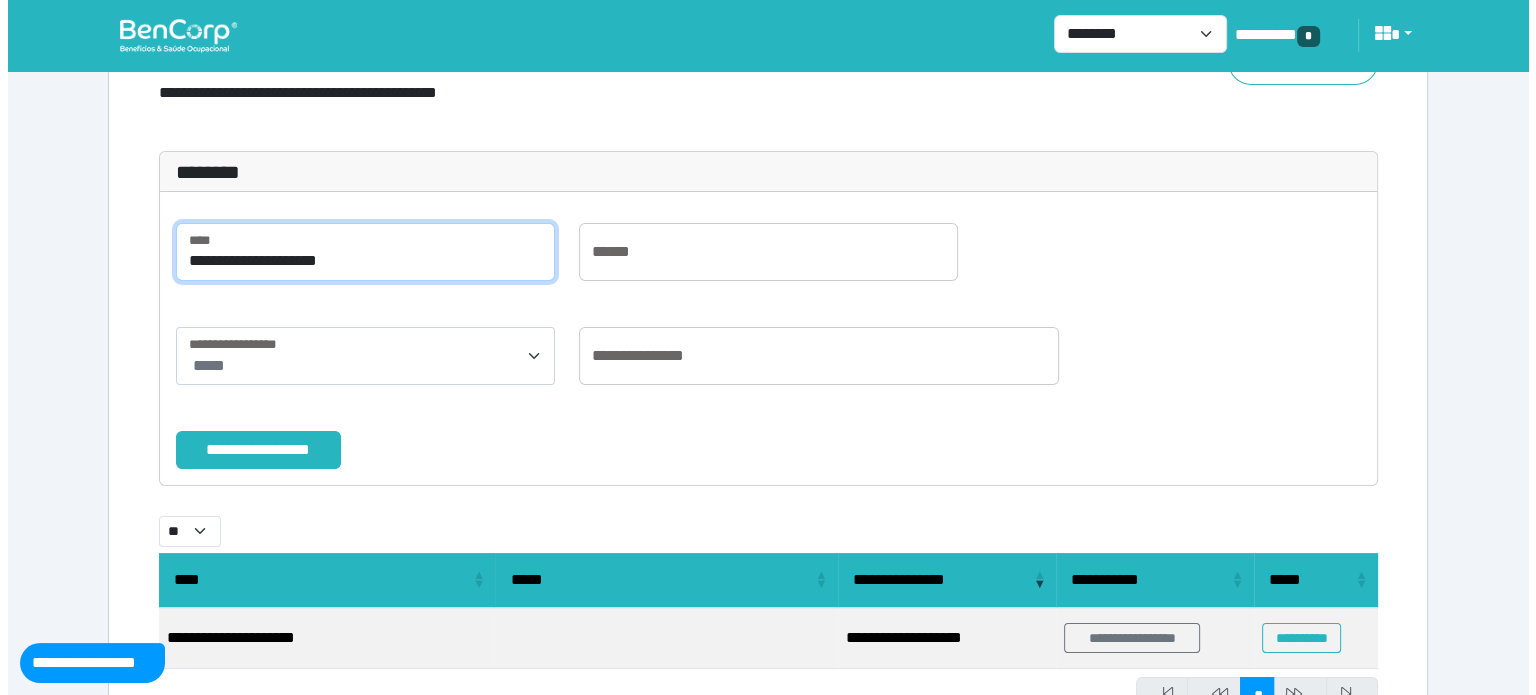 scroll, scrollTop: 203, scrollLeft: 0, axis: vertical 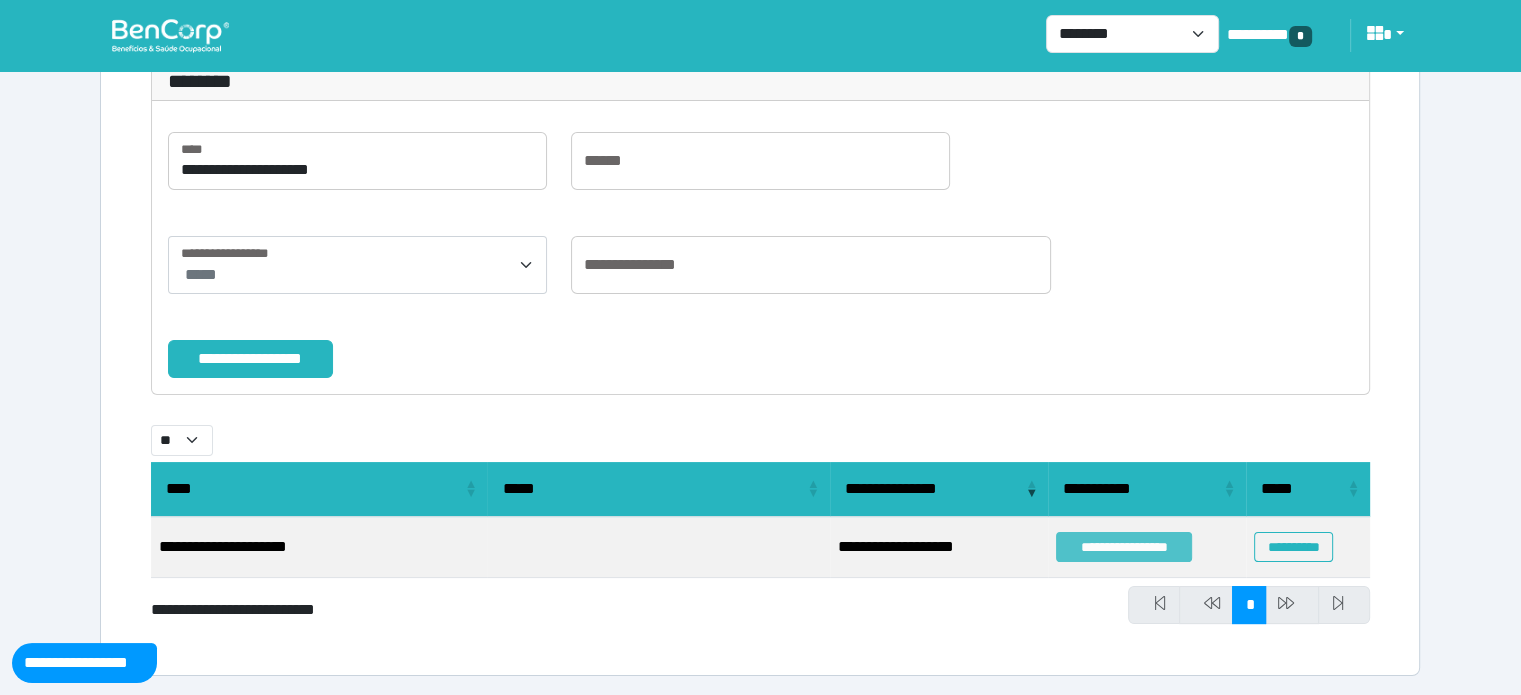 click on "**********" at bounding box center [1124, 547] 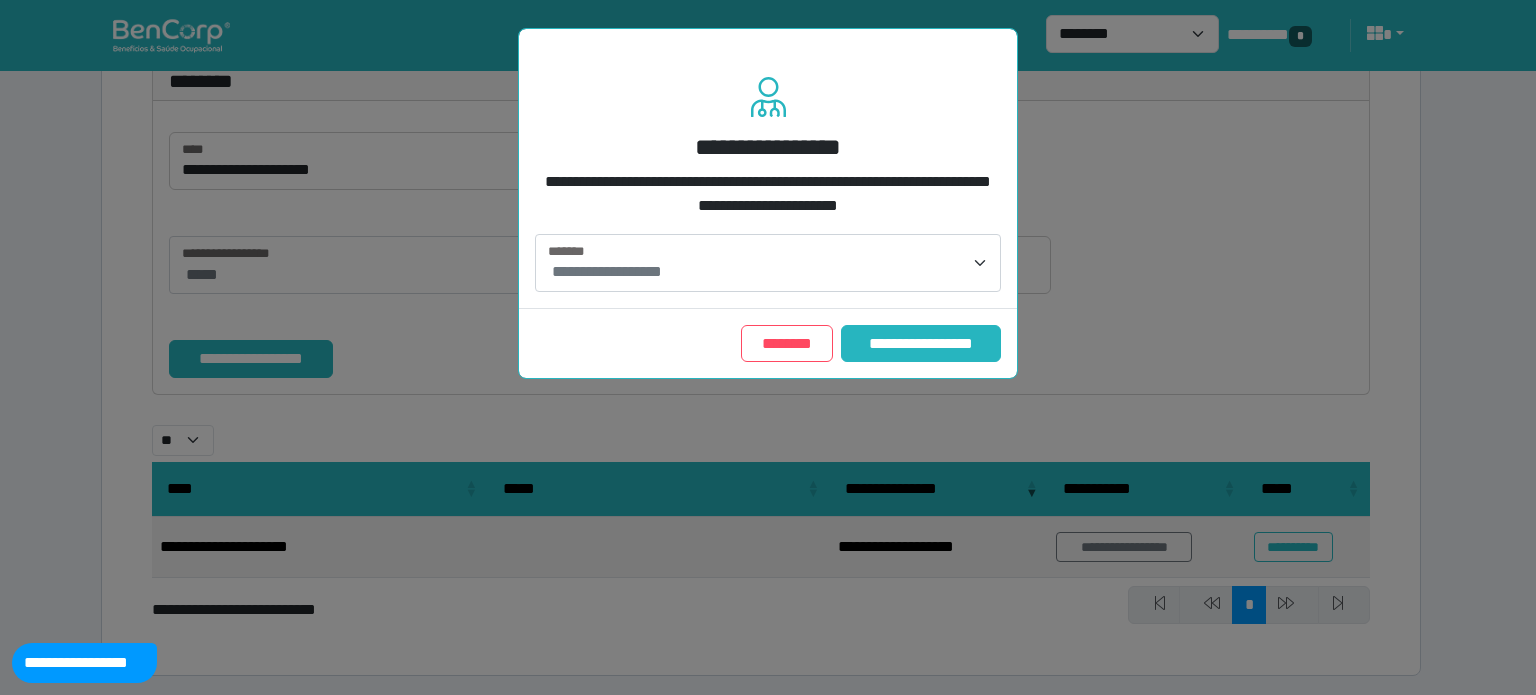 click on "**********" at bounding box center (770, 272) 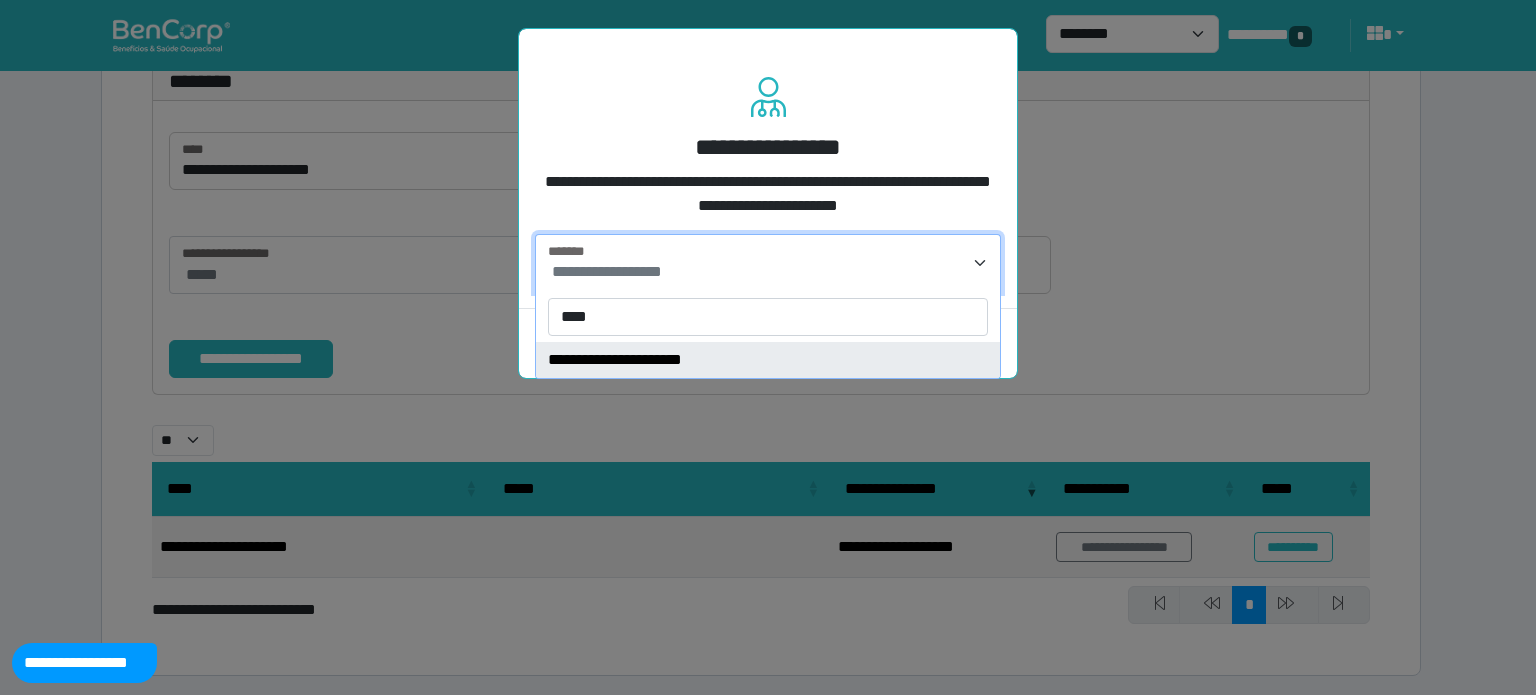 type on "****" 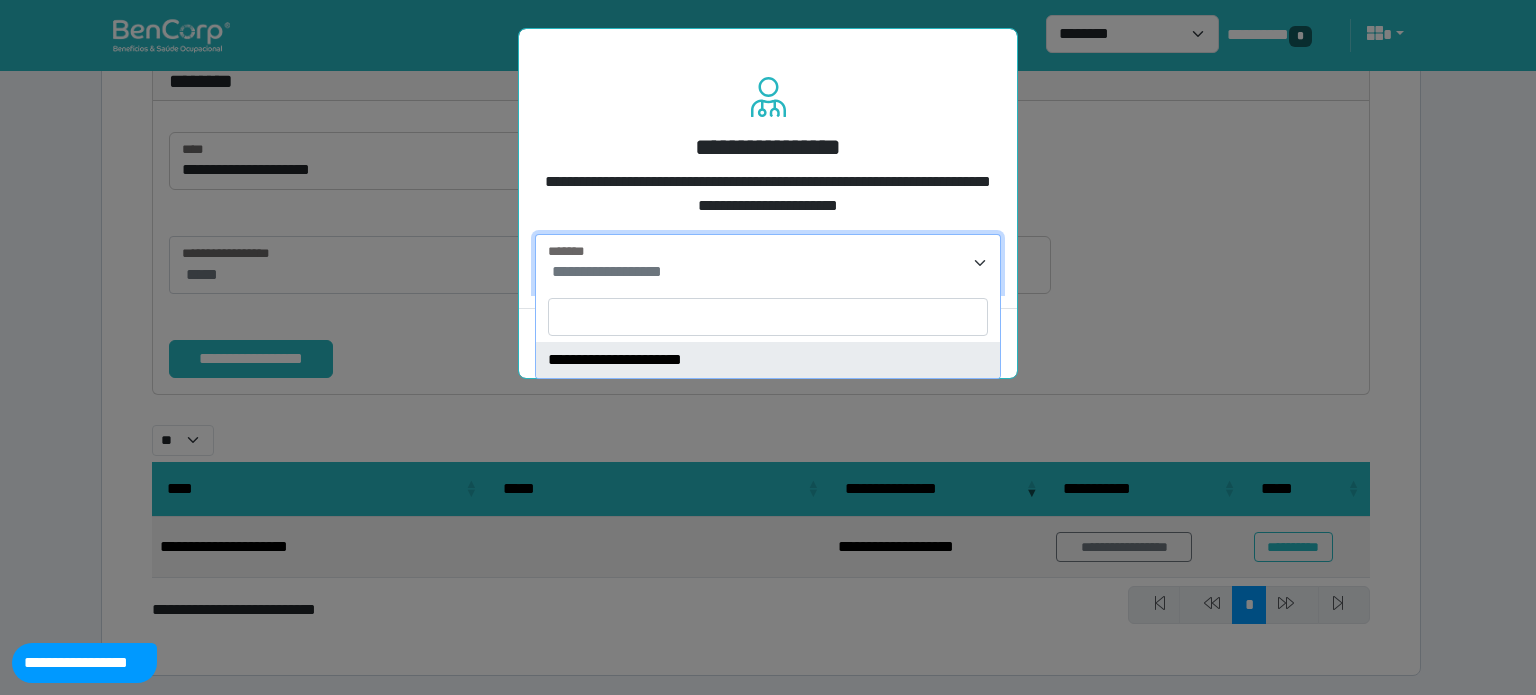 select on "****" 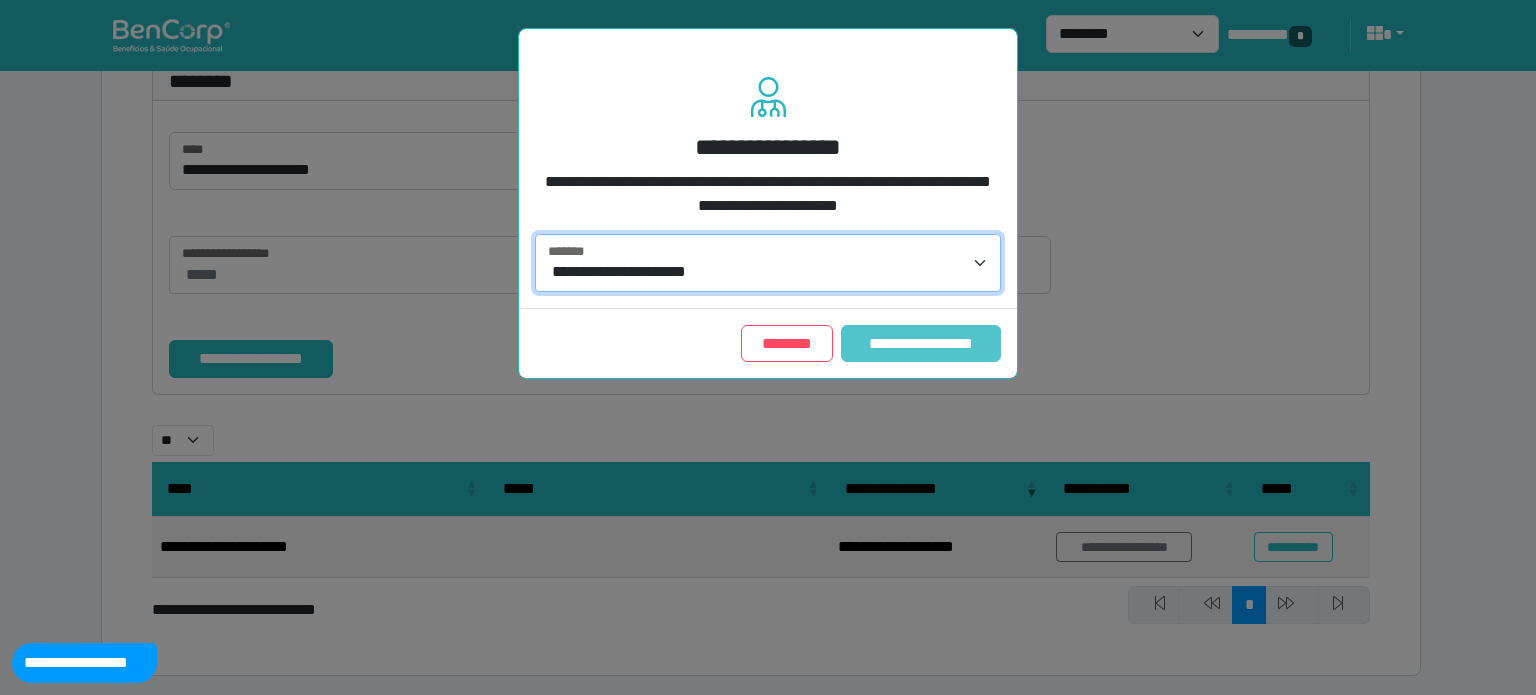 click on "**********" at bounding box center [921, 344] 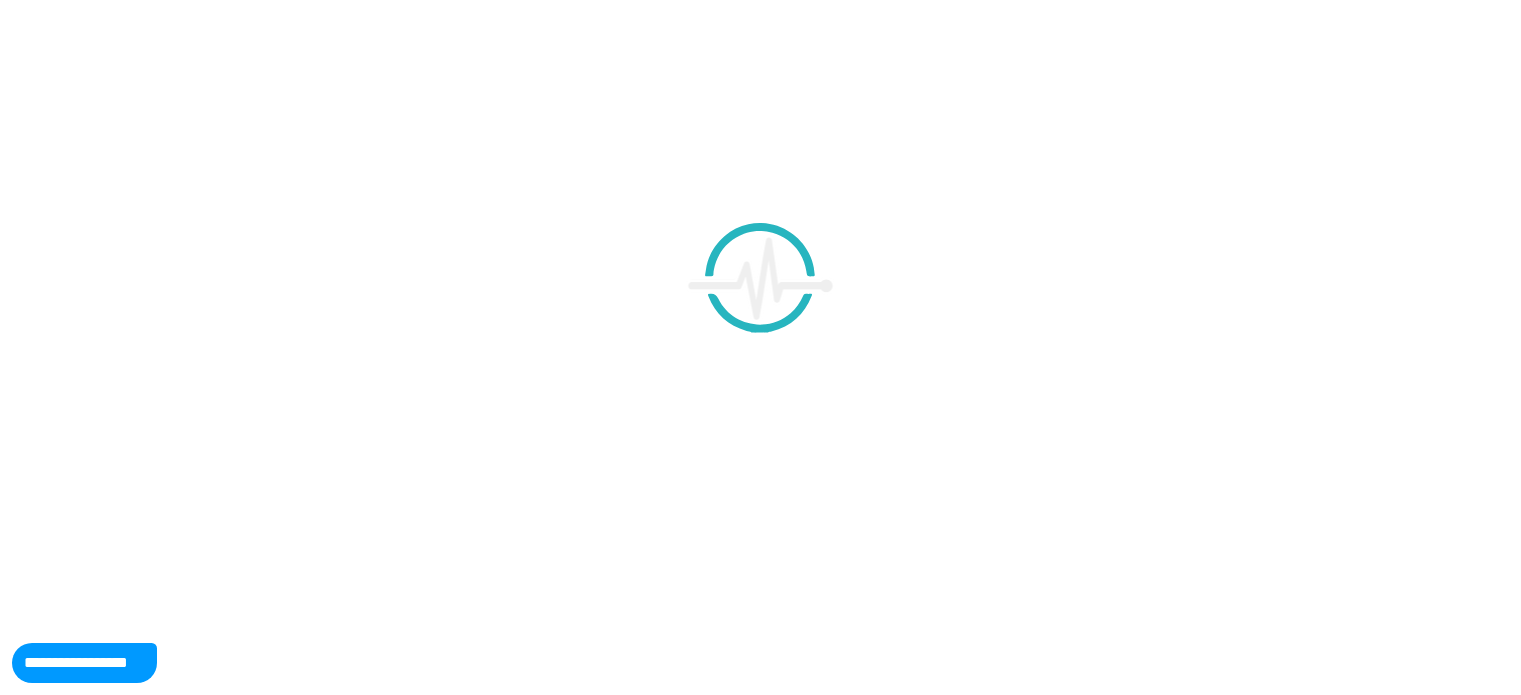scroll, scrollTop: 0, scrollLeft: 0, axis: both 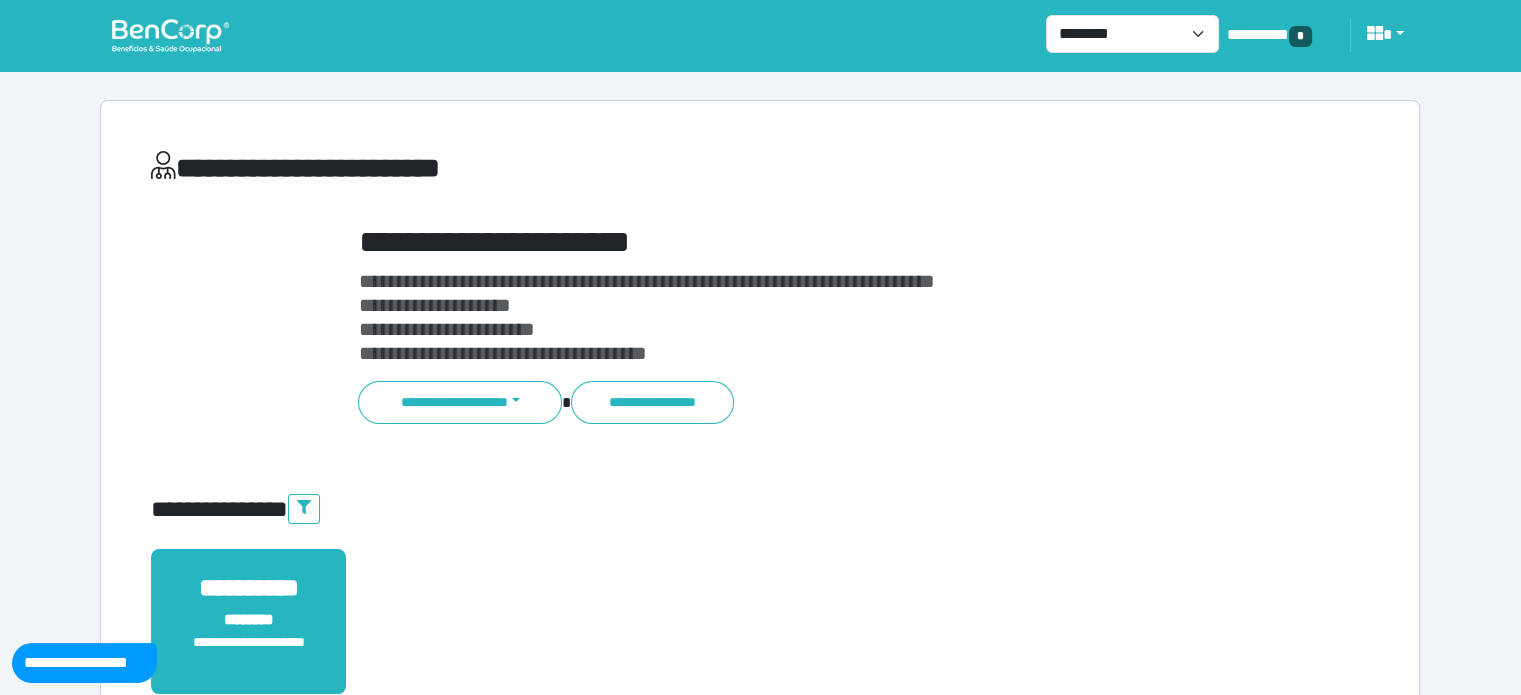 click on "**********" at bounding box center [812, 323] 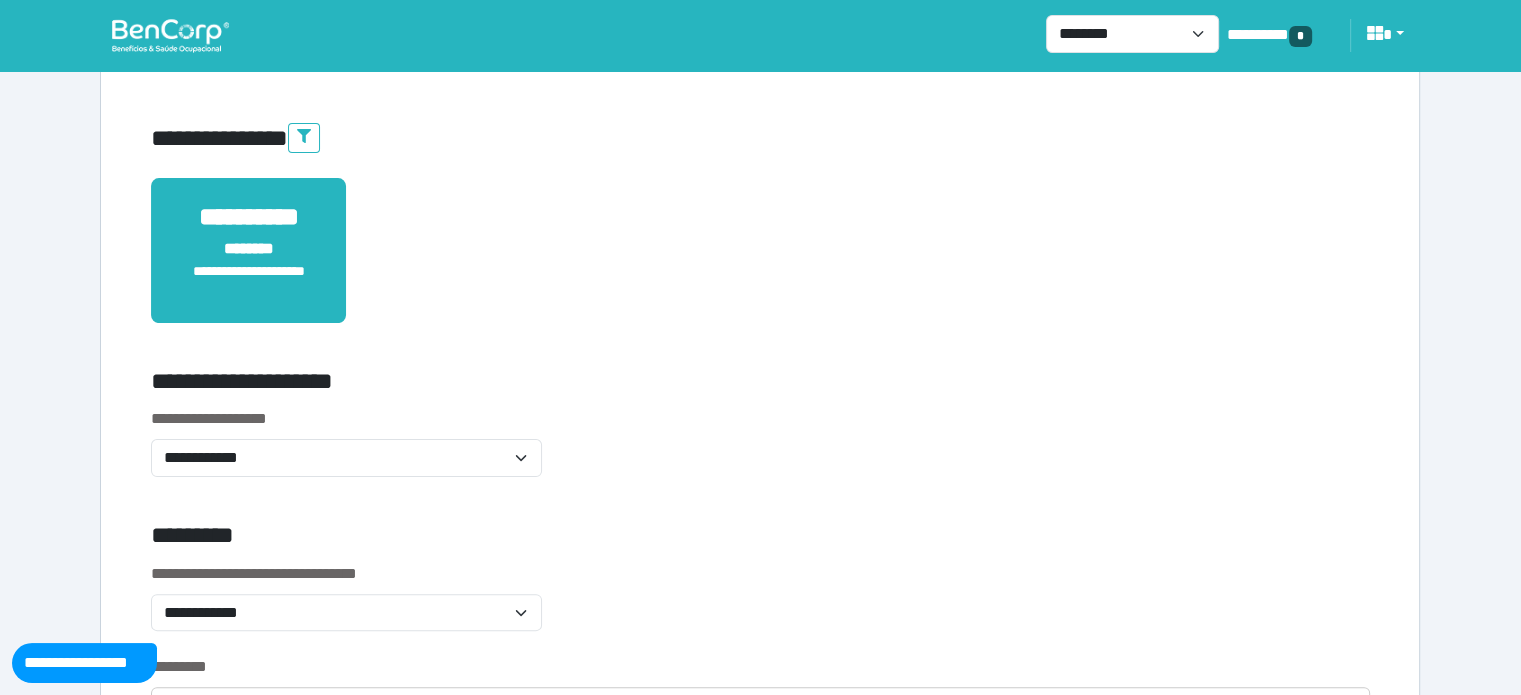 scroll, scrollTop: 400, scrollLeft: 0, axis: vertical 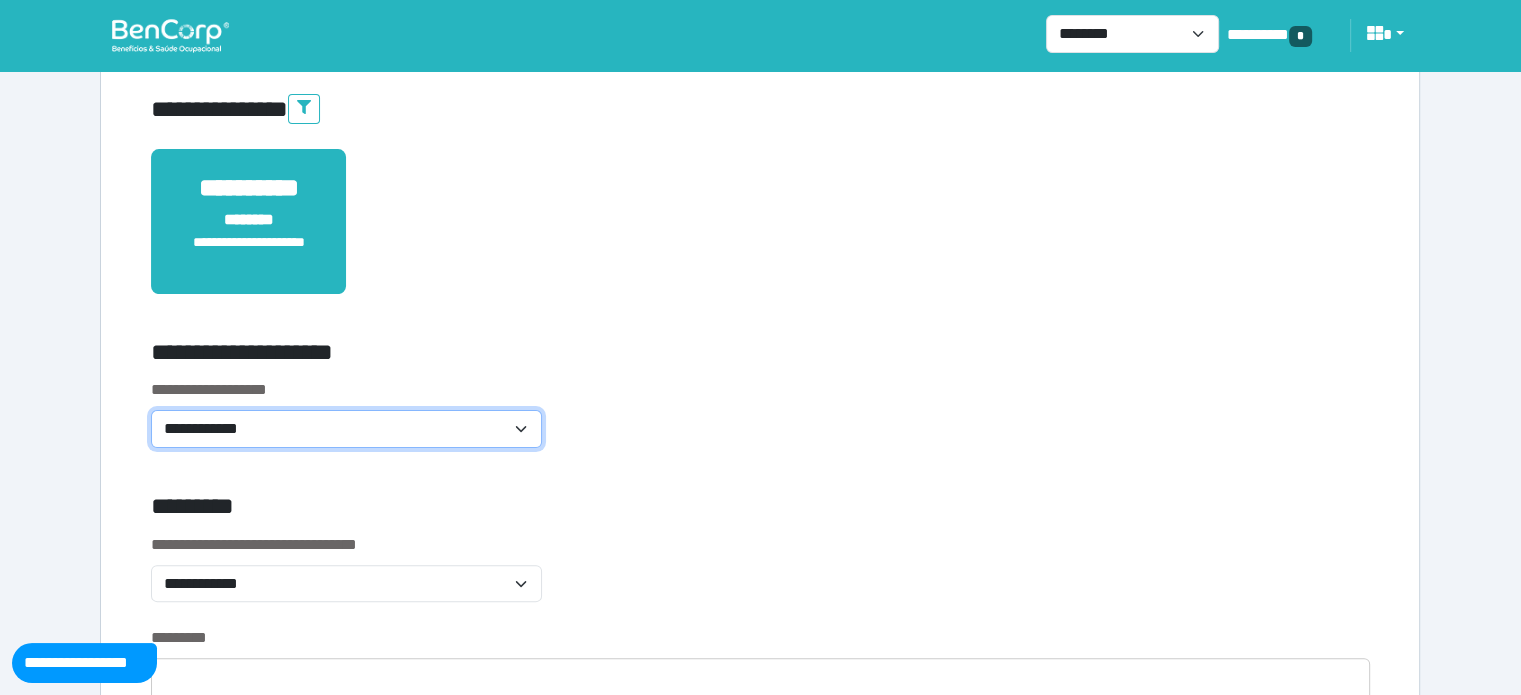 click on "**********" at bounding box center (346, 429) 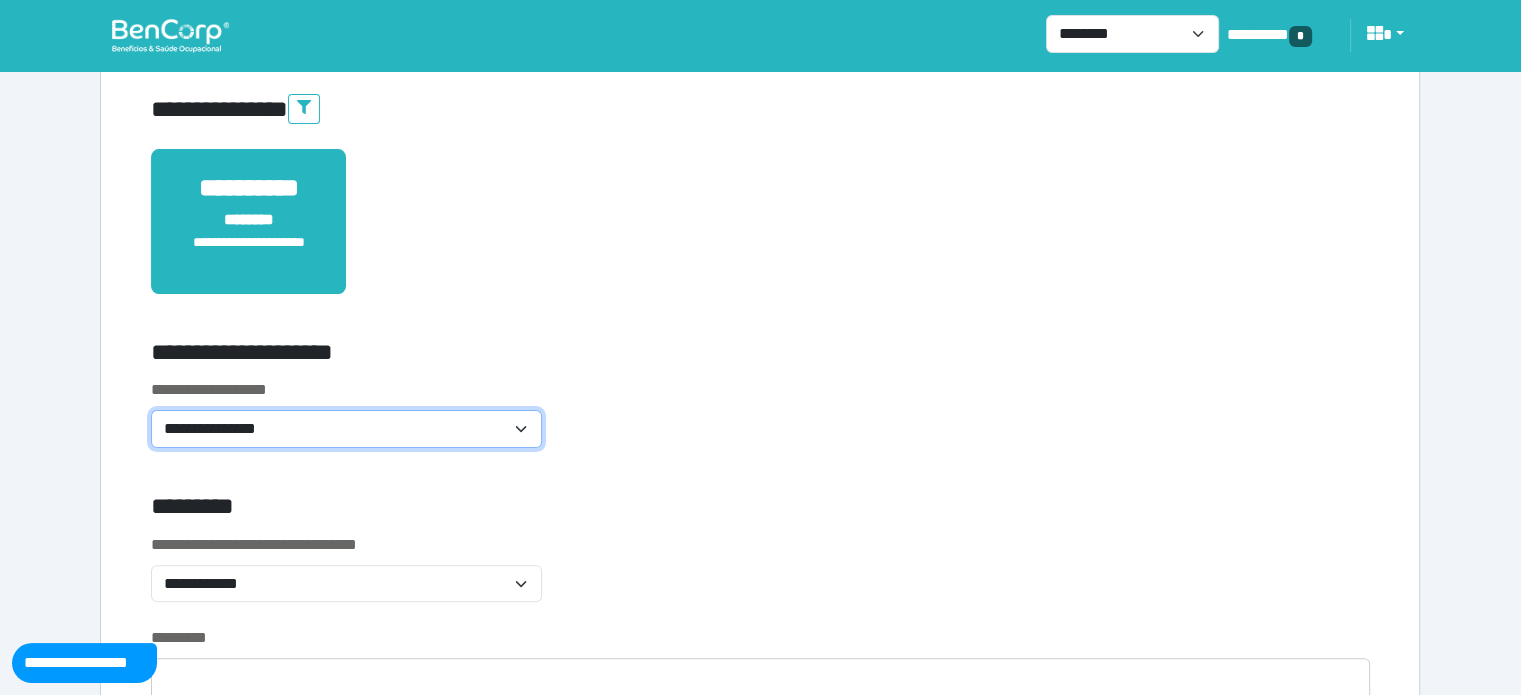 click on "**********" at bounding box center (346, 429) 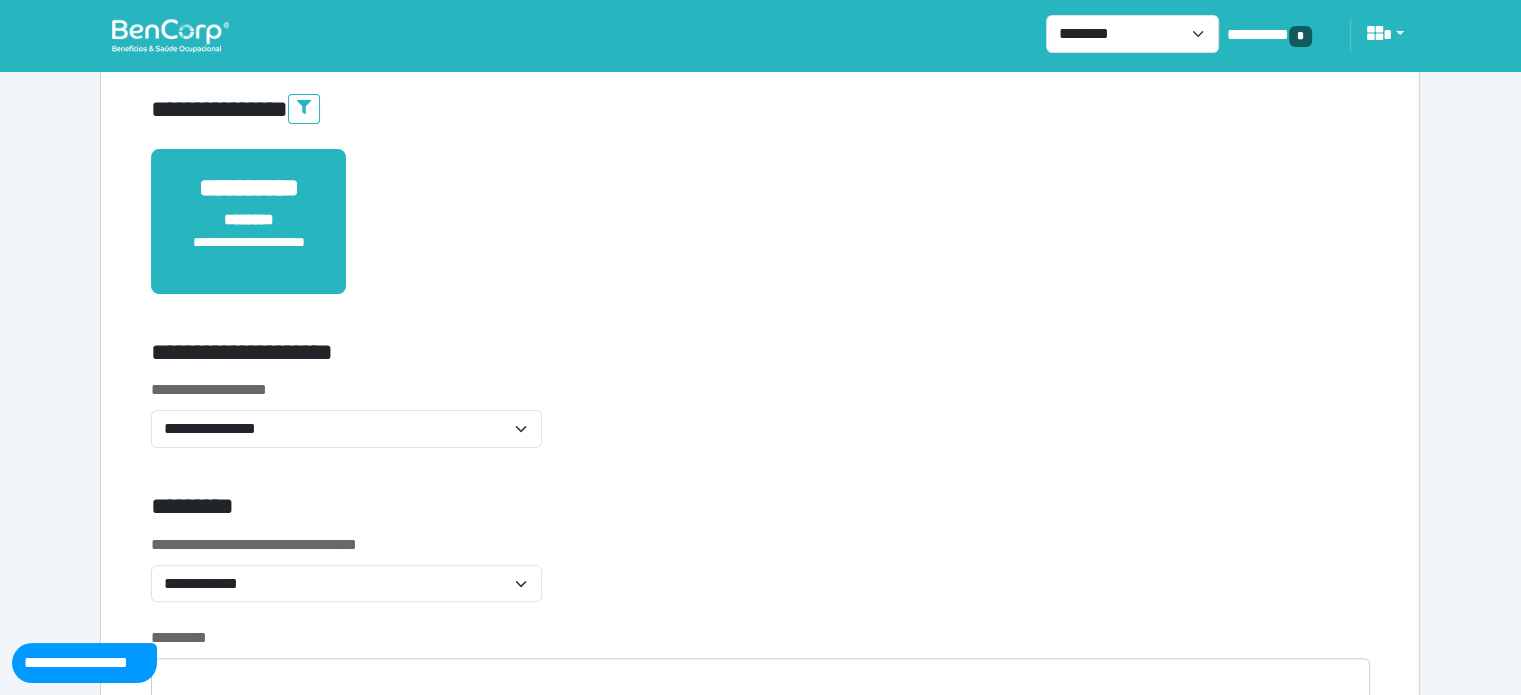 click on "**********" at bounding box center (760, 425) 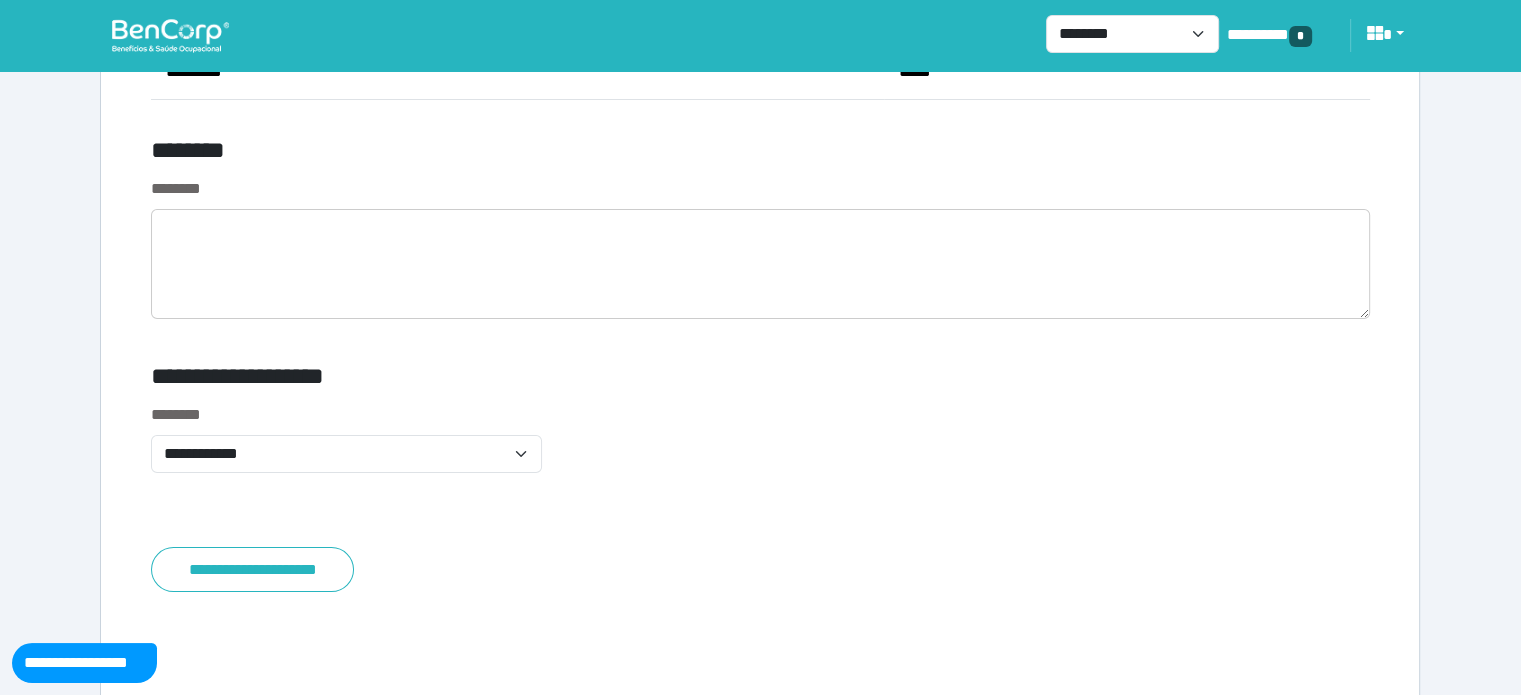 scroll, scrollTop: 7700, scrollLeft: 0, axis: vertical 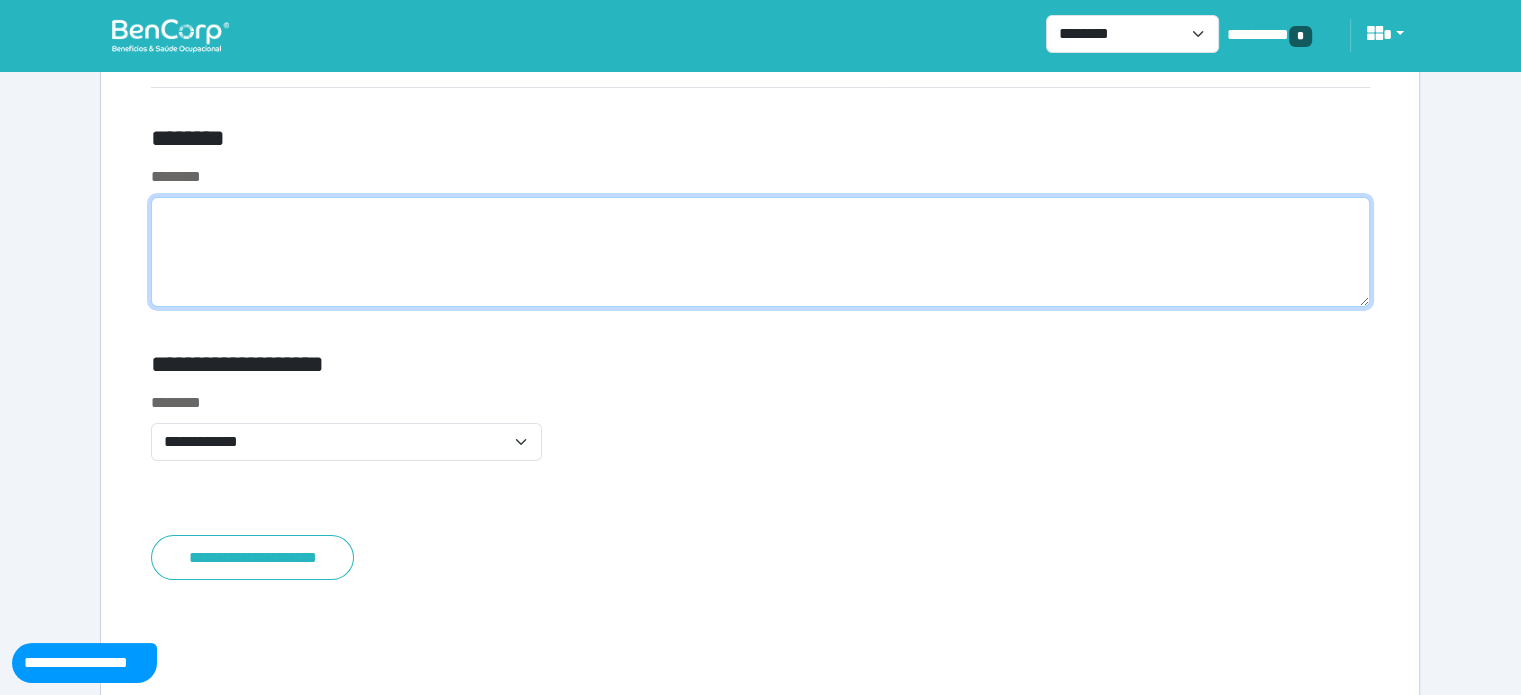 click at bounding box center (760, 252) 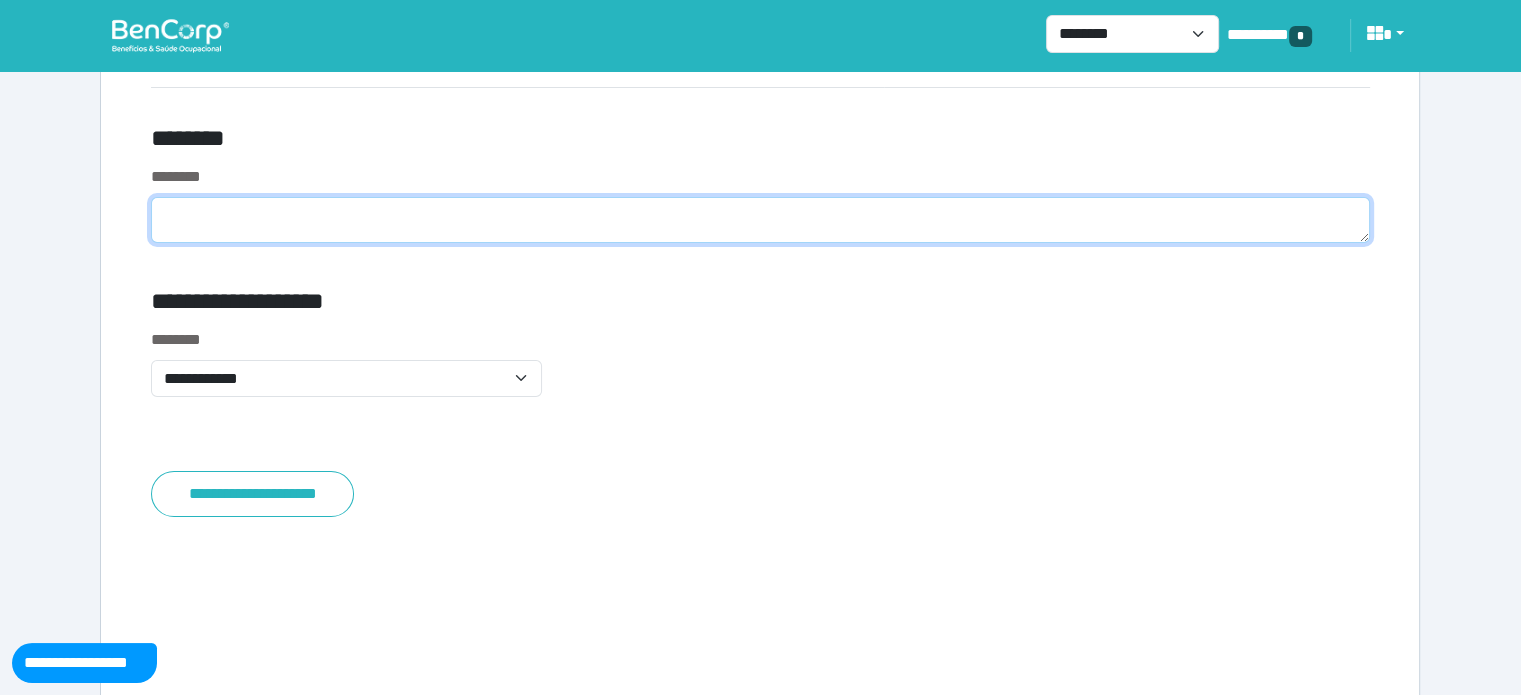 paste on "**********" 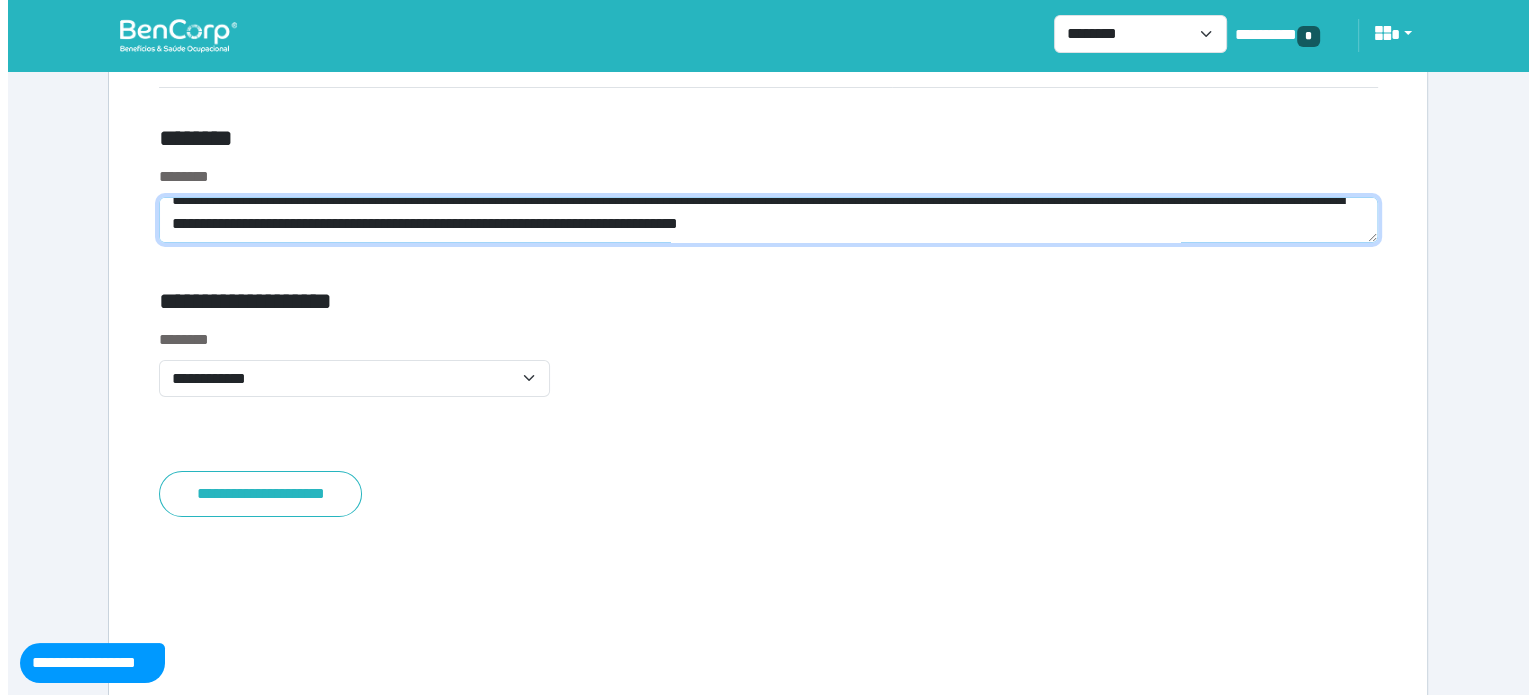 scroll, scrollTop: 0, scrollLeft: 0, axis: both 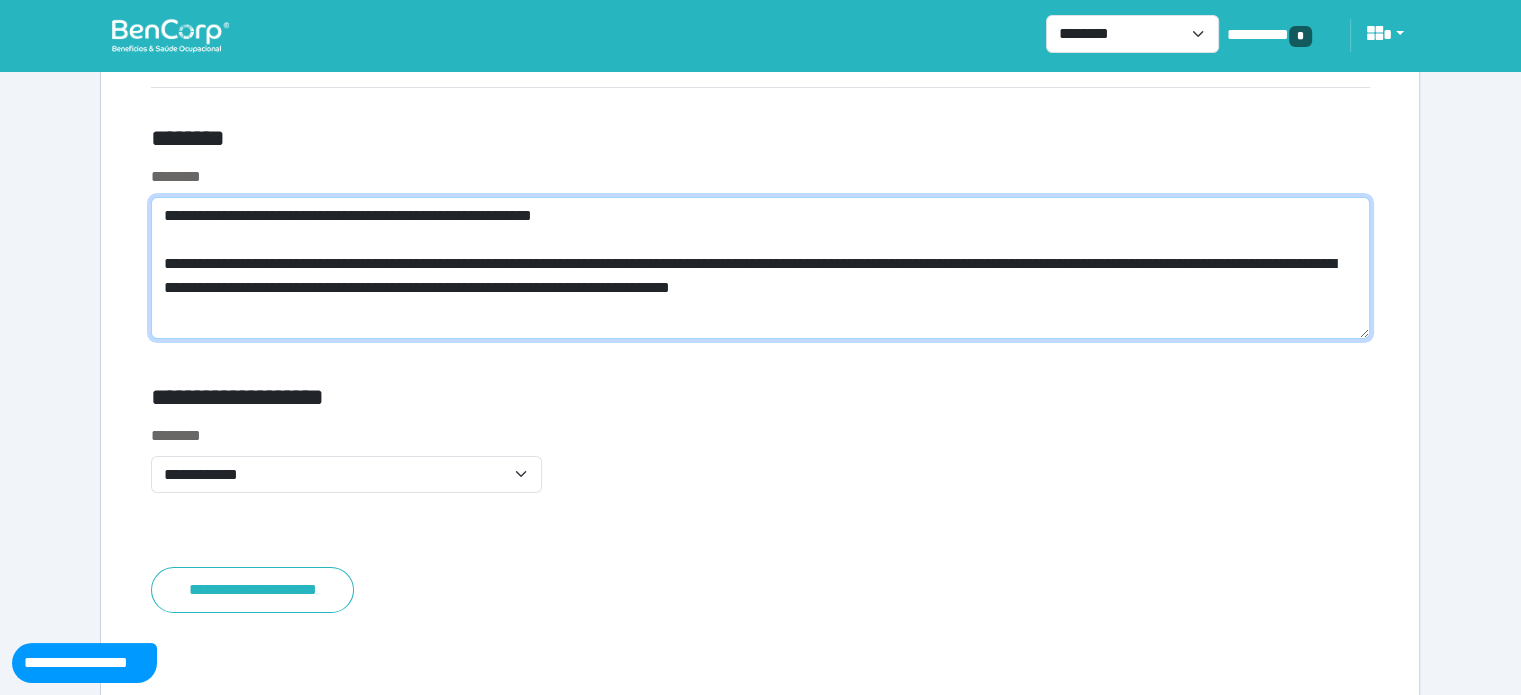 click on "**********" at bounding box center (760, 268) 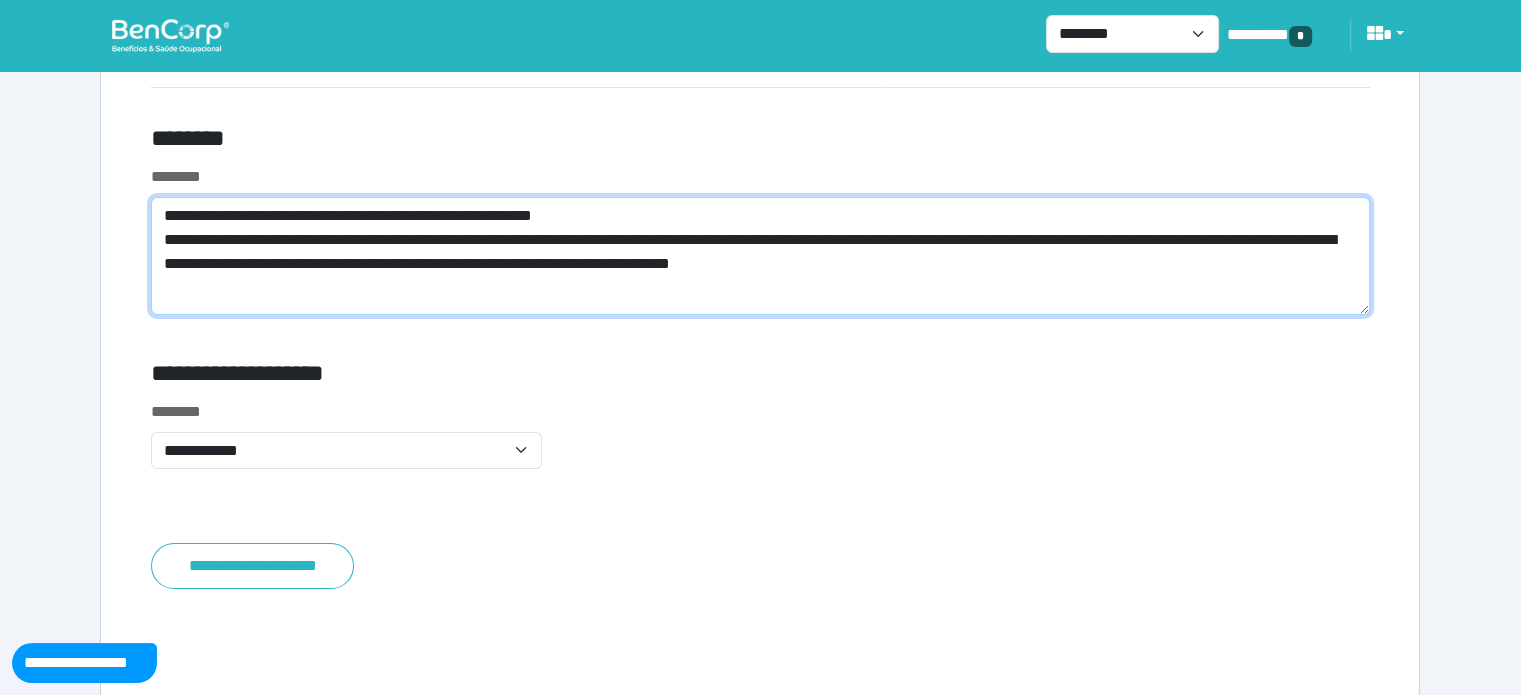 click on "**********" at bounding box center (760, 256) 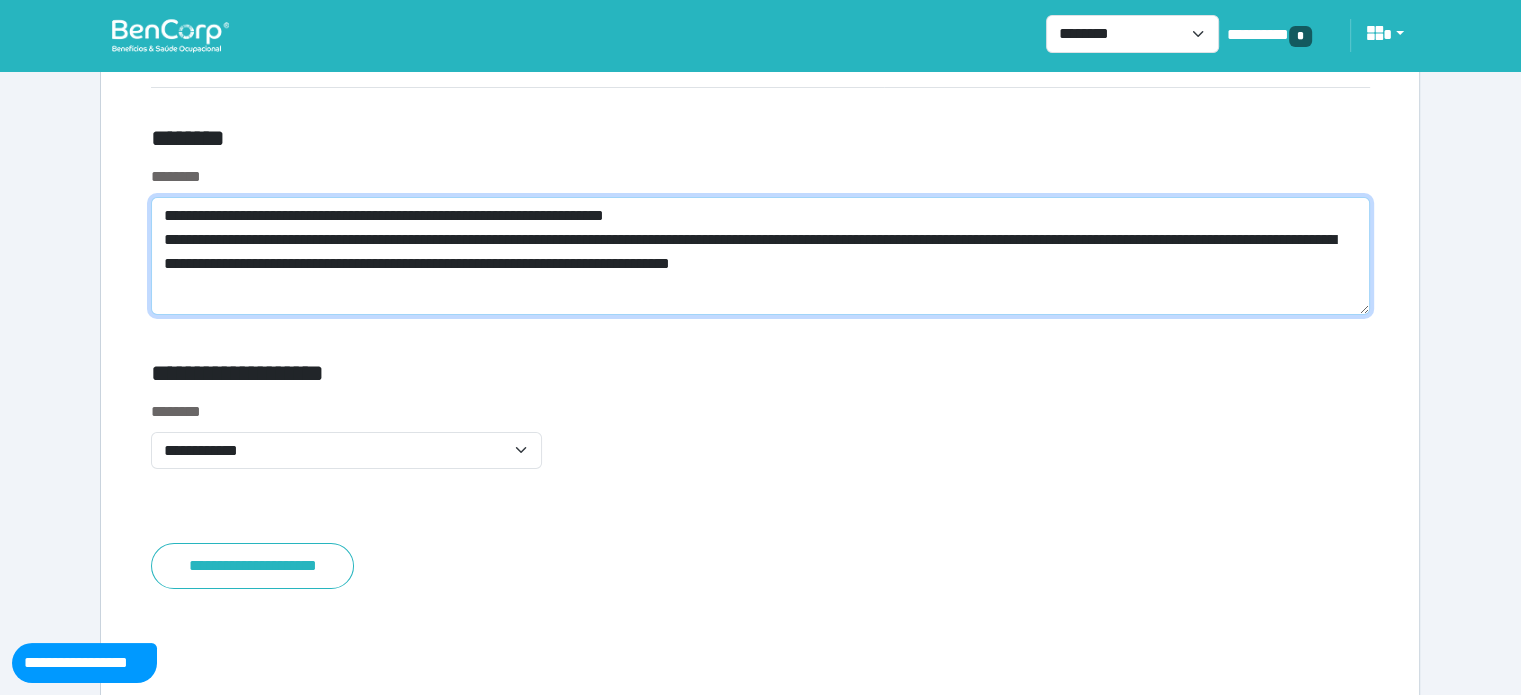type on "**********" 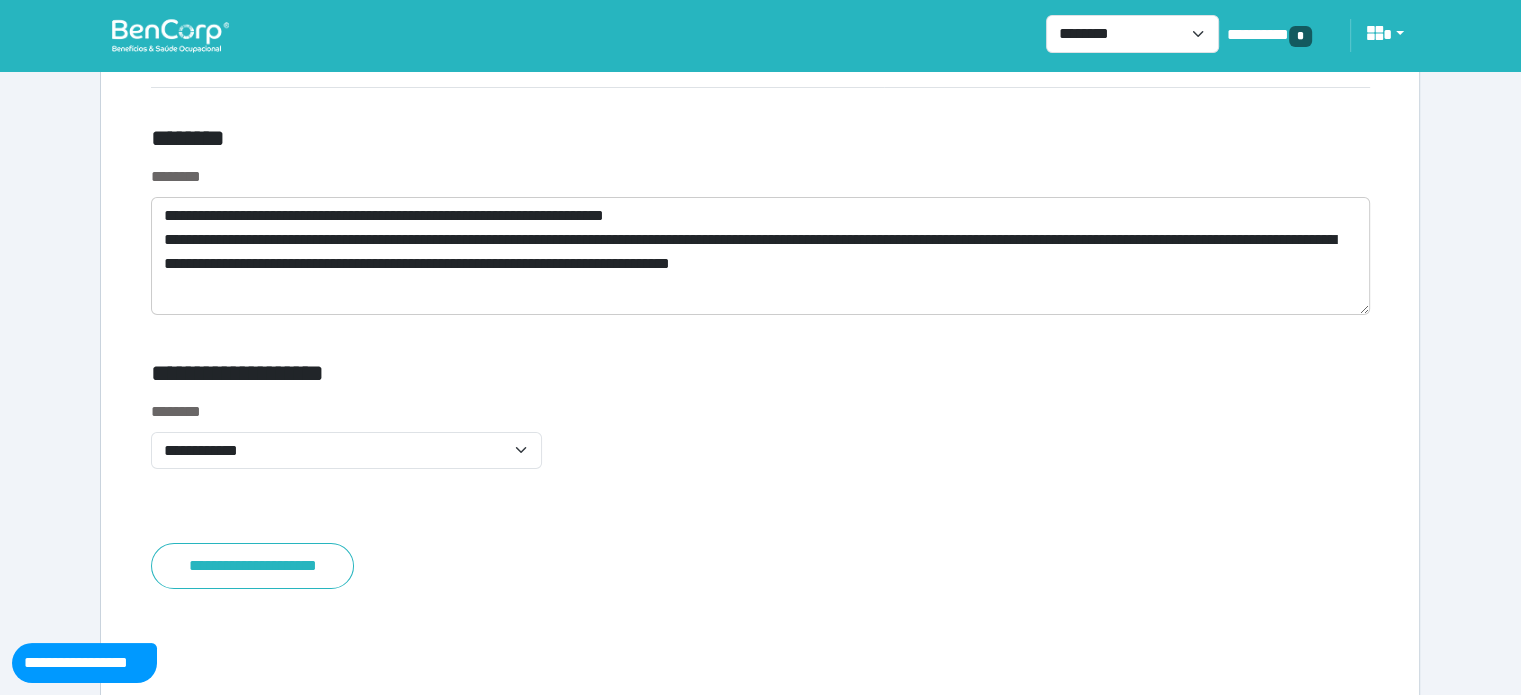 click on "**********" at bounding box center (760, 252) 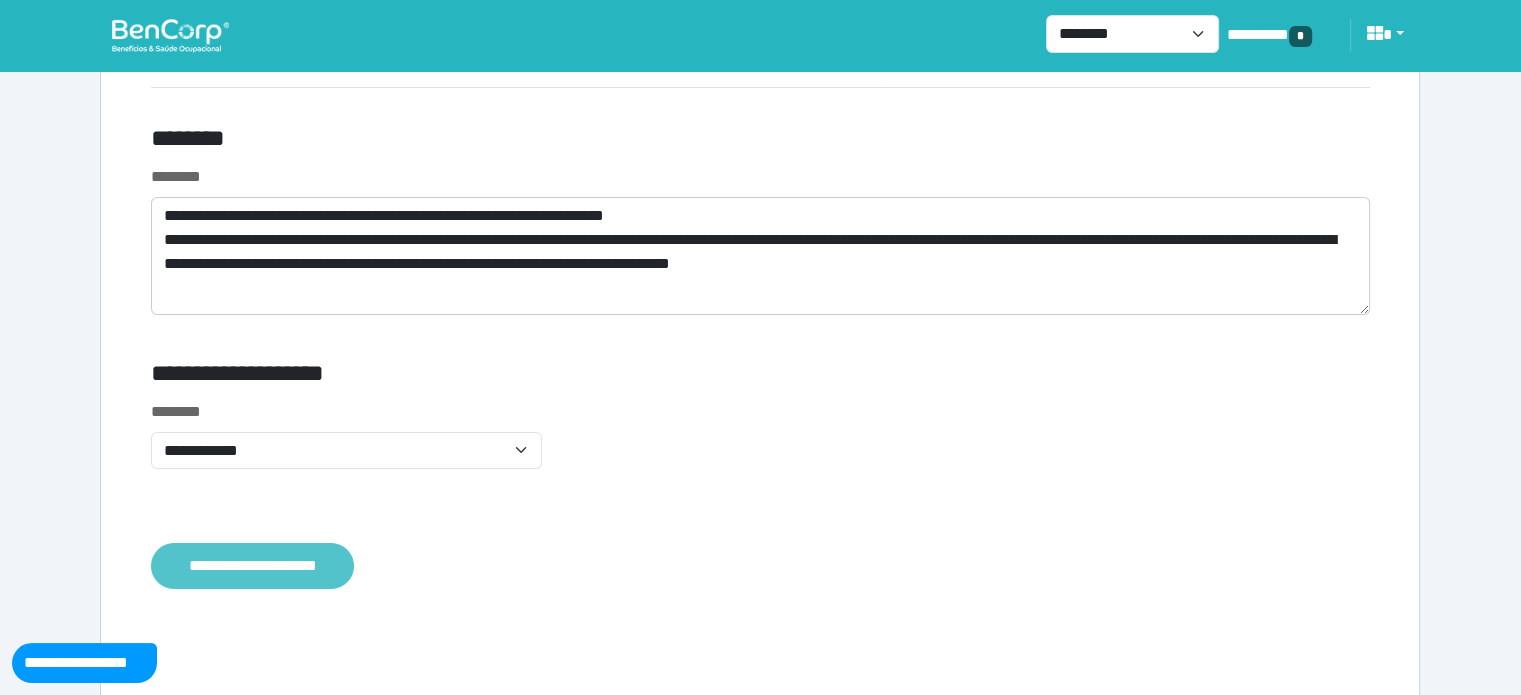 click on "**********" at bounding box center (252, 566) 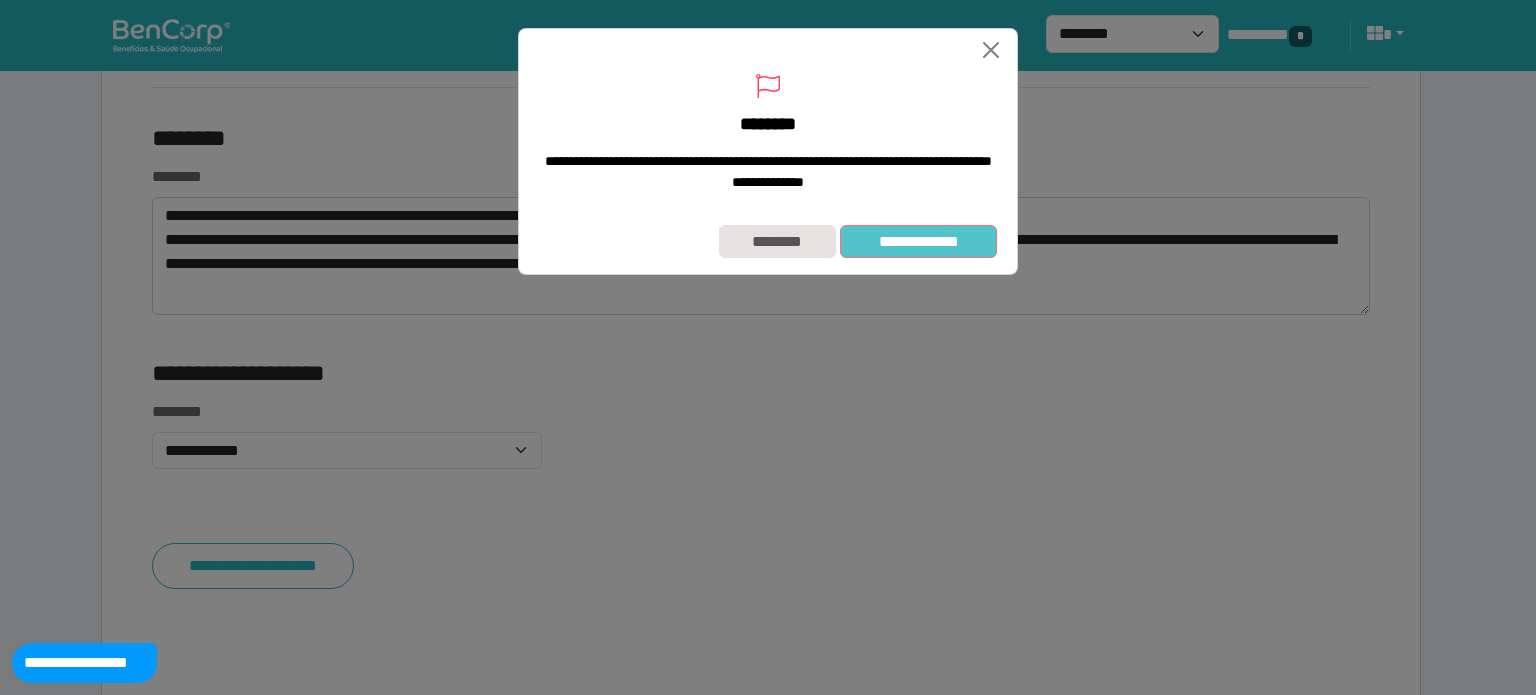 click on "**********" at bounding box center [918, 242] 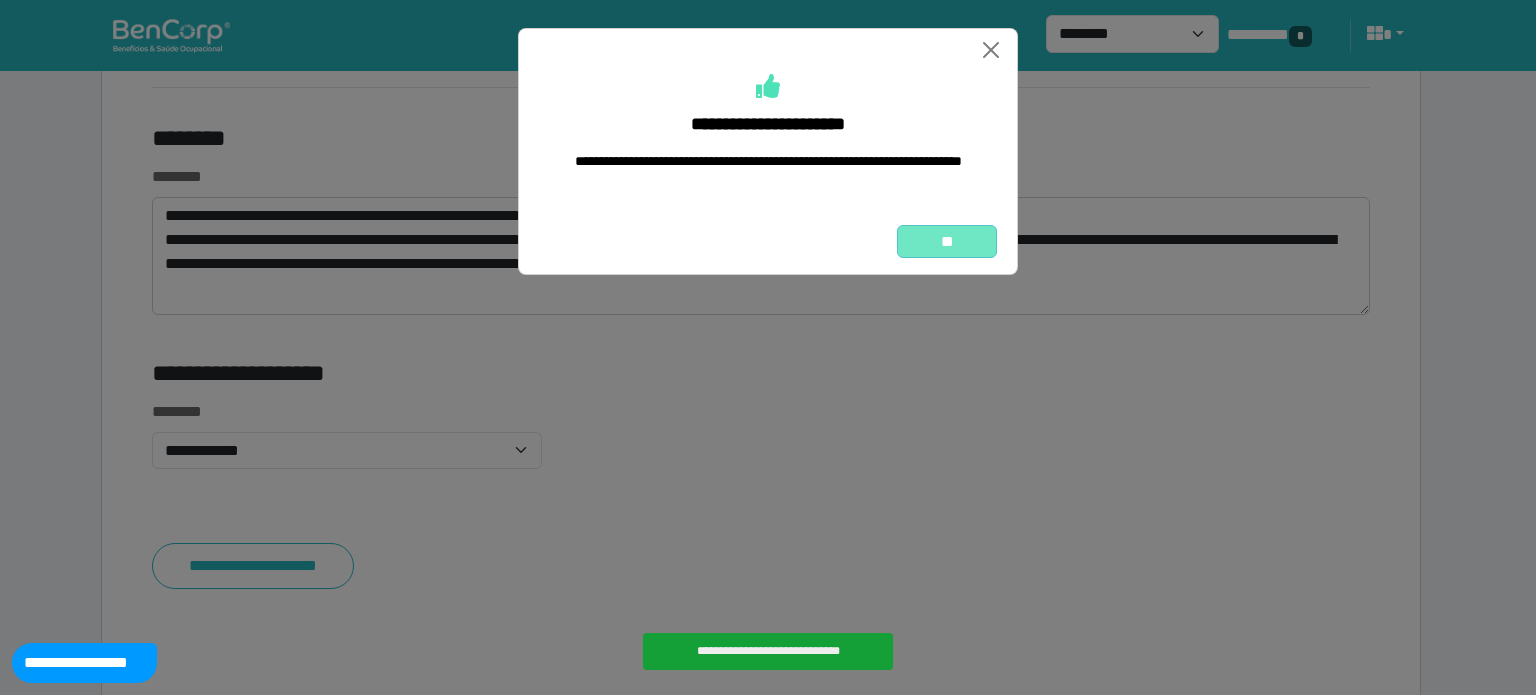 click on "**" at bounding box center (947, 242) 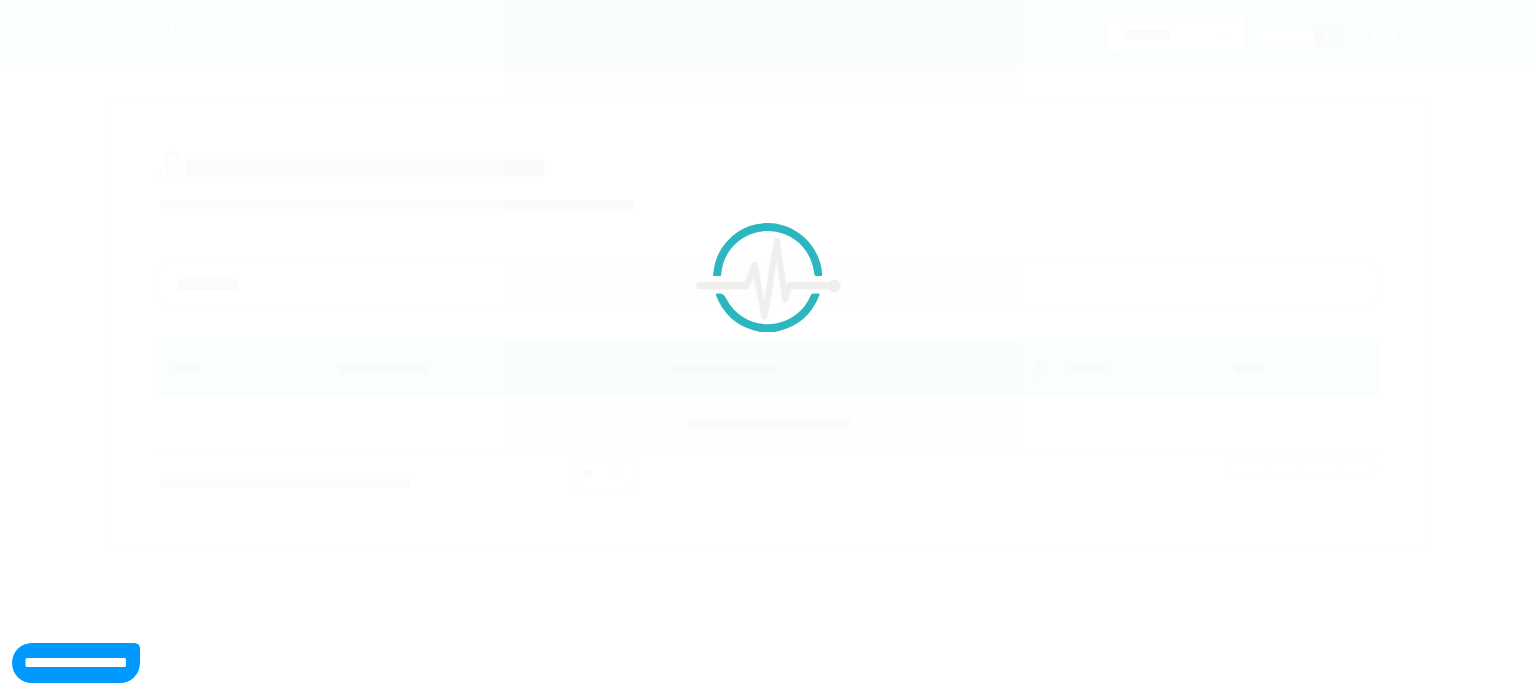scroll, scrollTop: 0, scrollLeft: 0, axis: both 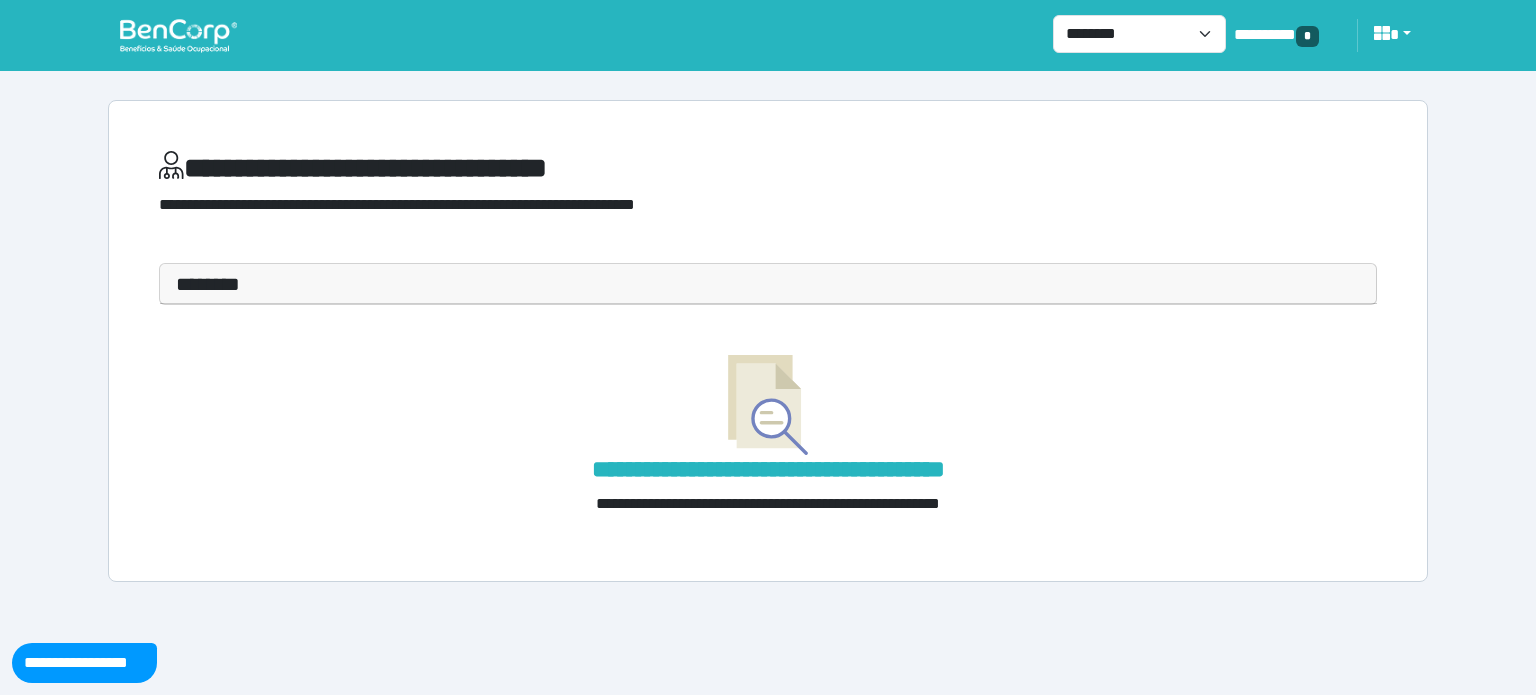 click at bounding box center [178, 35] 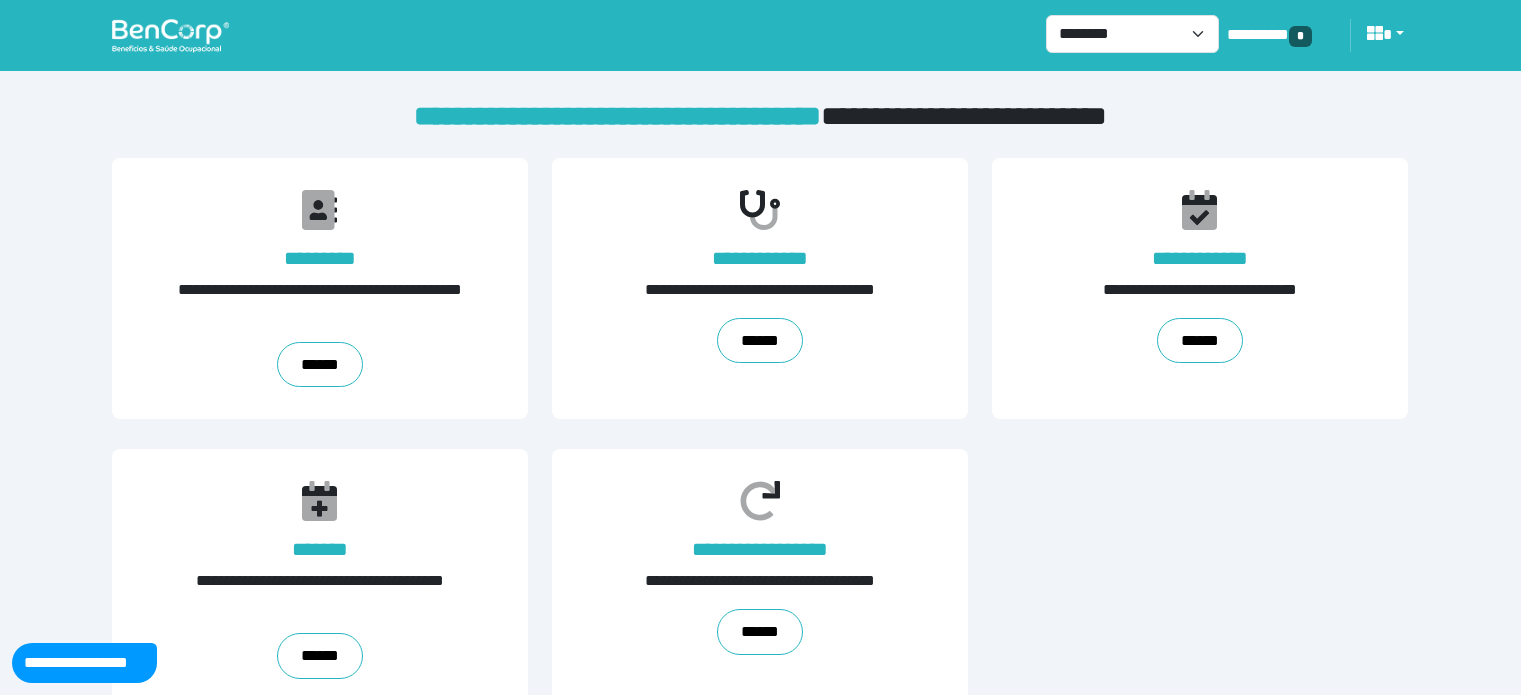 scroll, scrollTop: 0, scrollLeft: 0, axis: both 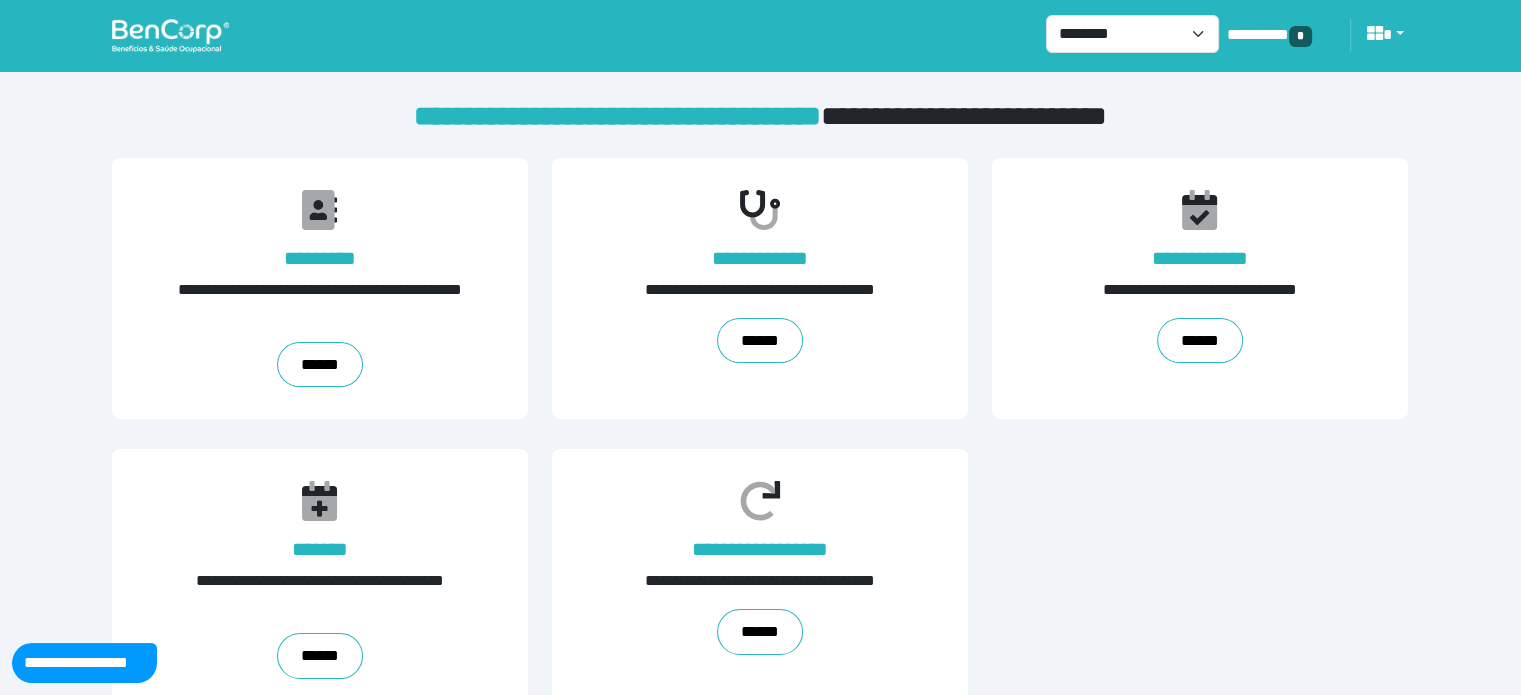 select on "*" 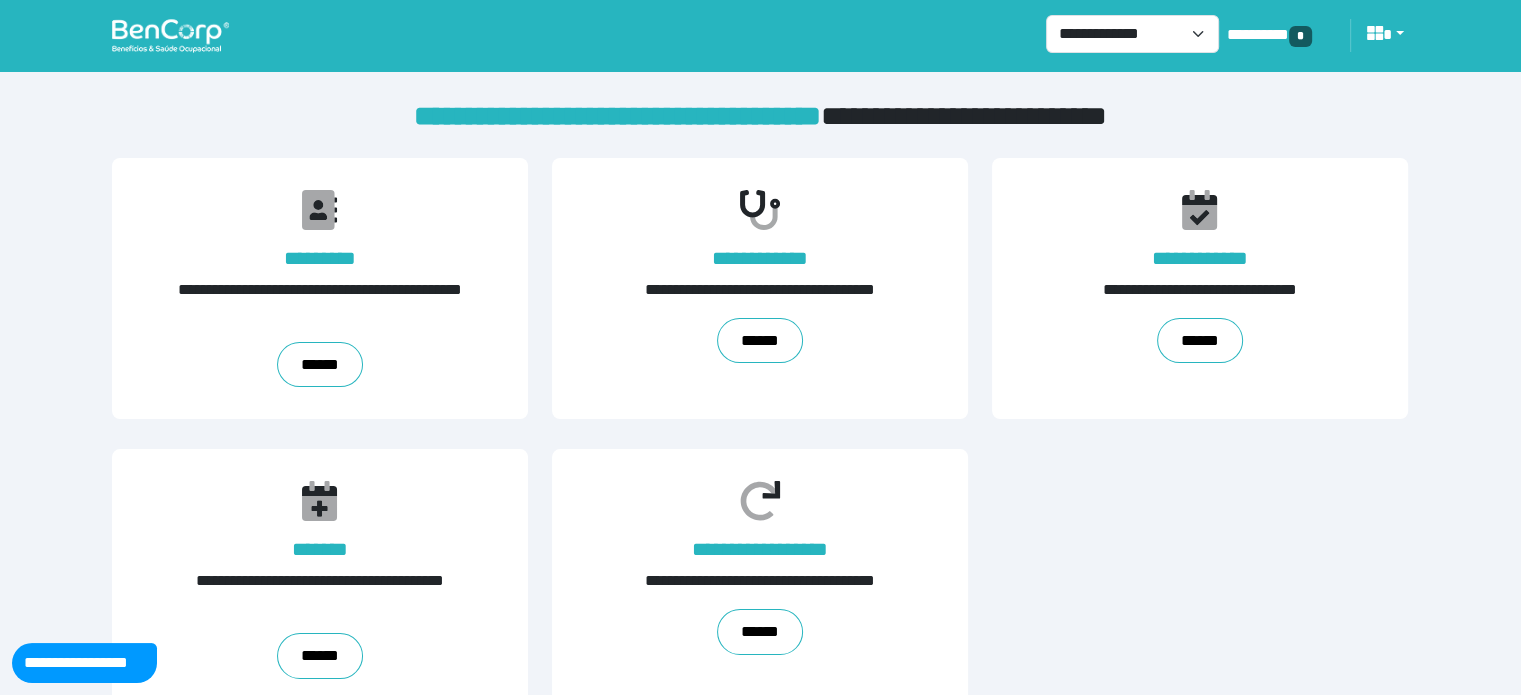 click on "**********" at bounding box center (1132, 34) 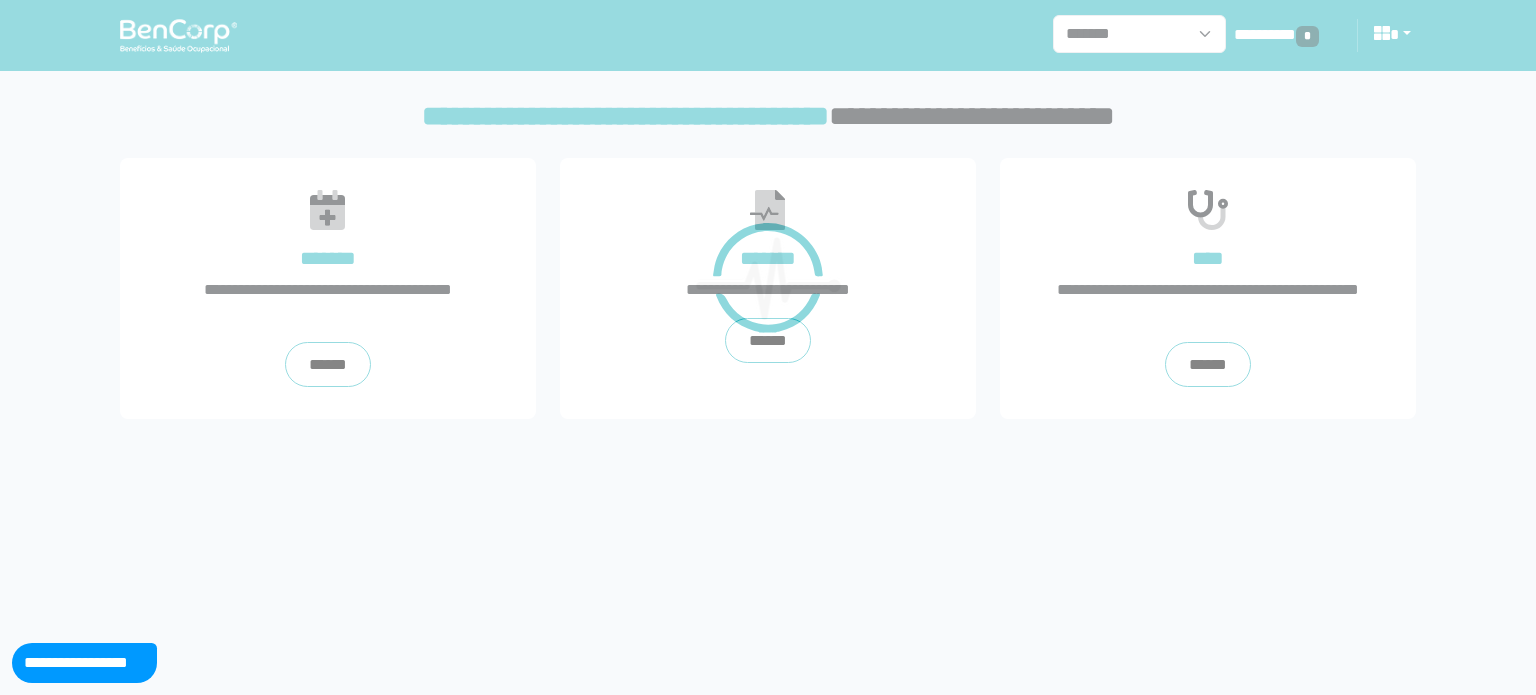scroll, scrollTop: 0, scrollLeft: 0, axis: both 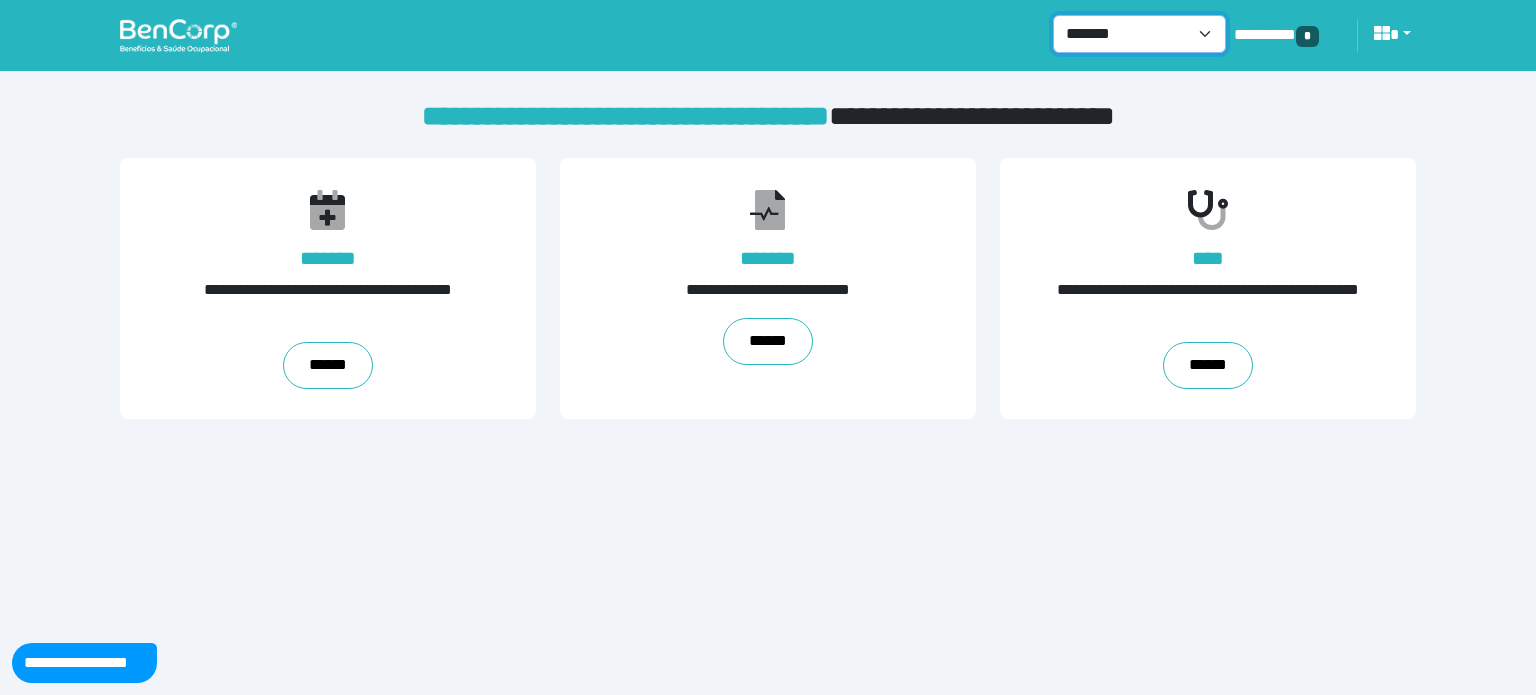 click on "**********" at bounding box center [1139, 34] 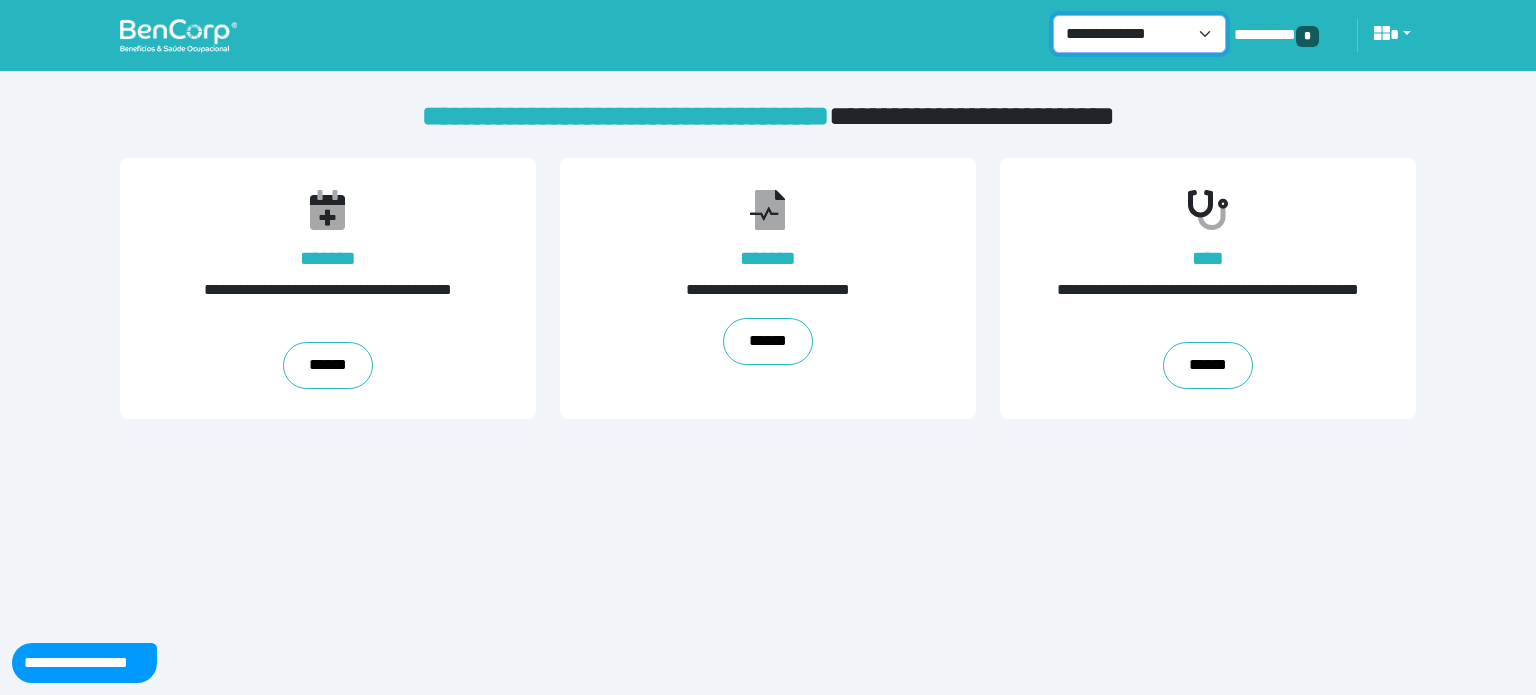 click on "**********" at bounding box center (1139, 34) 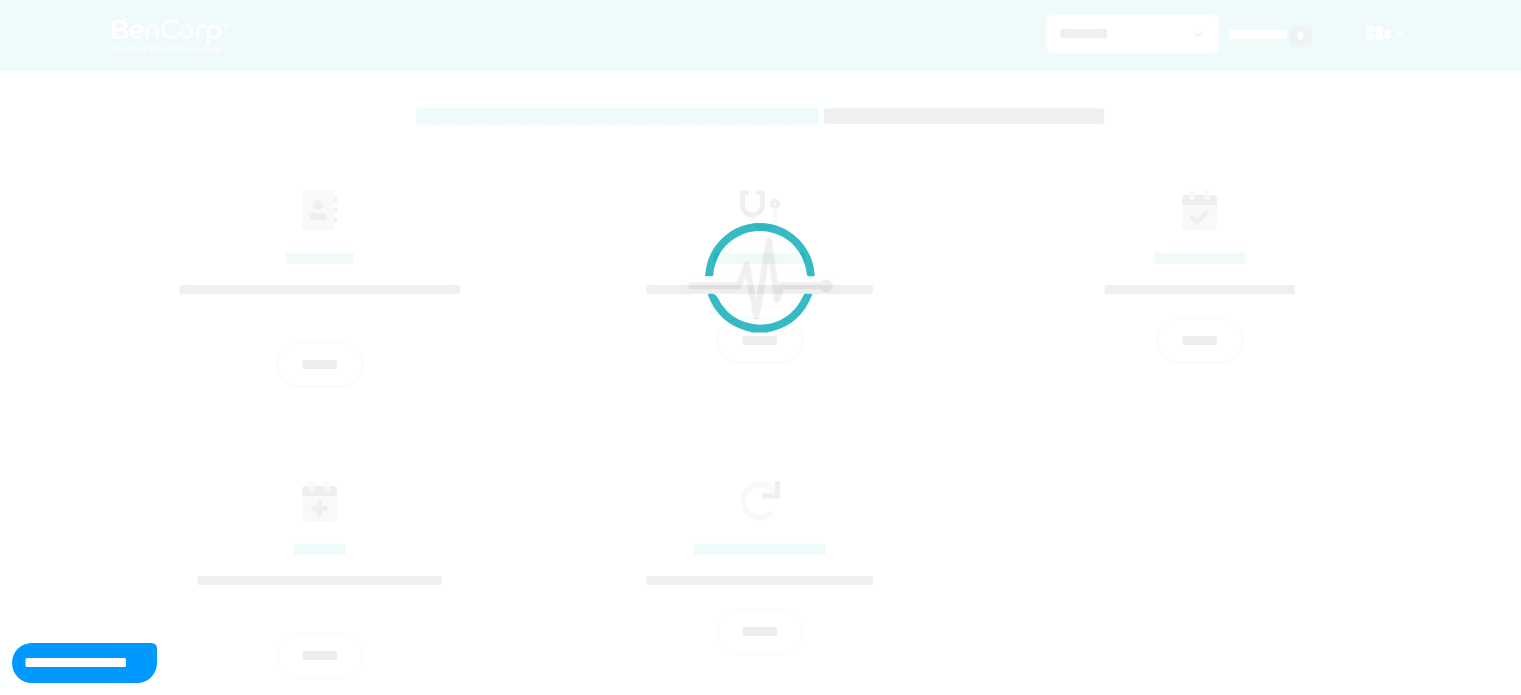 scroll, scrollTop: 0, scrollLeft: 0, axis: both 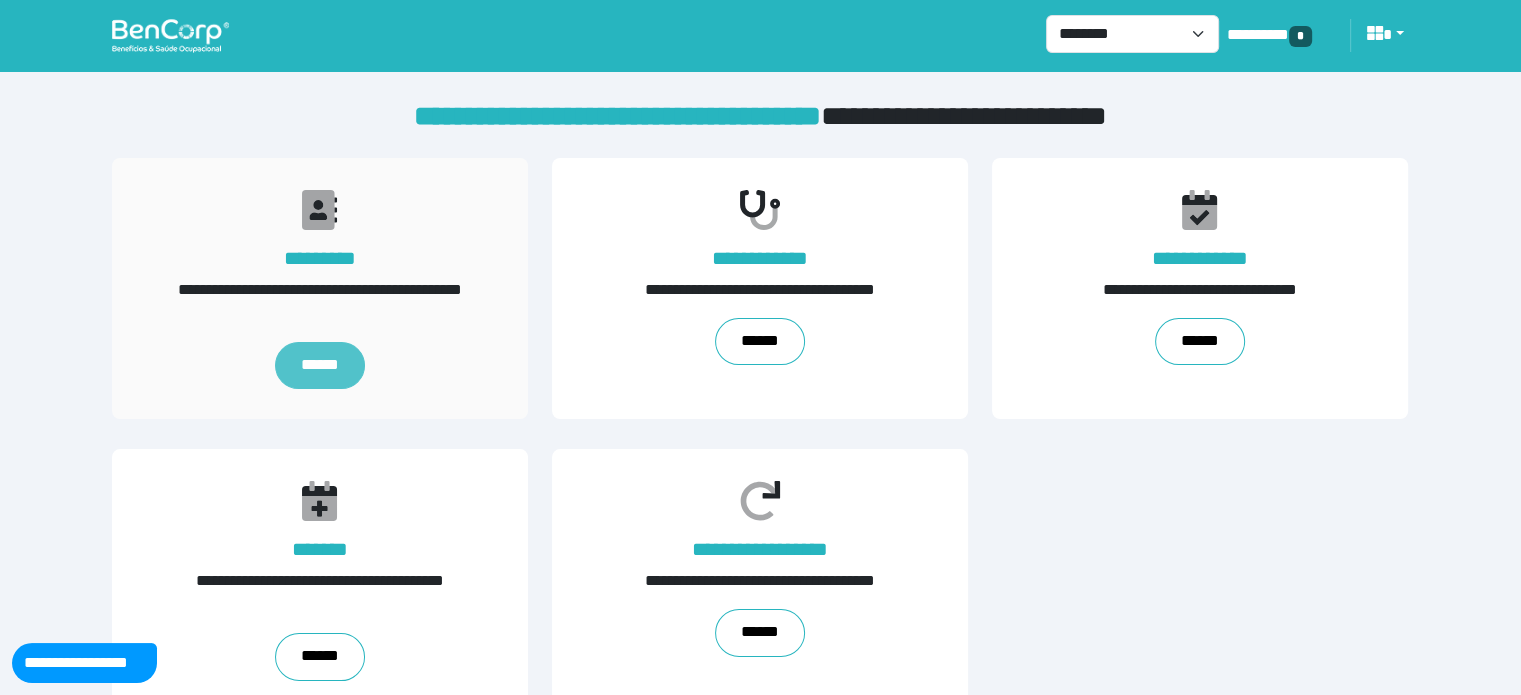 click on "******" at bounding box center [320, 366] 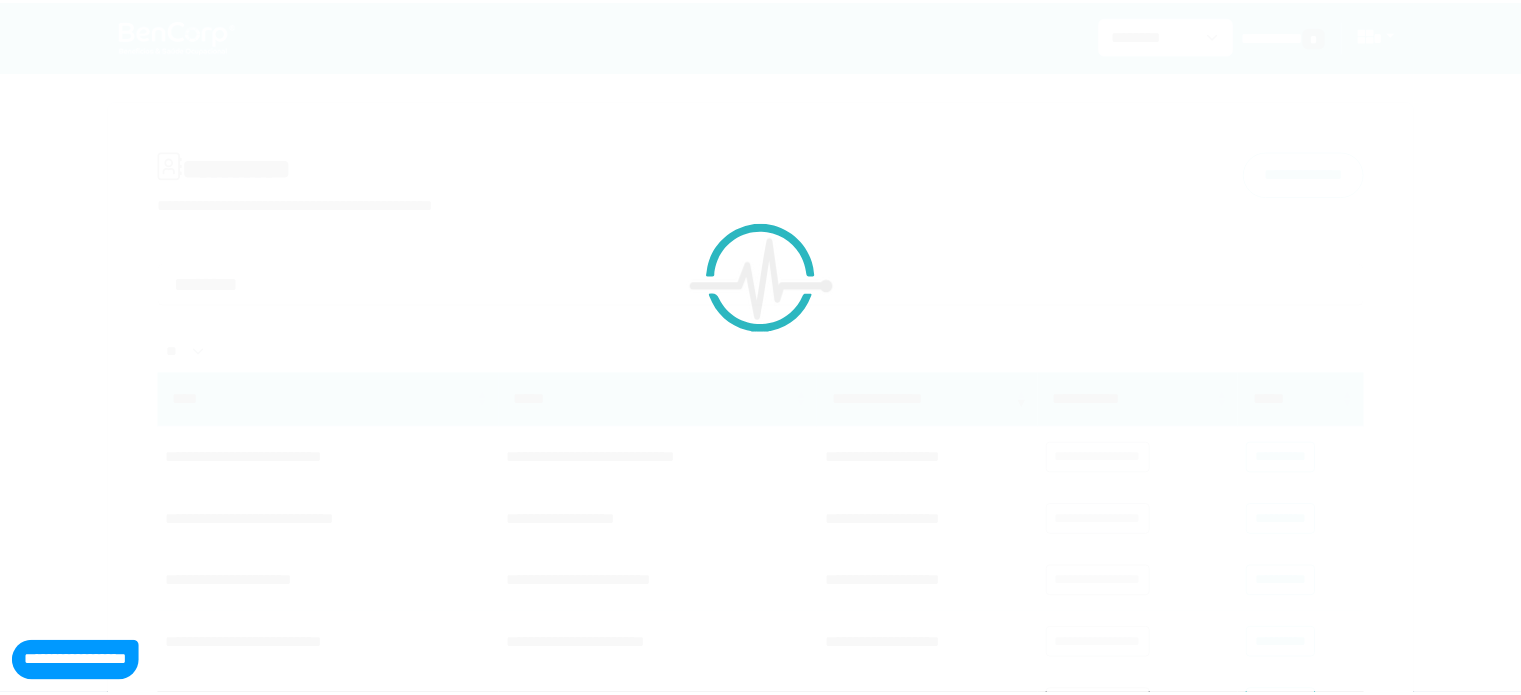 scroll, scrollTop: 0, scrollLeft: 0, axis: both 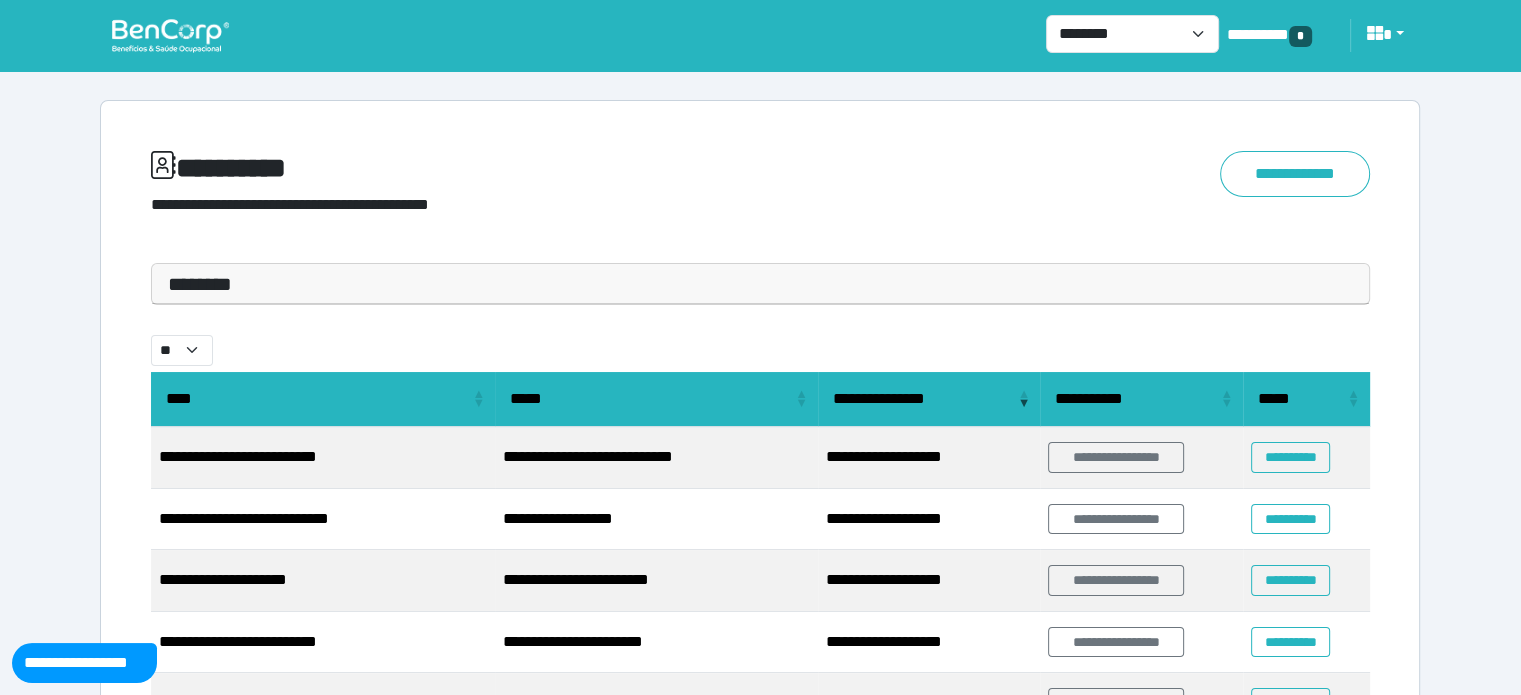 click on "********" at bounding box center (760, 284) 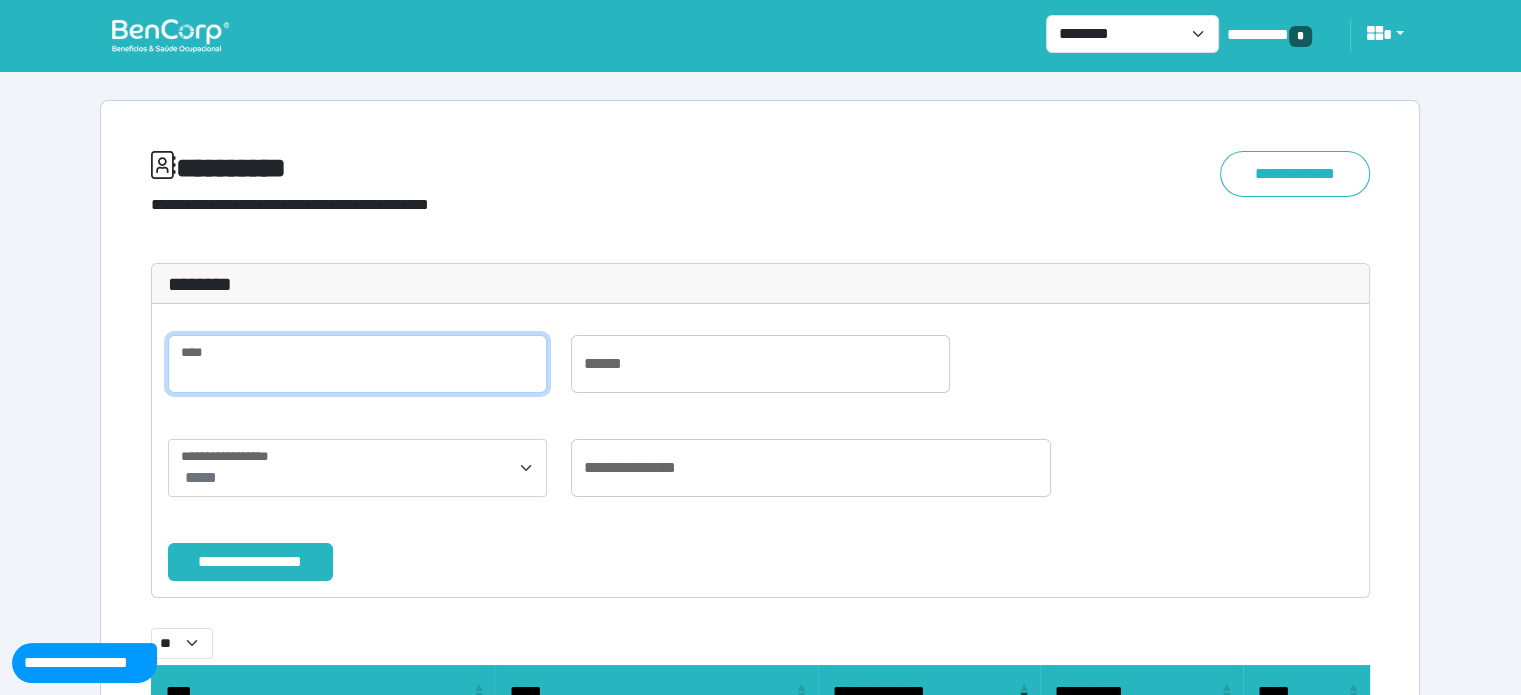 click at bounding box center (357, 364) 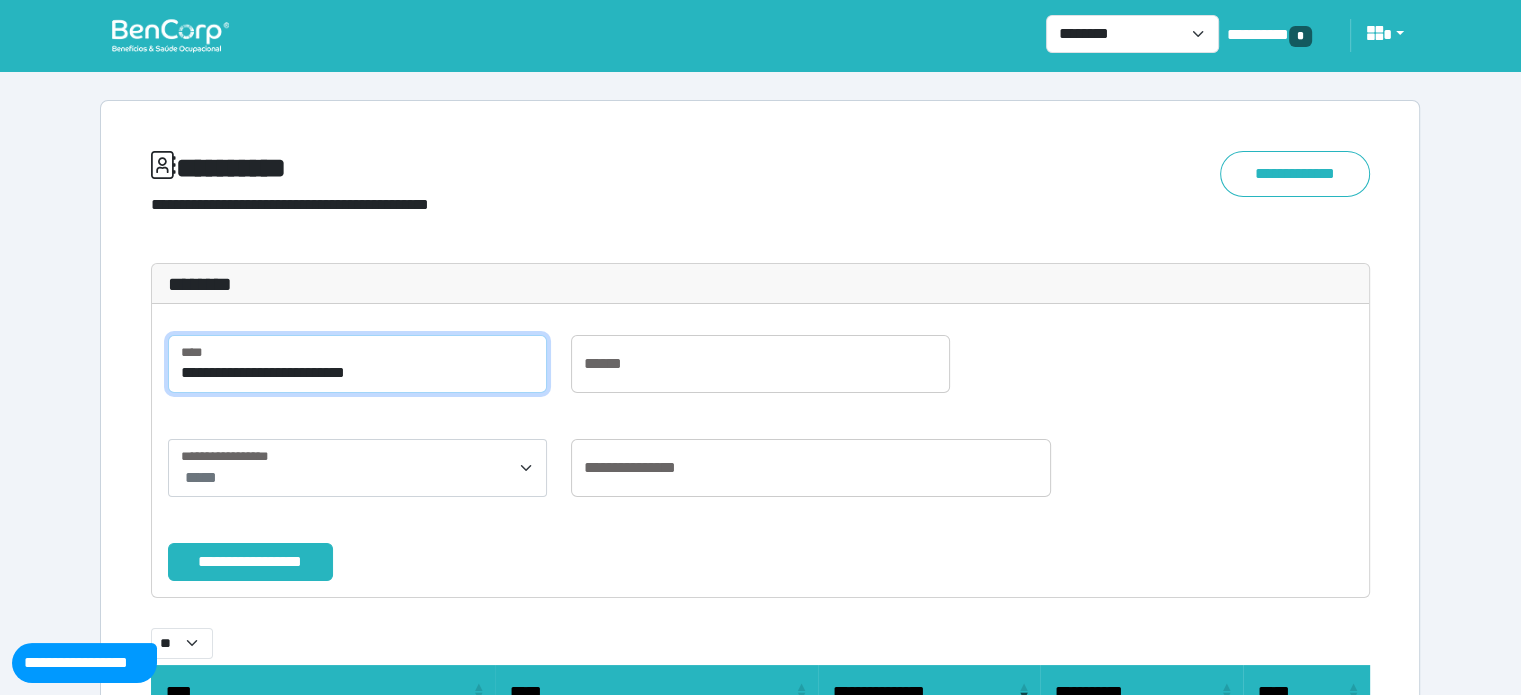 type on "**********" 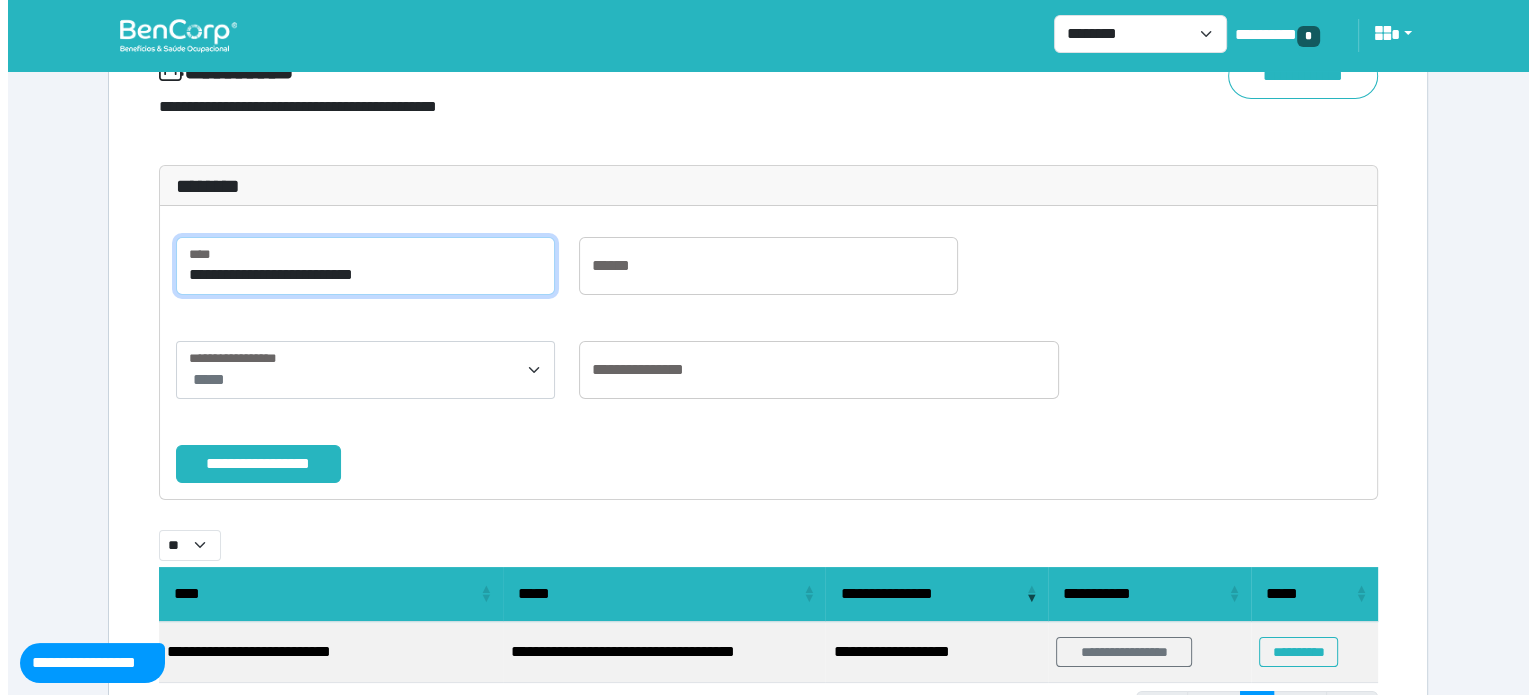 scroll, scrollTop: 203, scrollLeft: 0, axis: vertical 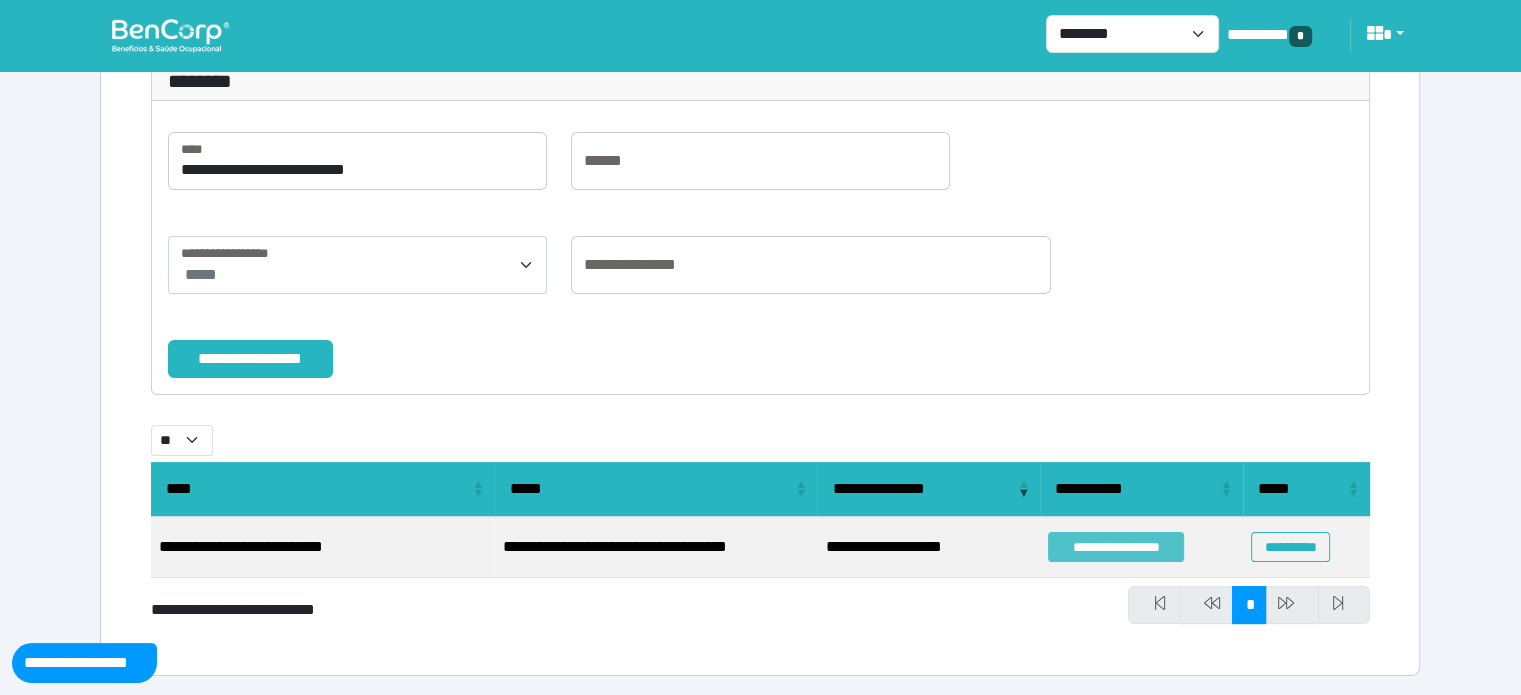 click on "**********" at bounding box center [1116, 547] 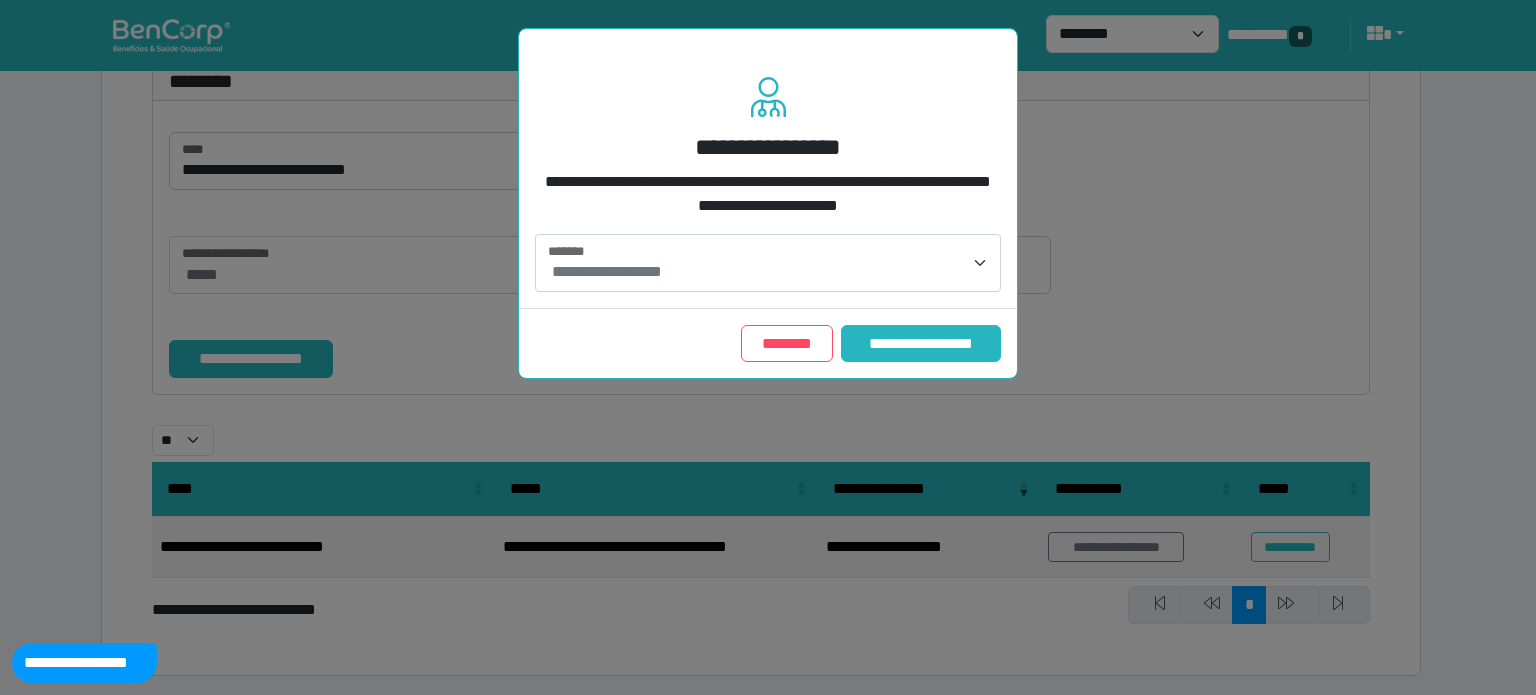 click on "**********" at bounding box center [768, 263] 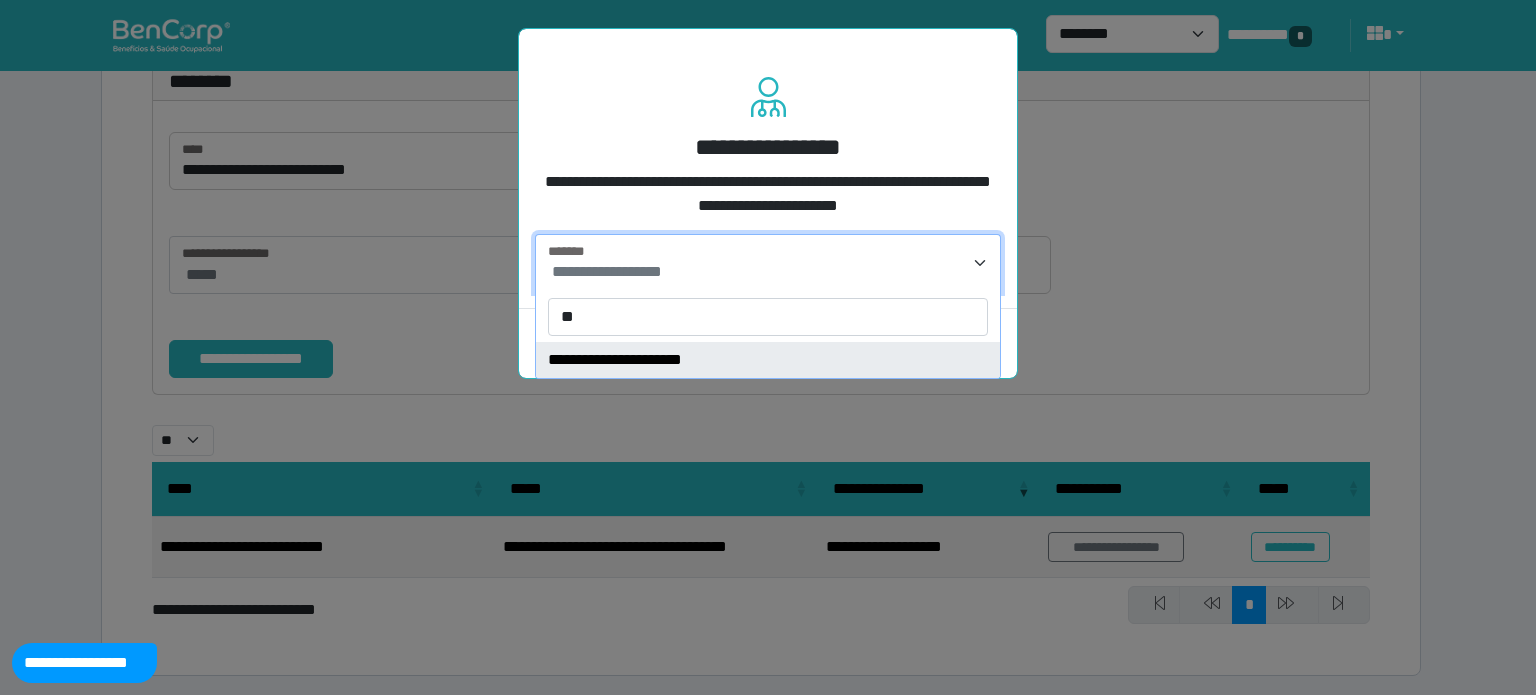 type on "**" 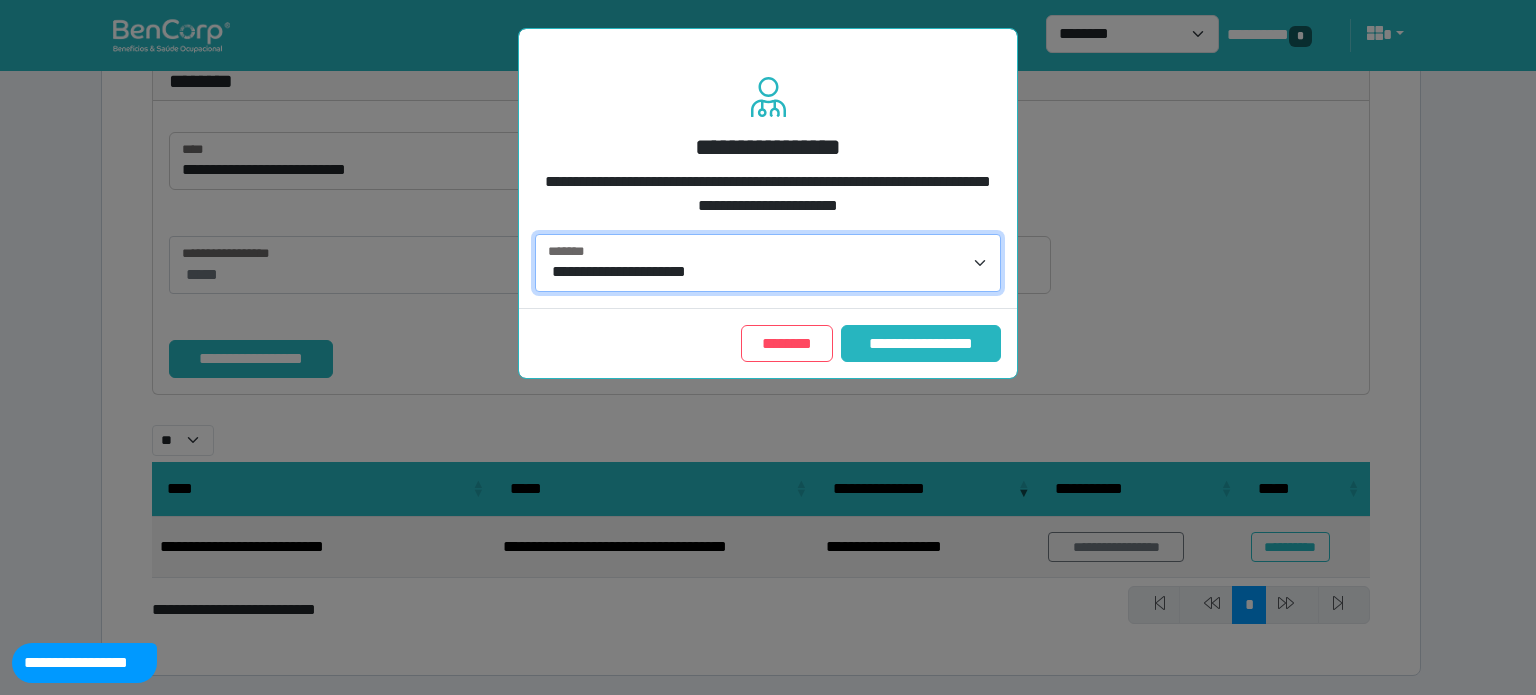 select on "****" 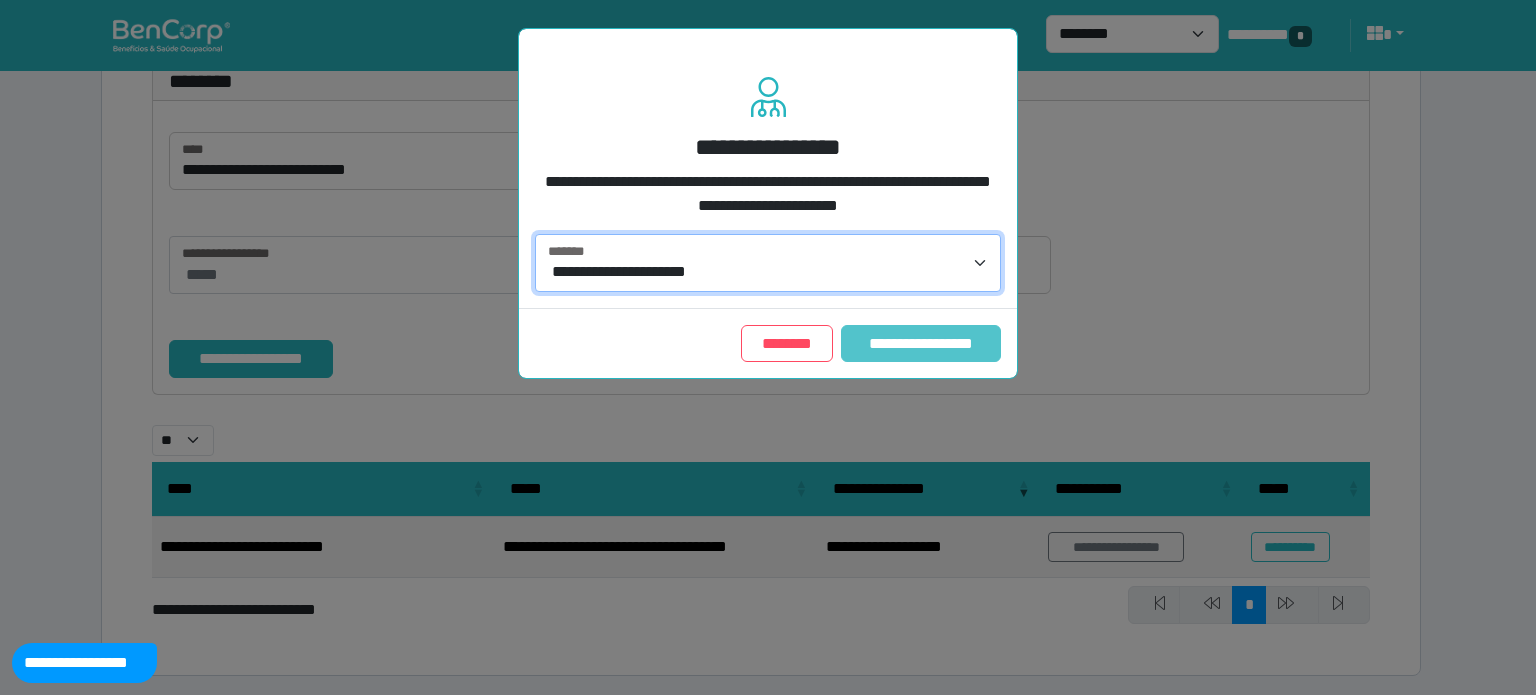 click on "**********" at bounding box center (921, 344) 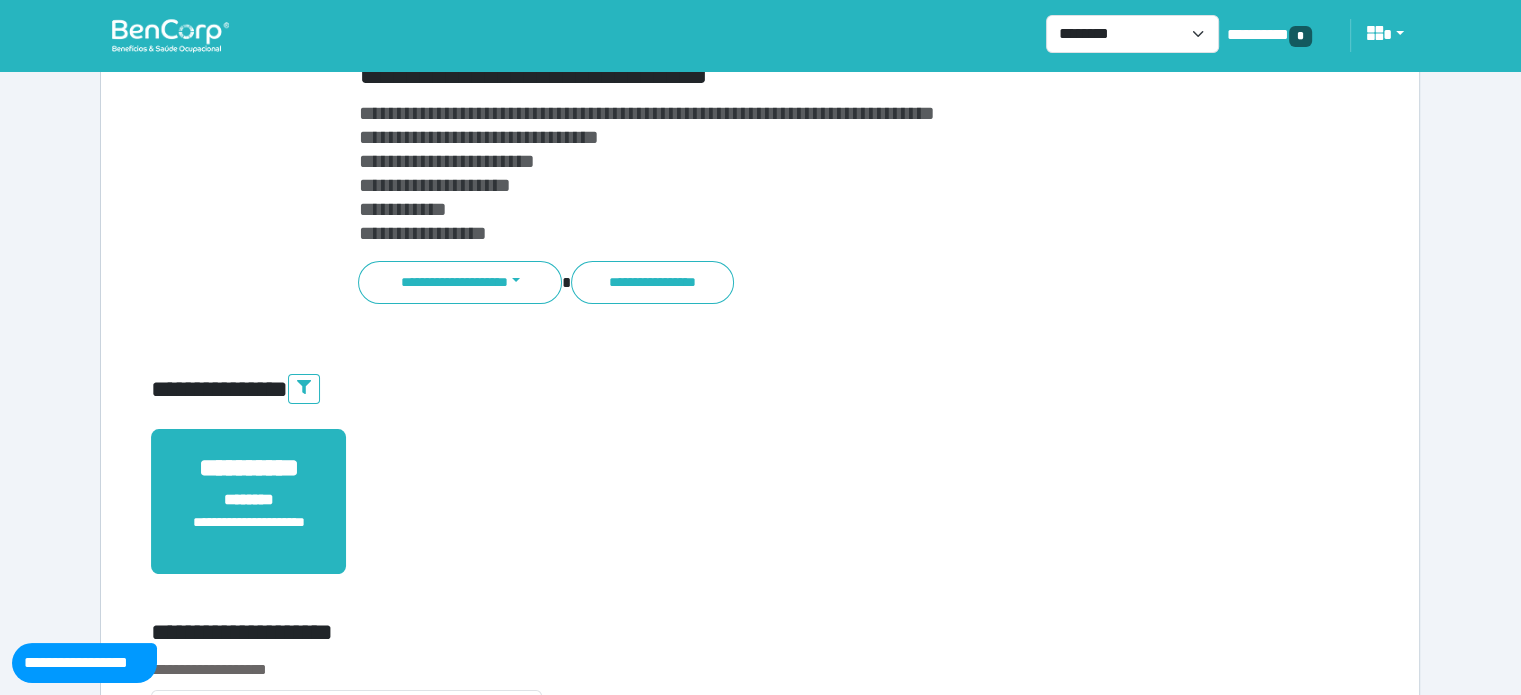 scroll, scrollTop: 500, scrollLeft: 0, axis: vertical 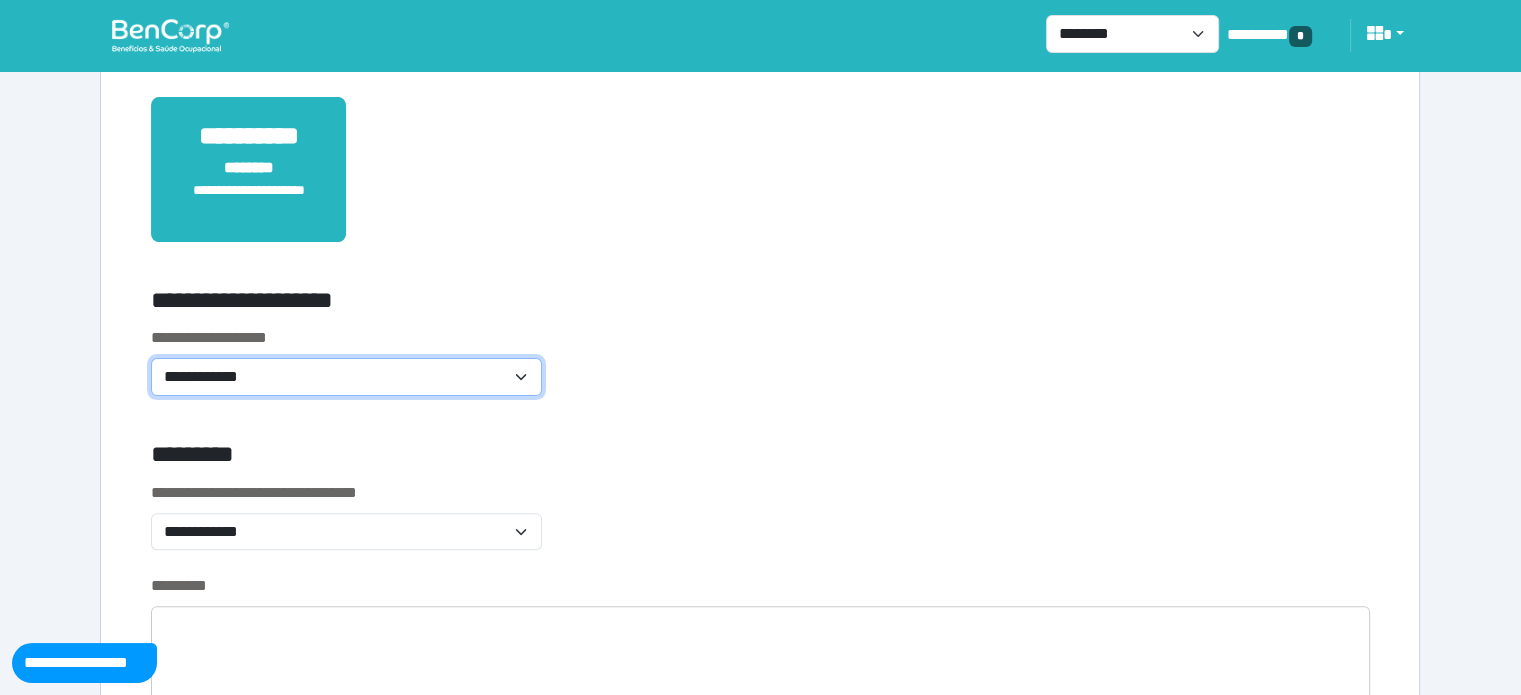 click on "**********" at bounding box center (346, 377) 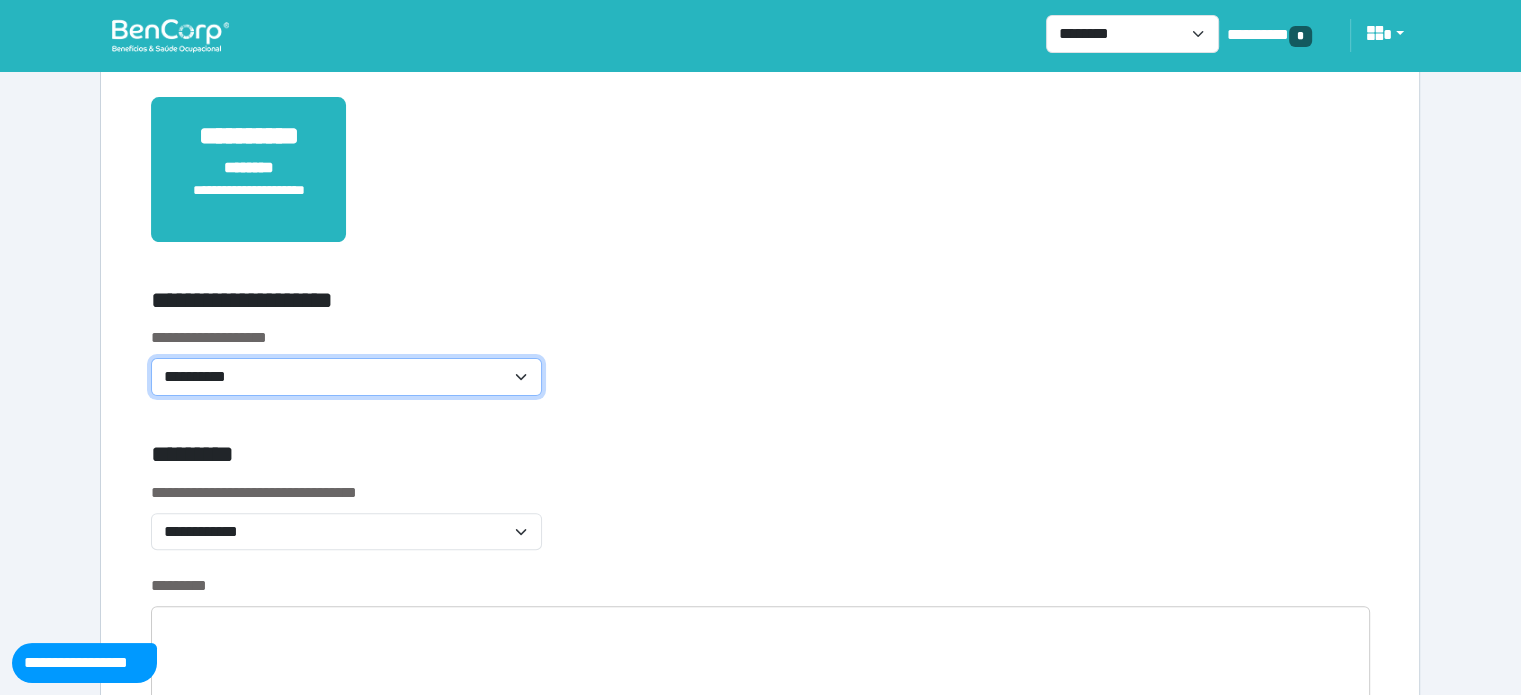 click on "**********" at bounding box center (346, 377) 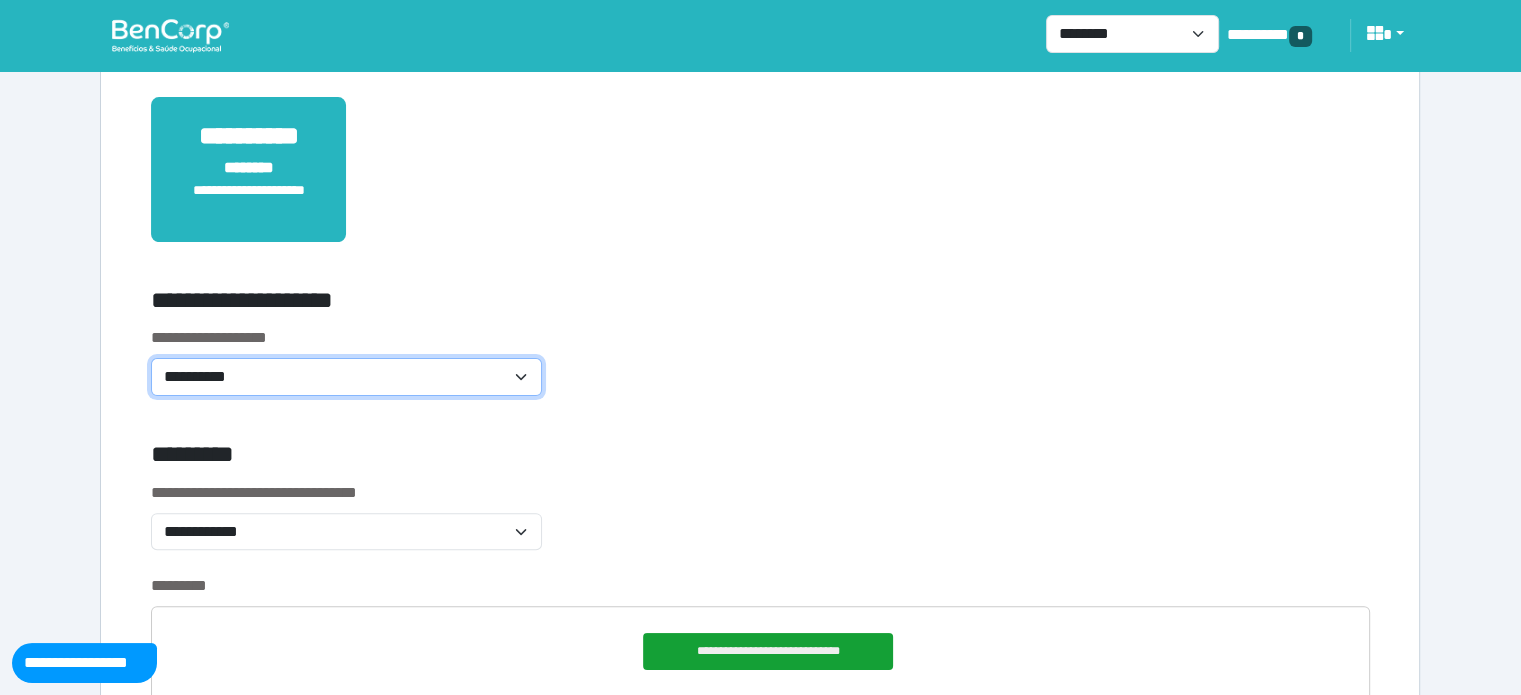 select on "**********" 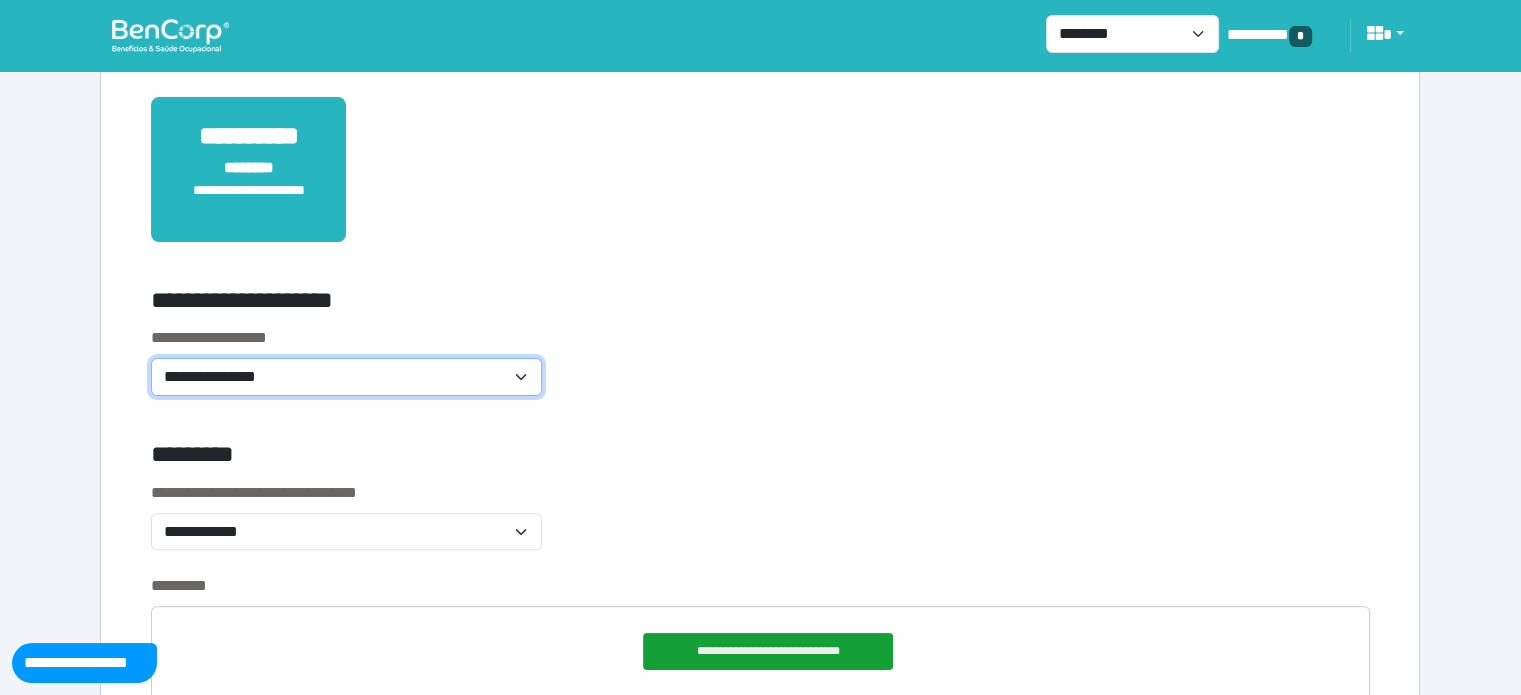 click on "**********" at bounding box center (346, 377) 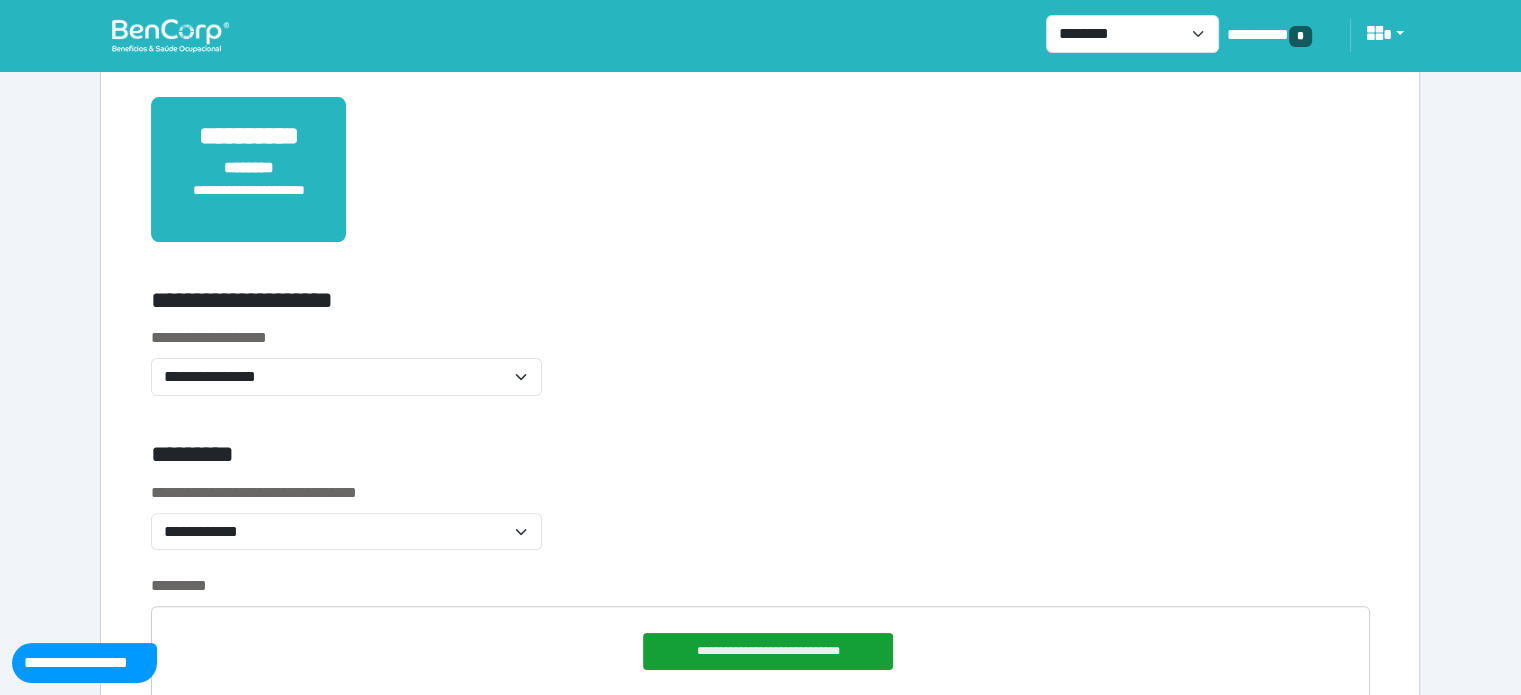 click on "**********" at bounding box center [760, 3814] 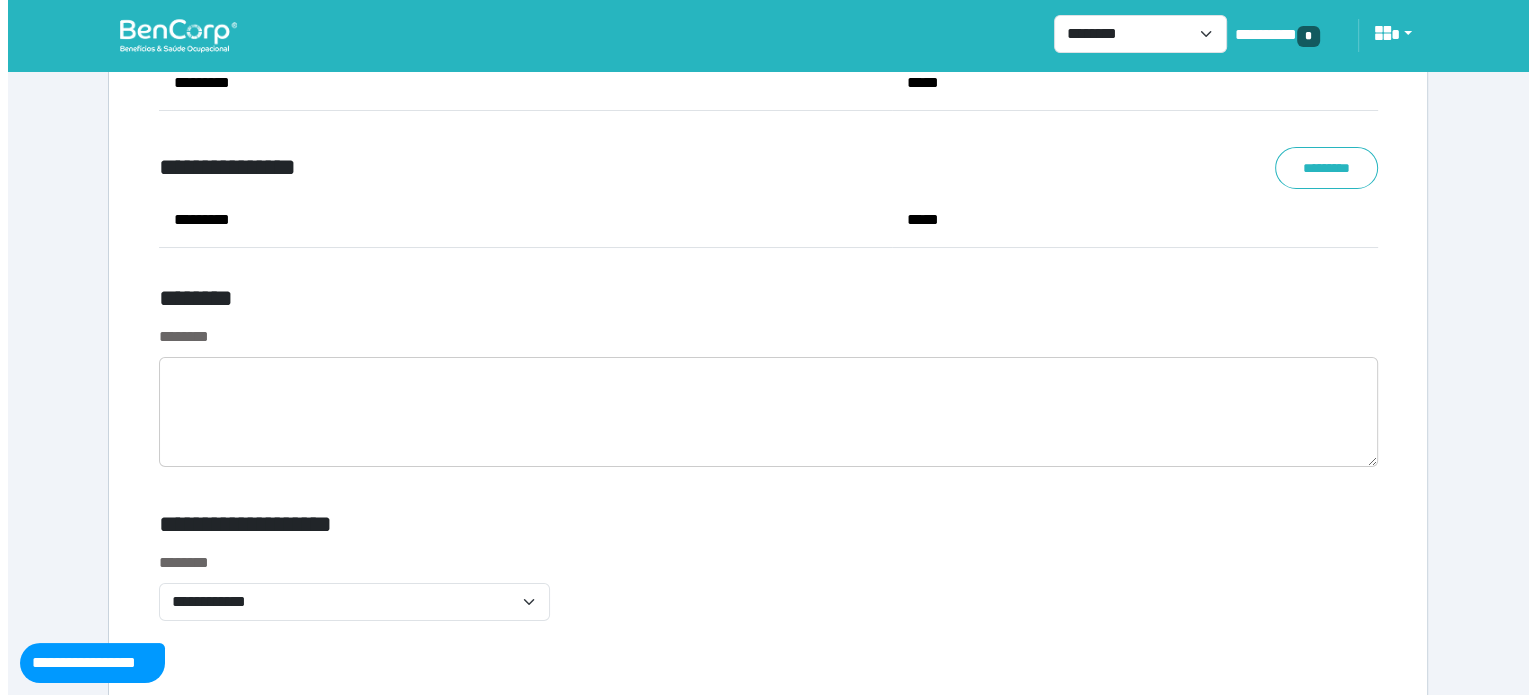 scroll, scrollTop: 7600, scrollLeft: 0, axis: vertical 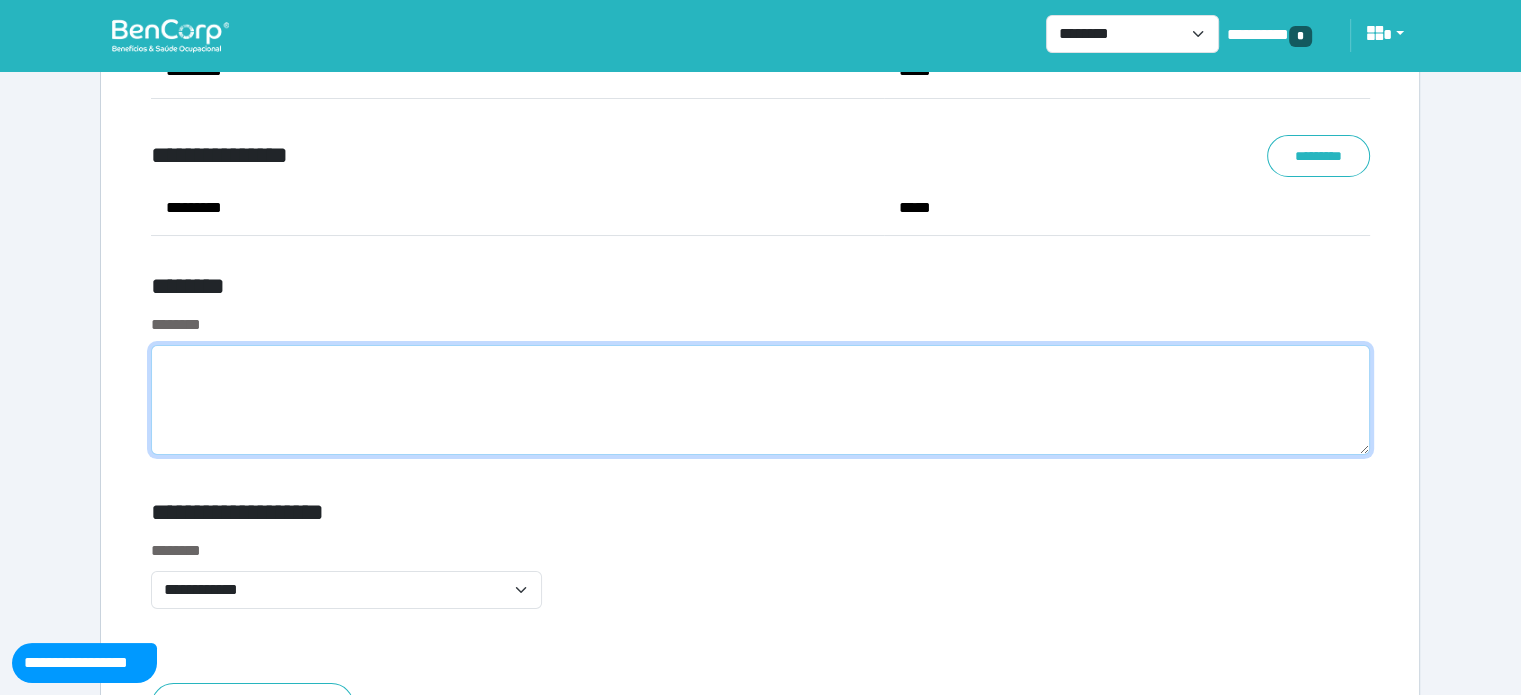 click at bounding box center [760, 400] 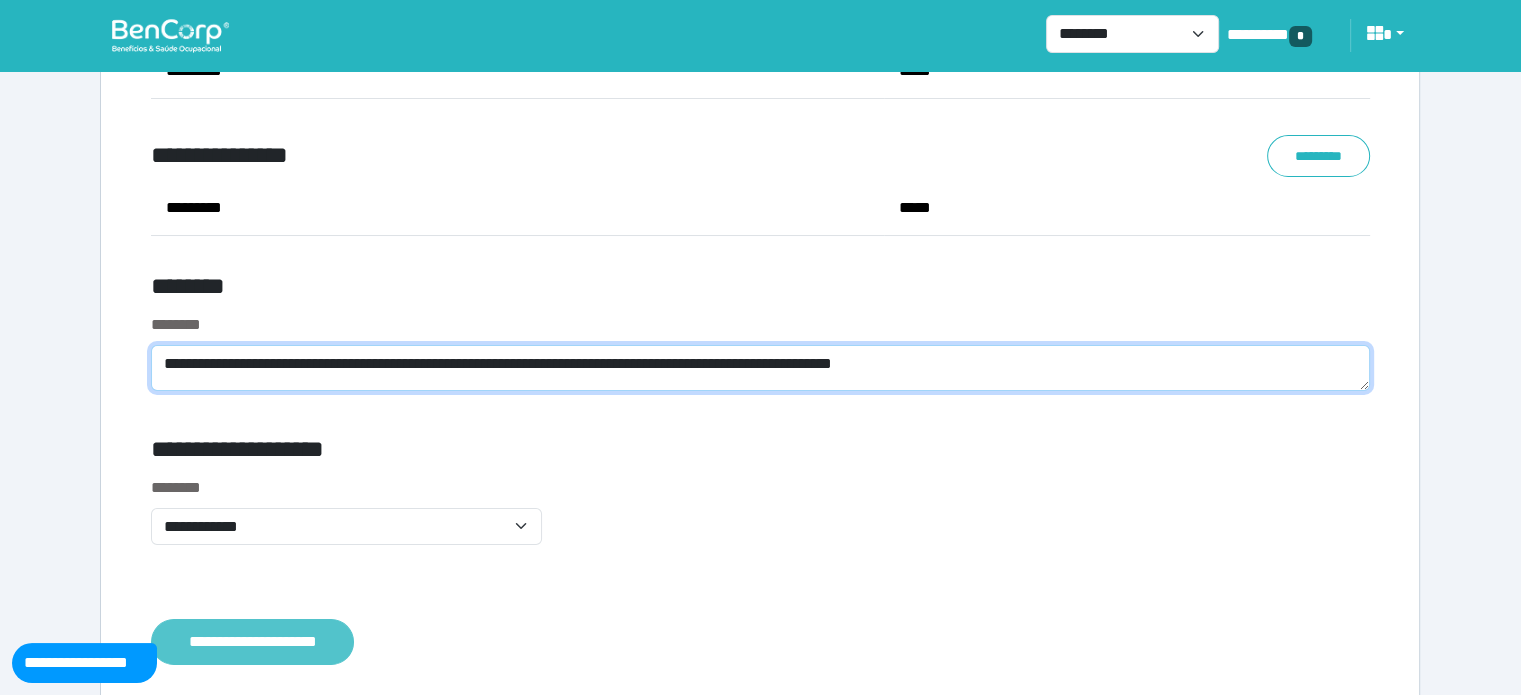 type on "**********" 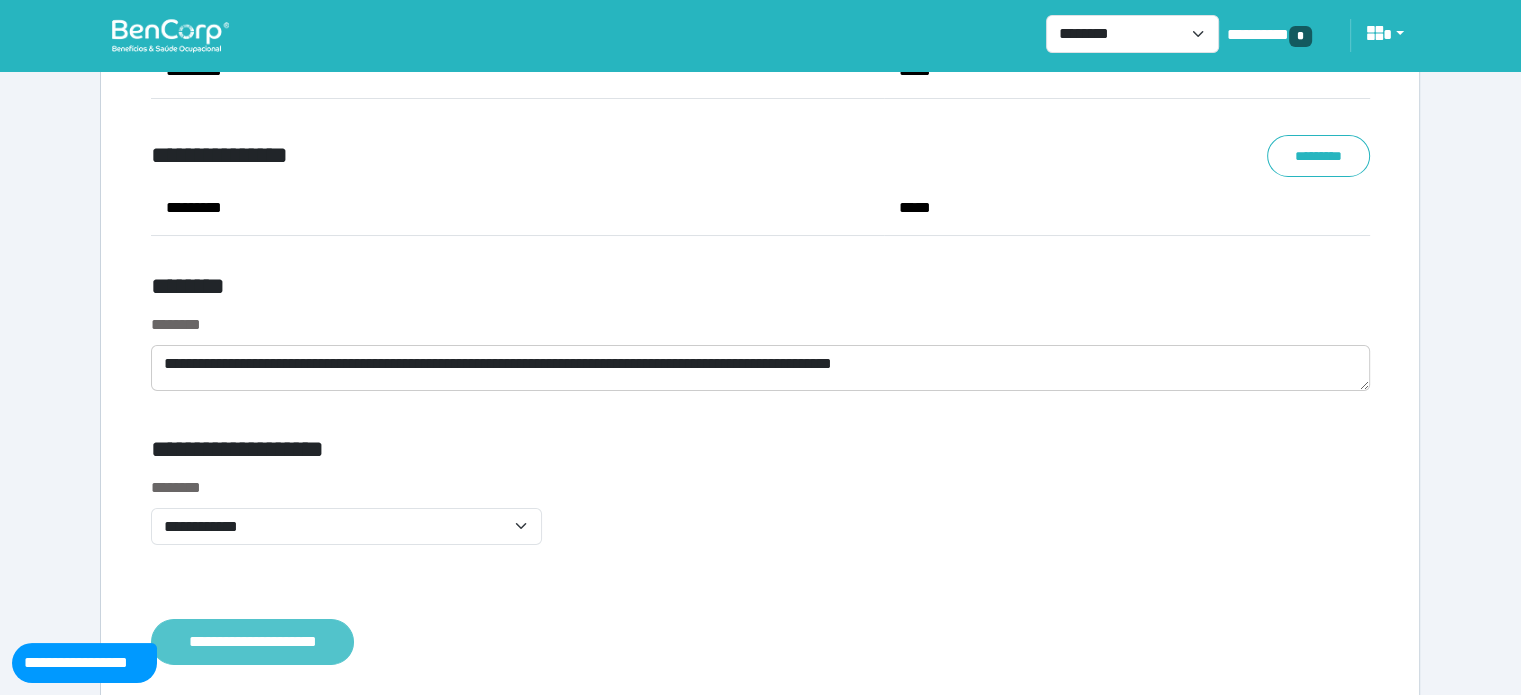 click on "**********" at bounding box center (252, 642) 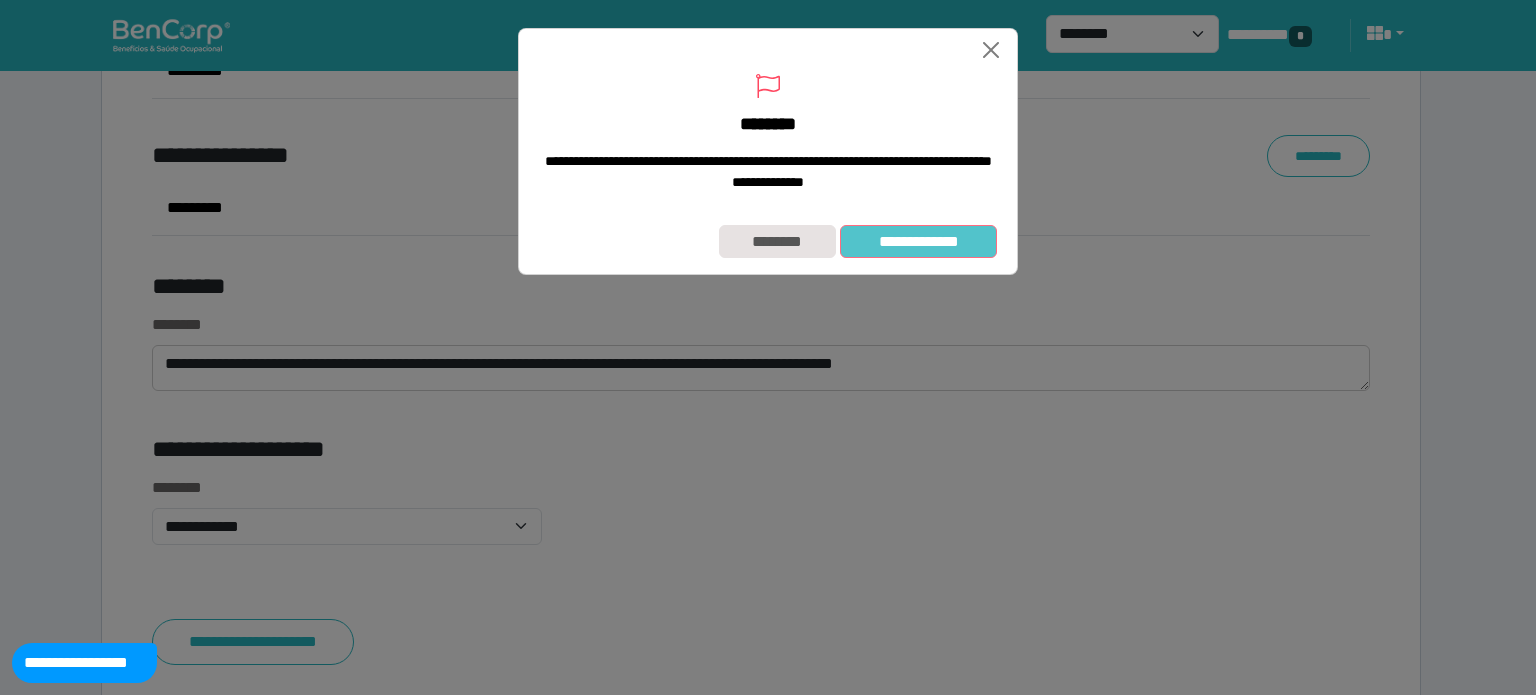 click on "**********" at bounding box center [918, 242] 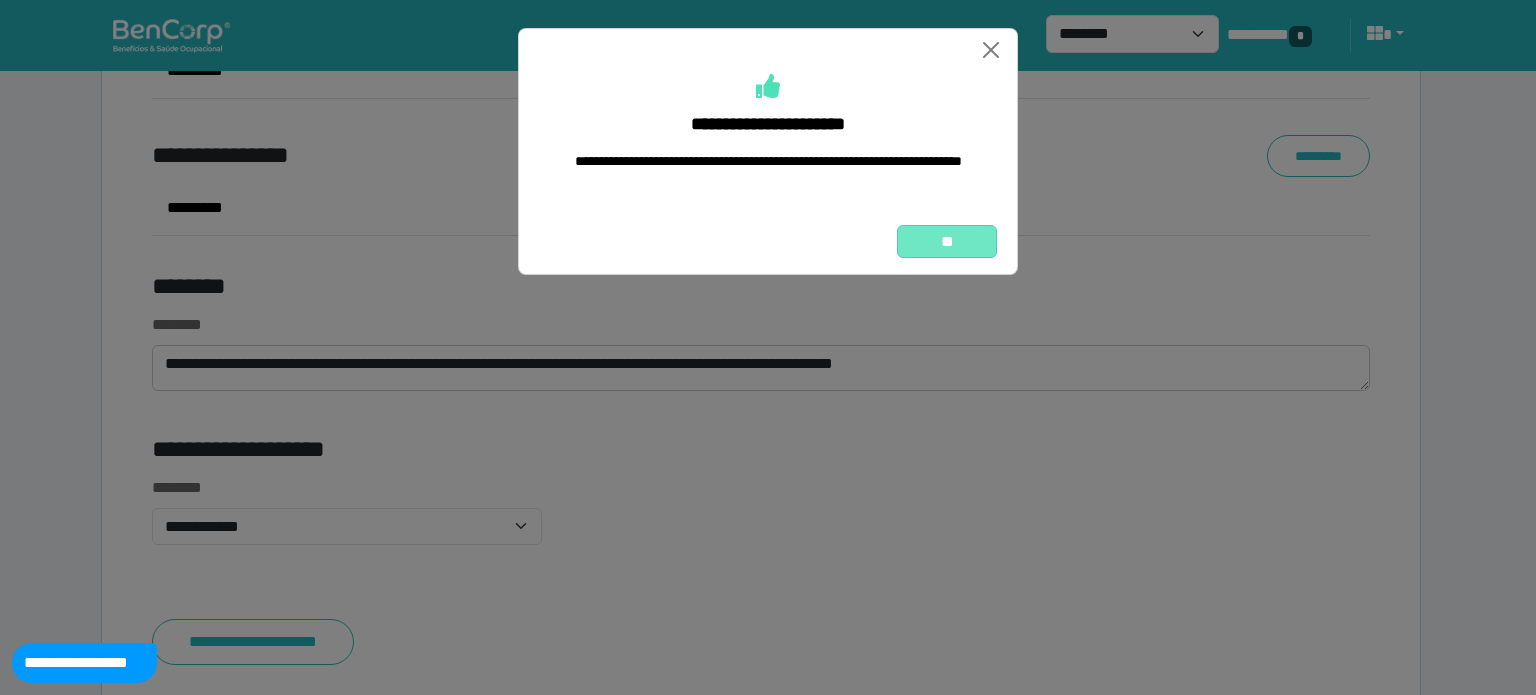 click on "**" at bounding box center [947, 242] 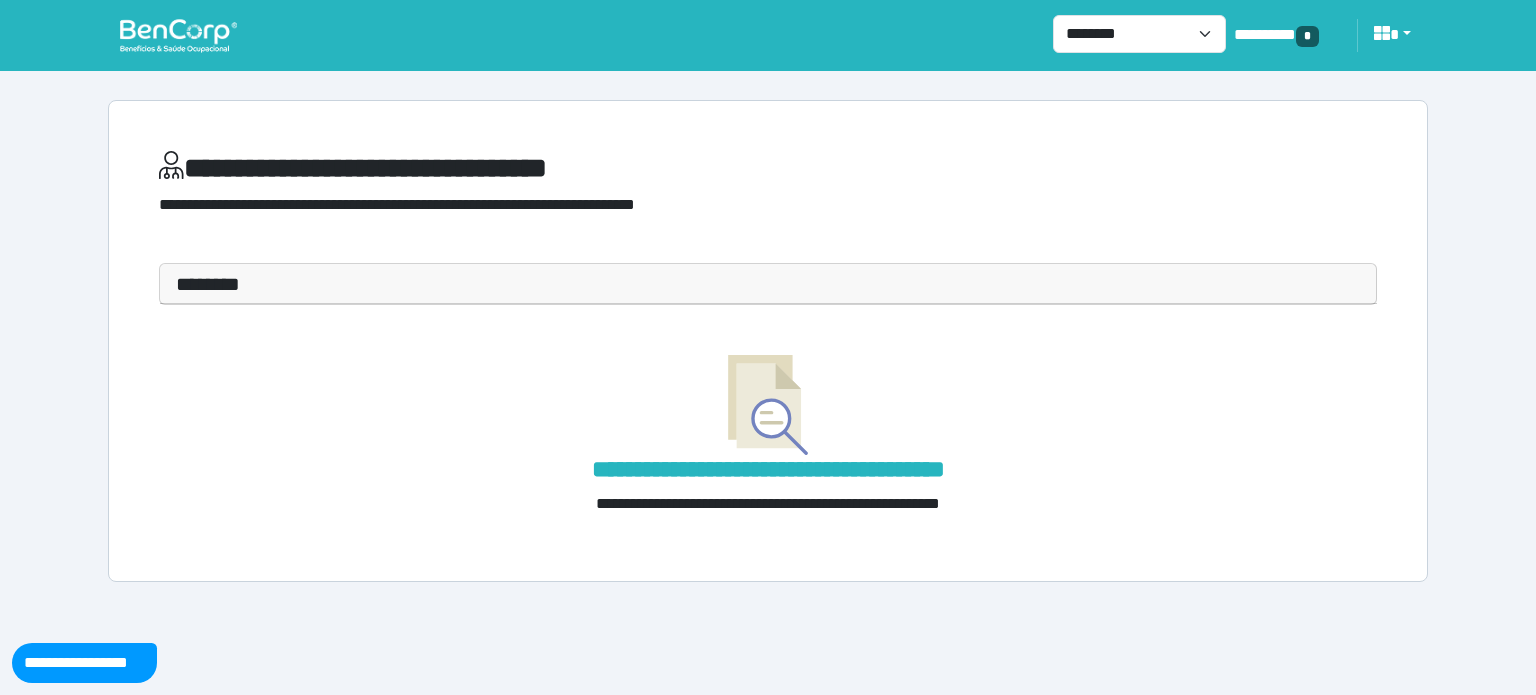scroll, scrollTop: 0, scrollLeft: 0, axis: both 